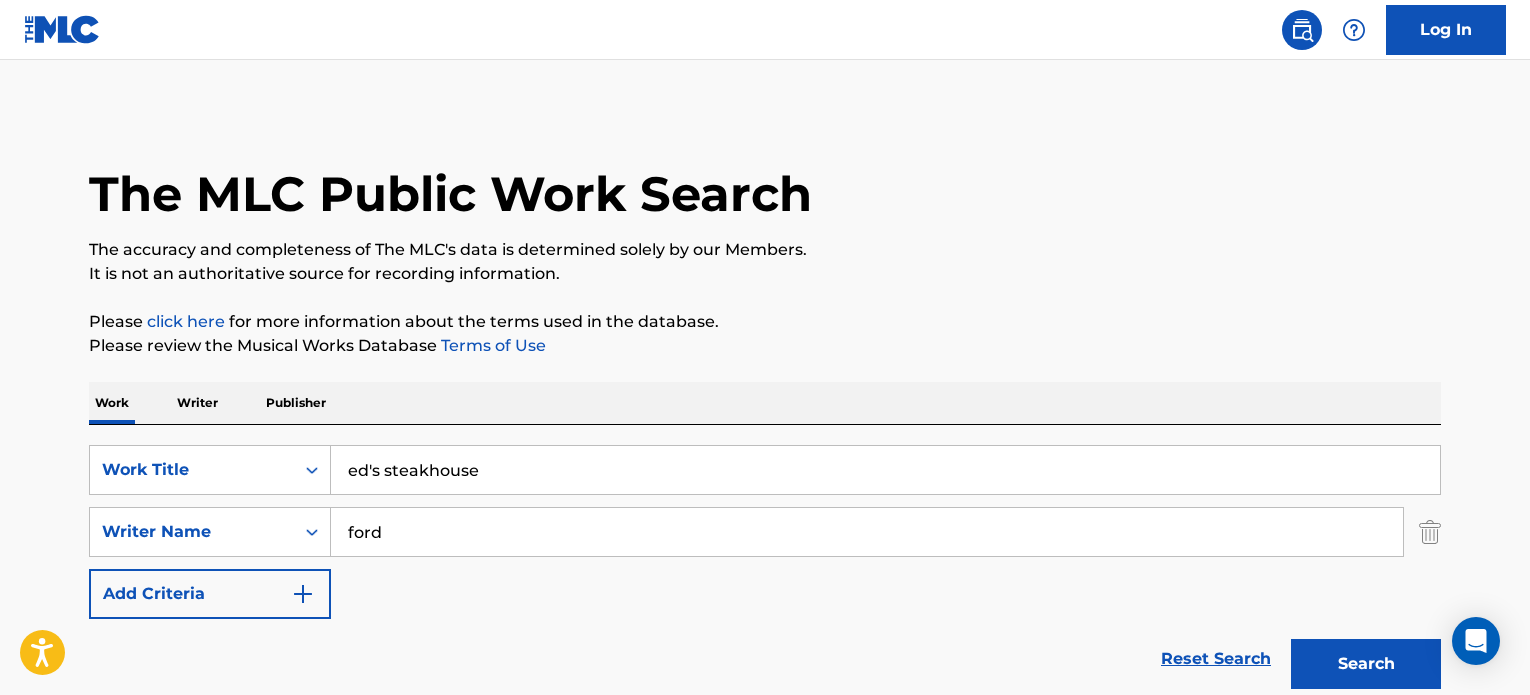 scroll, scrollTop: 392, scrollLeft: 0, axis: vertical 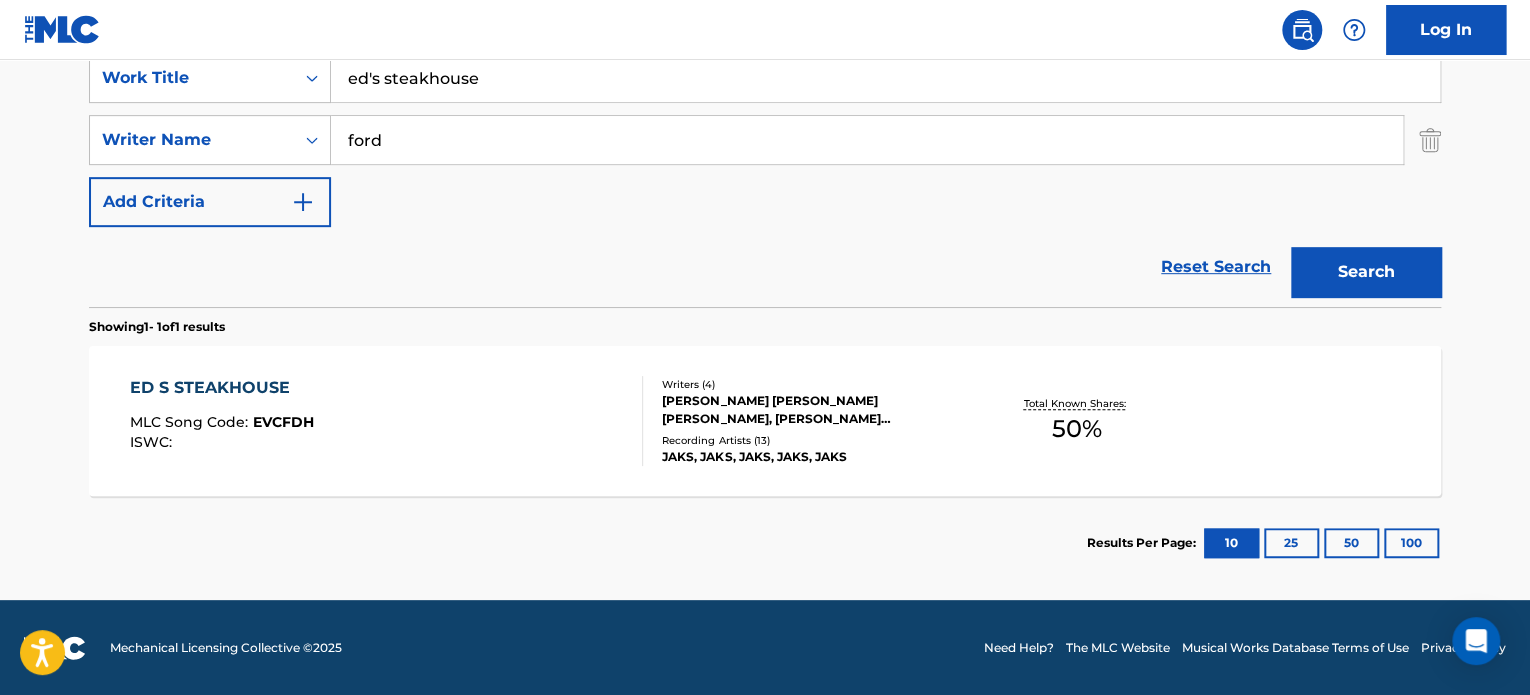 click on "ed's steakhouse" at bounding box center (885, 78) 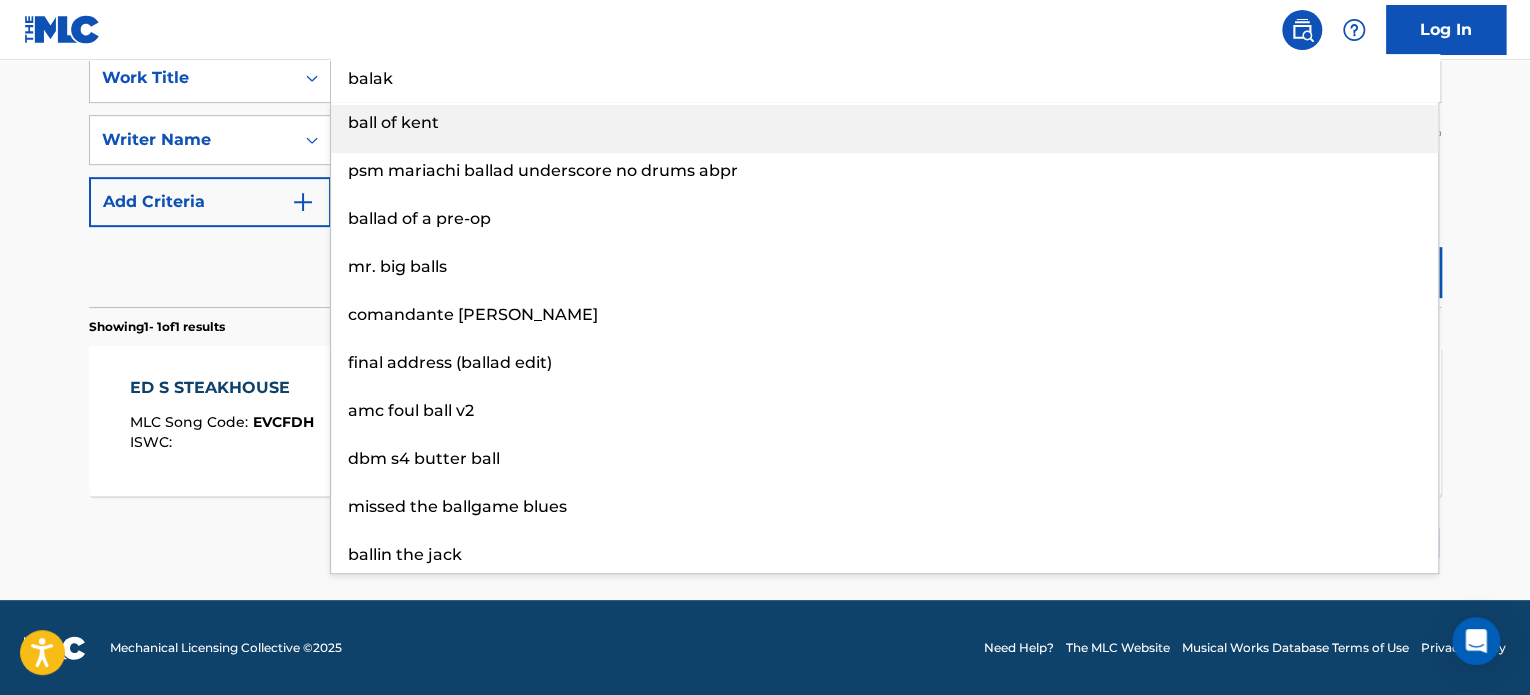 type on "balak" 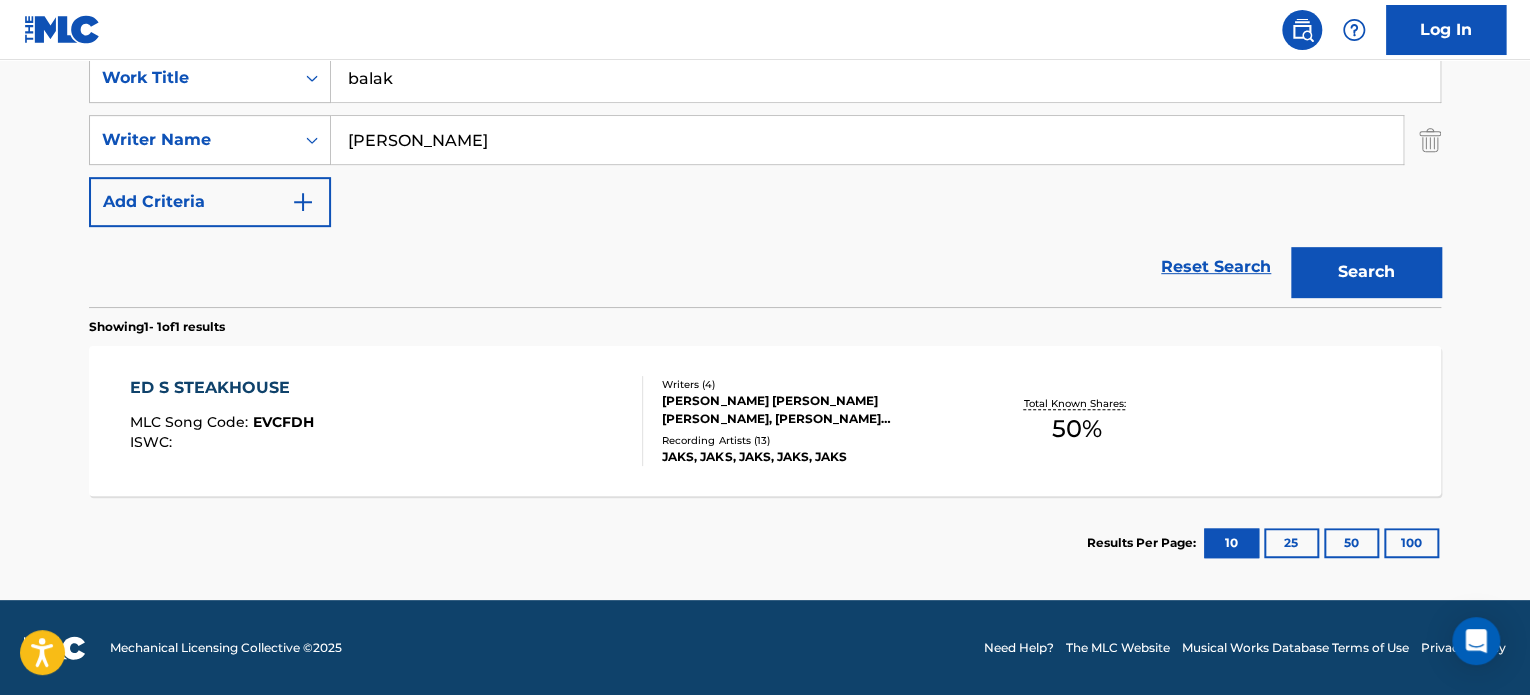 type on "[PERSON_NAME]" 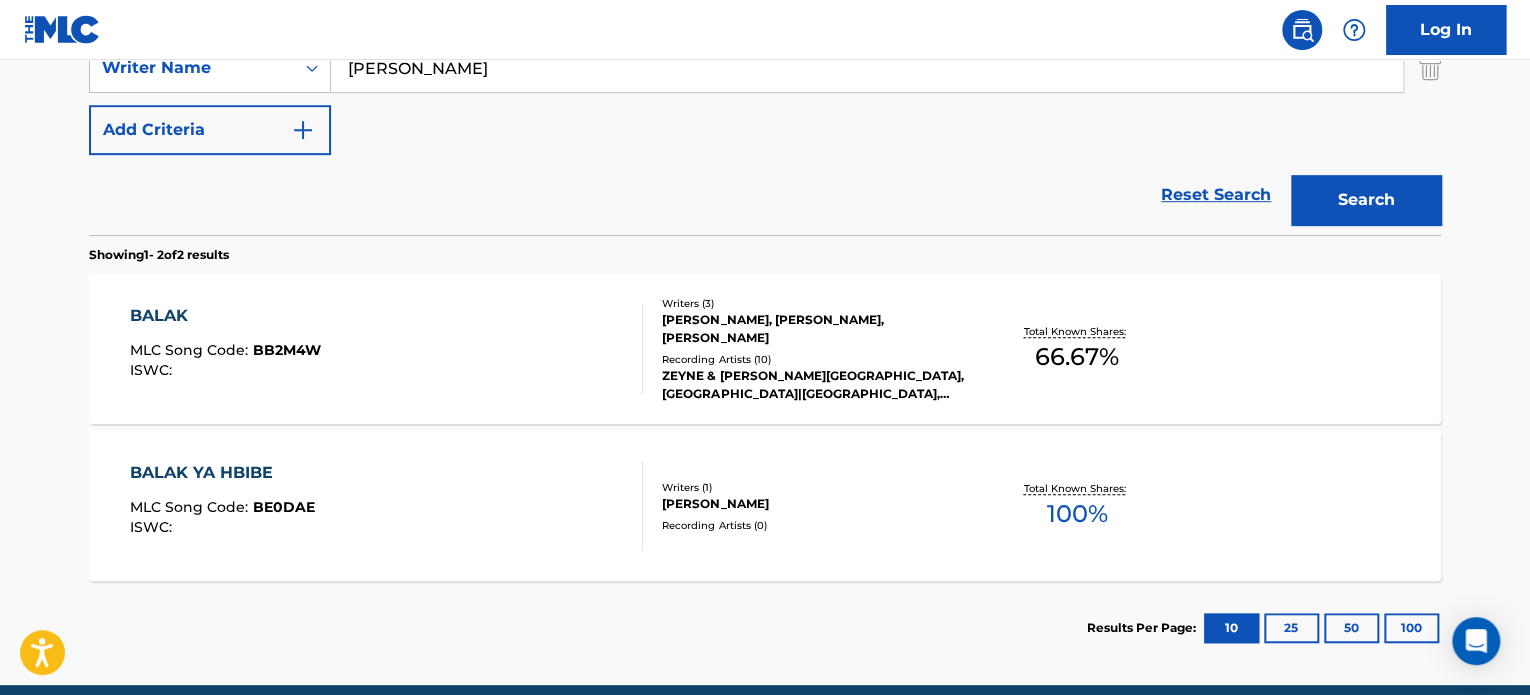 scroll, scrollTop: 464, scrollLeft: 0, axis: vertical 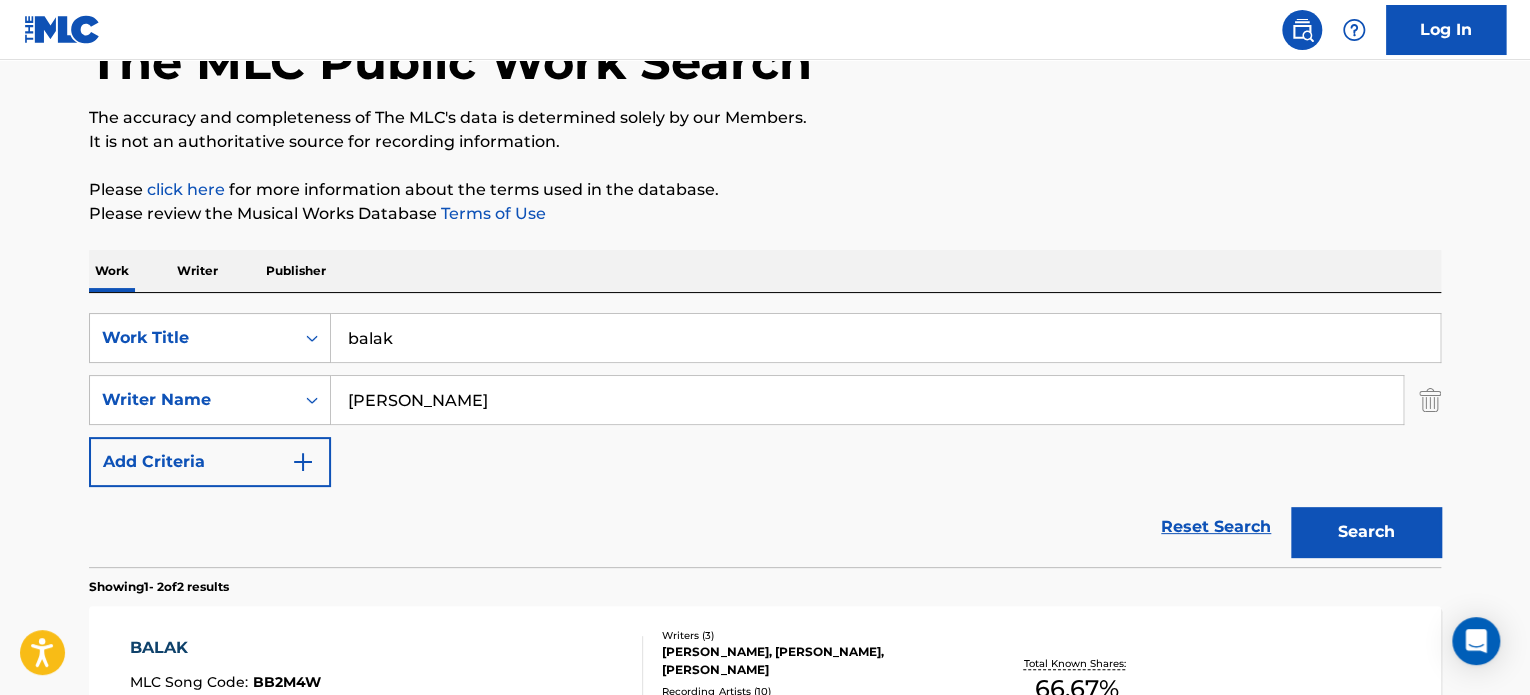 click on "balak" at bounding box center (885, 338) 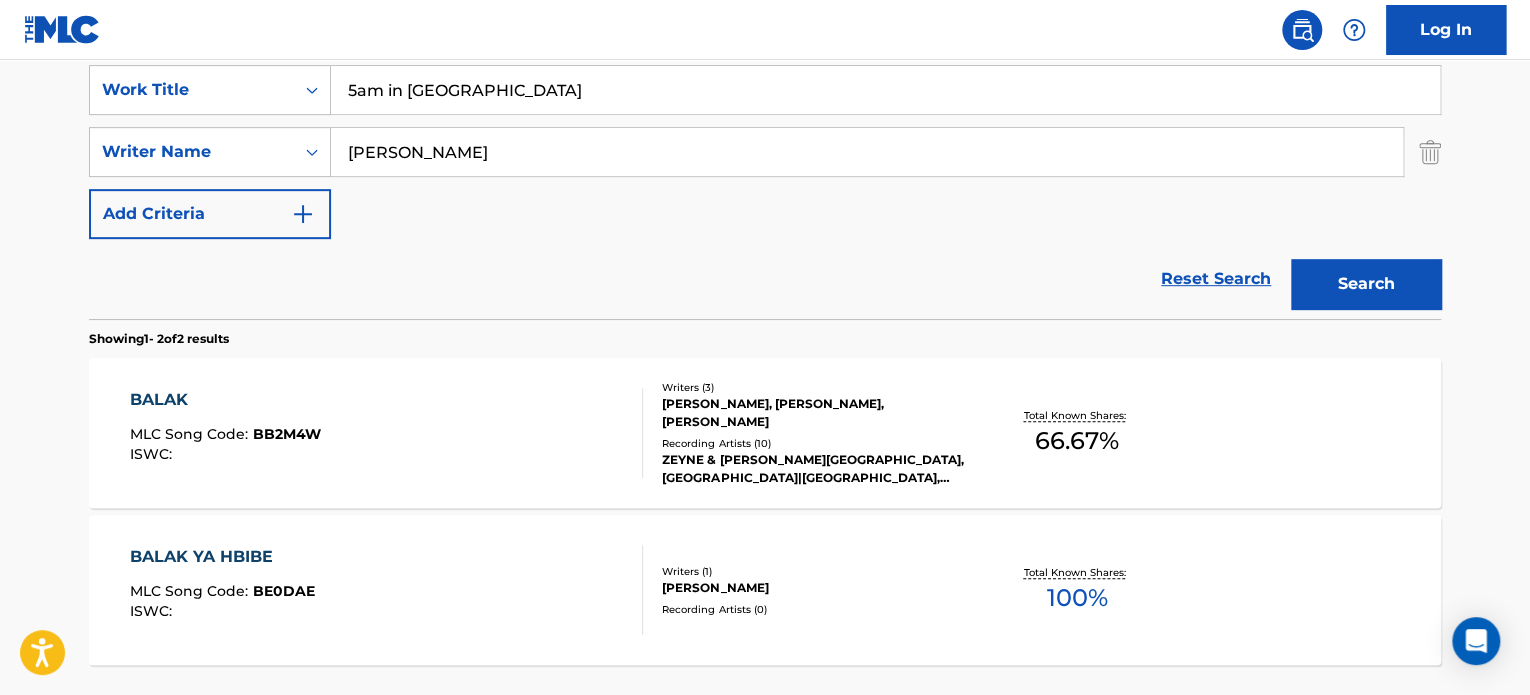 scroll, scrollTop: 382, scrollLeft: 0, axis: vertical 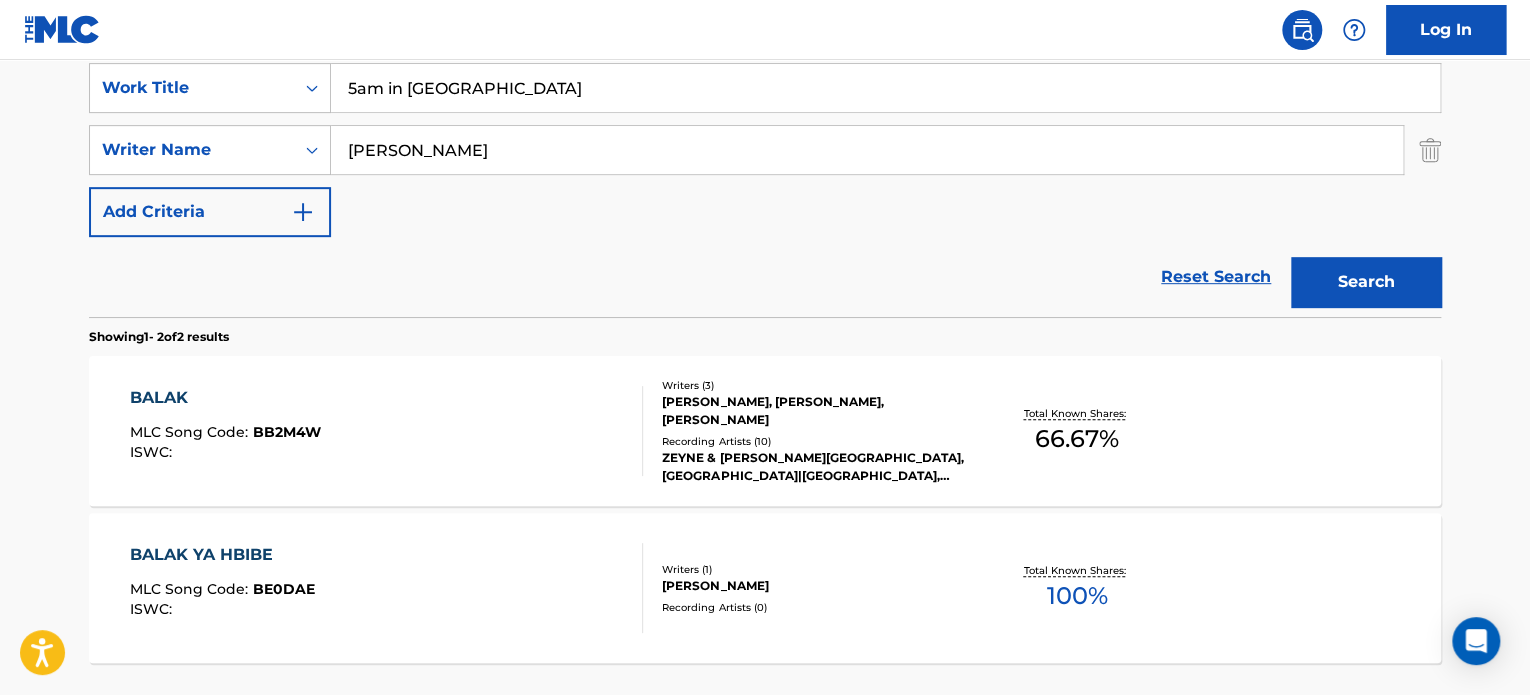 type on "5am in [GEOGRAPHIC_DATA]" 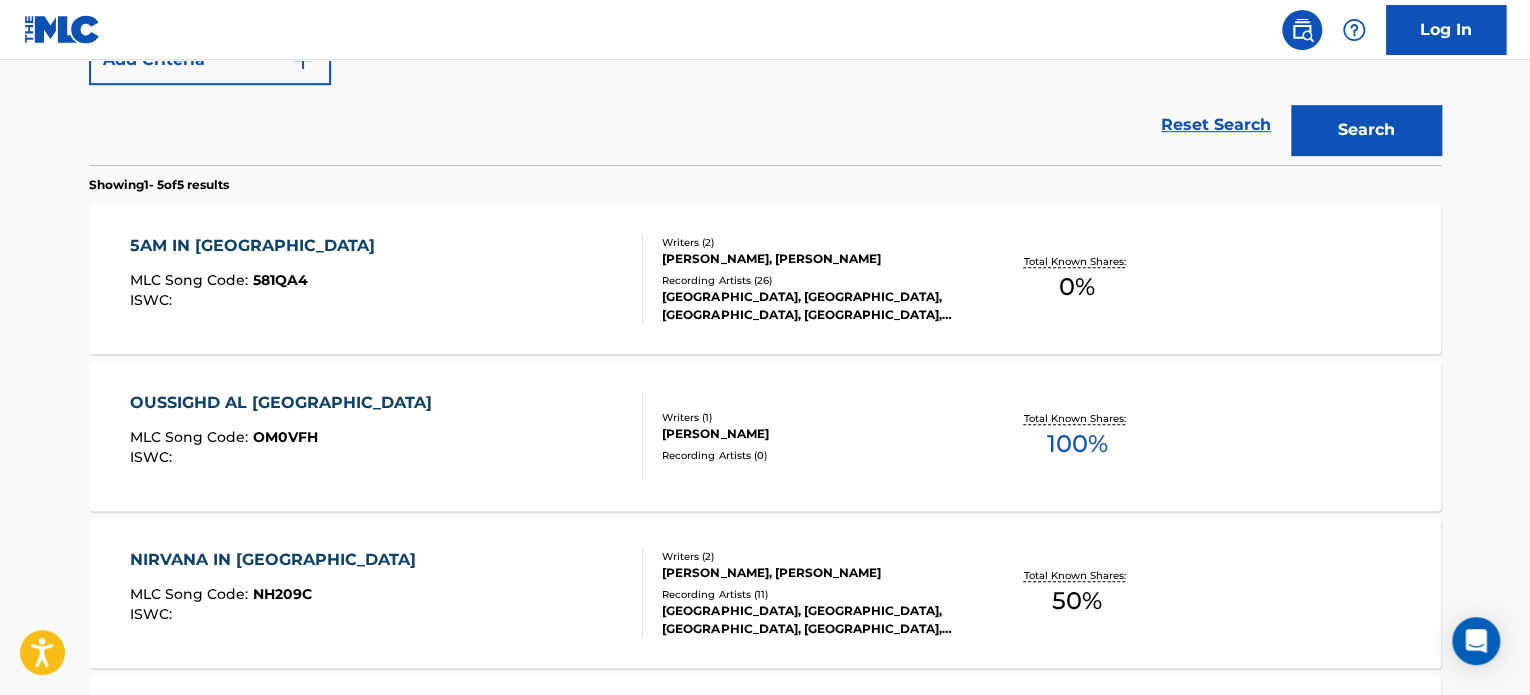 scroll, scrollTop: 476, scrollLeft: 0, axis: vertical 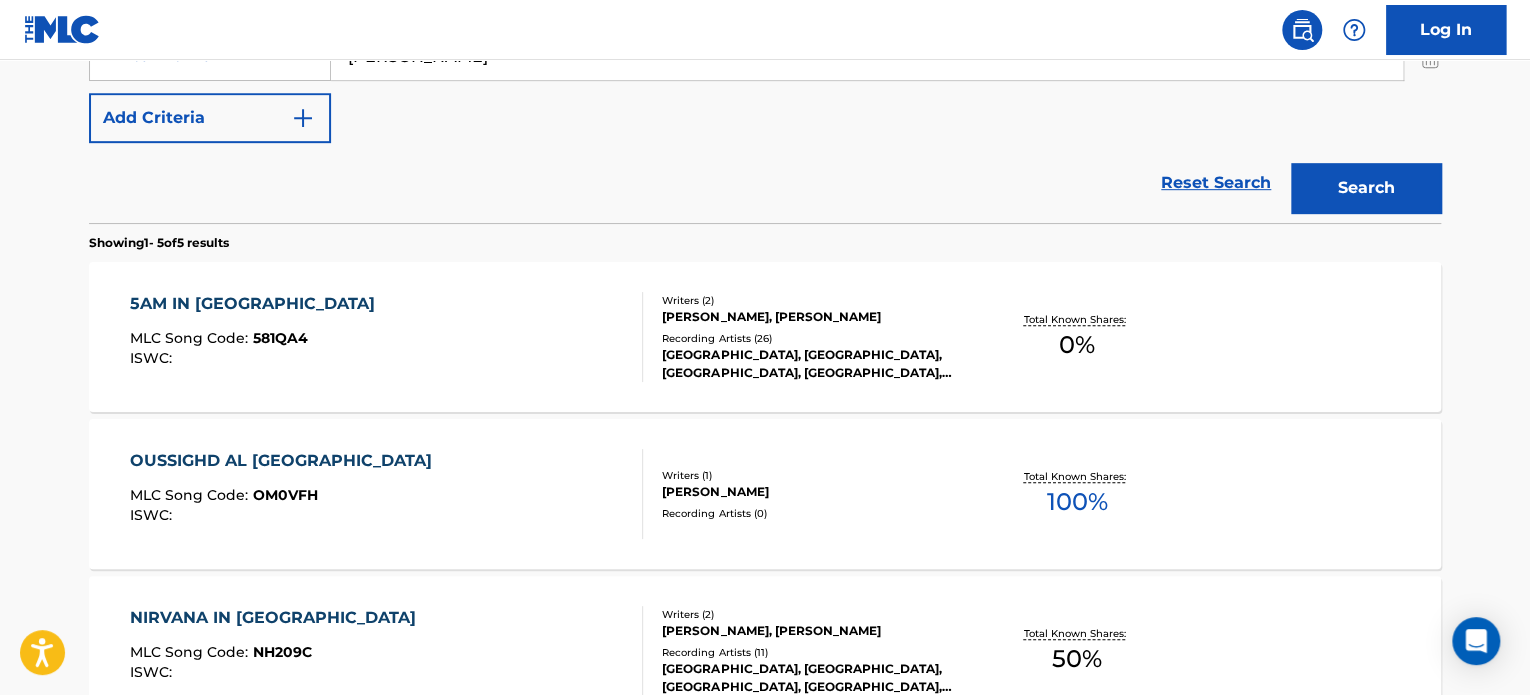 click on "5AM IN [GEOGRAPHIC_DATA] MLC Song Code : 581QA4 ISWC :" at bounding box center (387, 337) 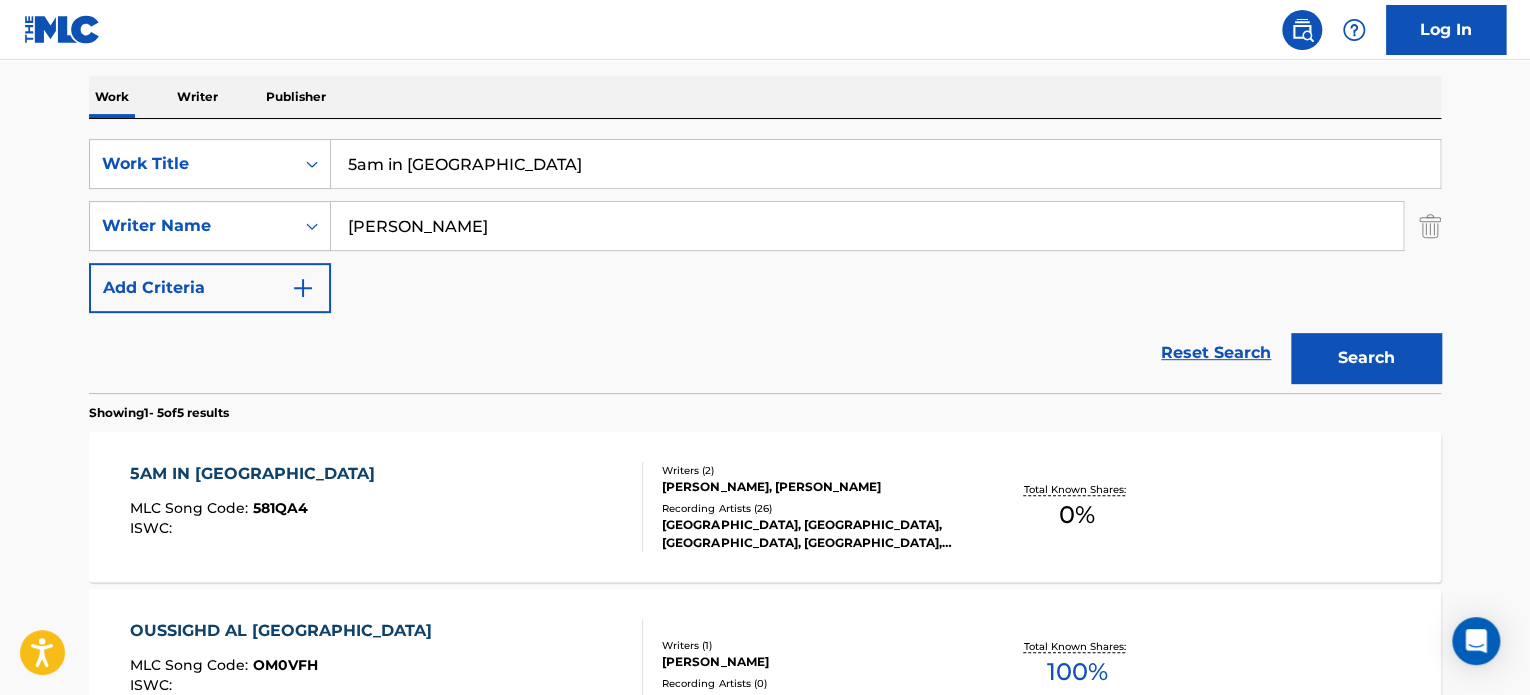 scroll, scrollTop: 305, scrollLeft: 0, axis: vertical 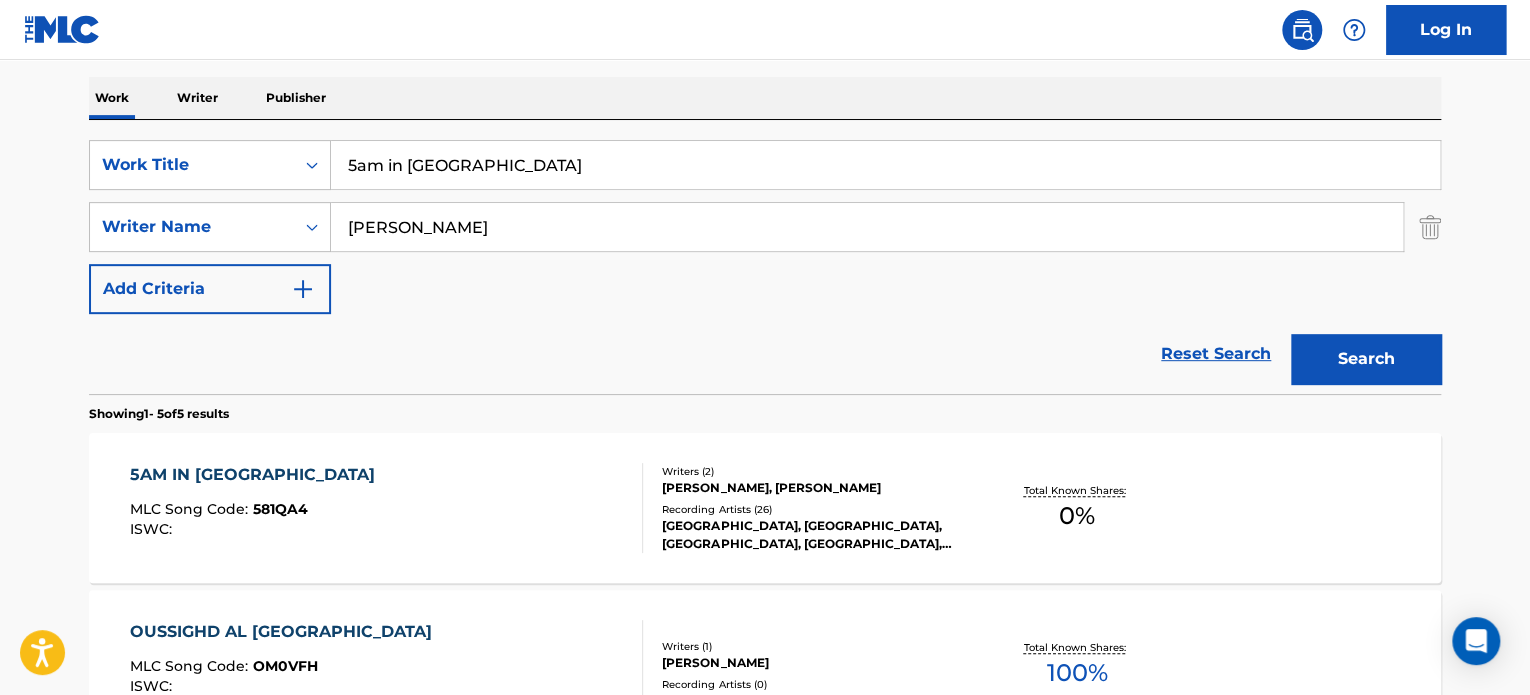 click on "5am in [GEOGRAPHIC_DATA]" at bounding box center (885, 165) 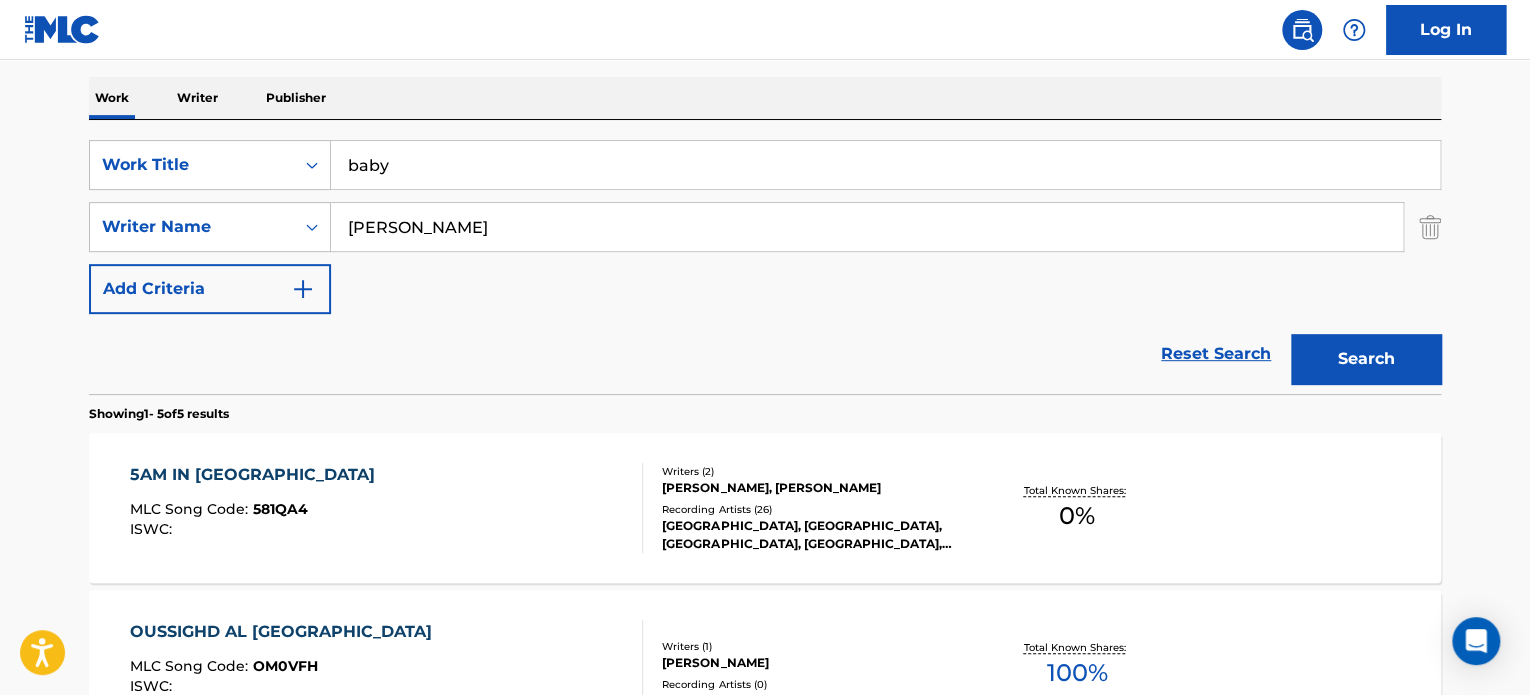type on "baby" 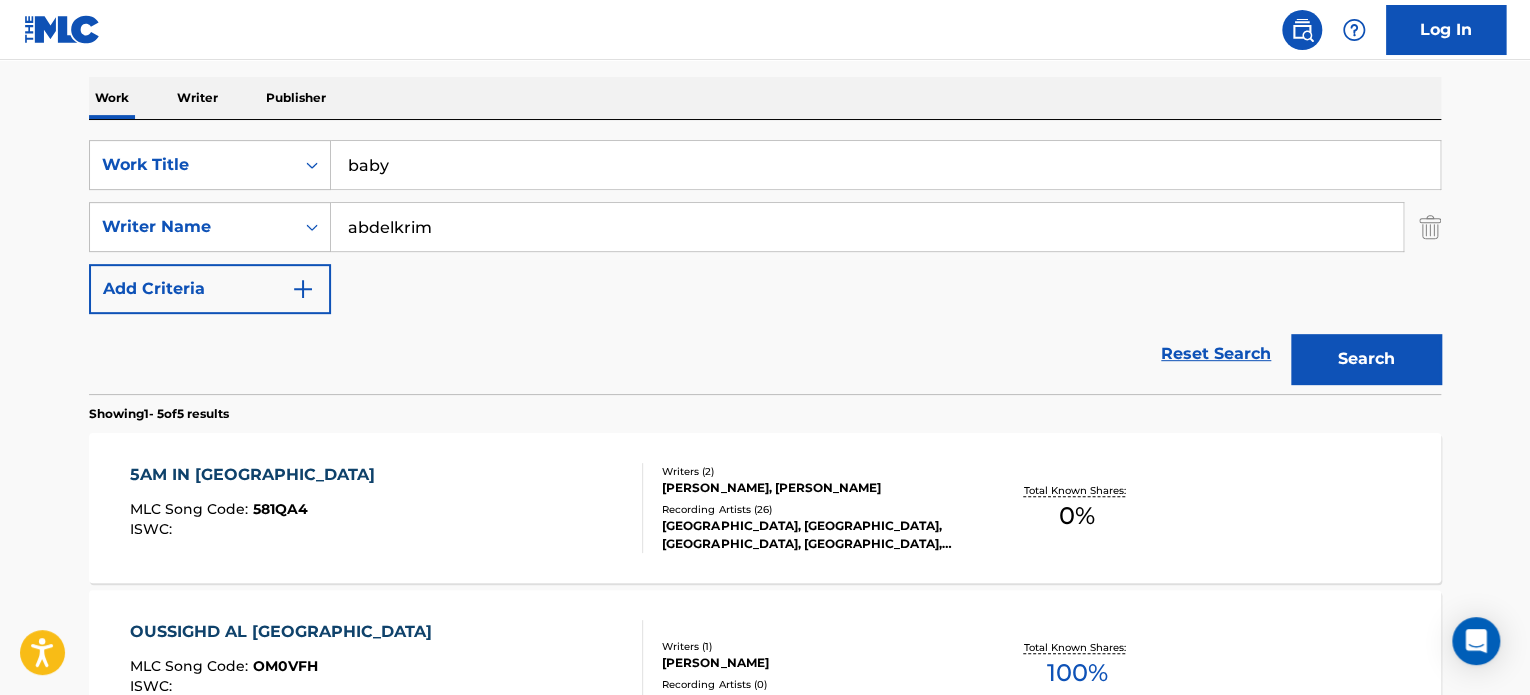 type on "abdelkrim" 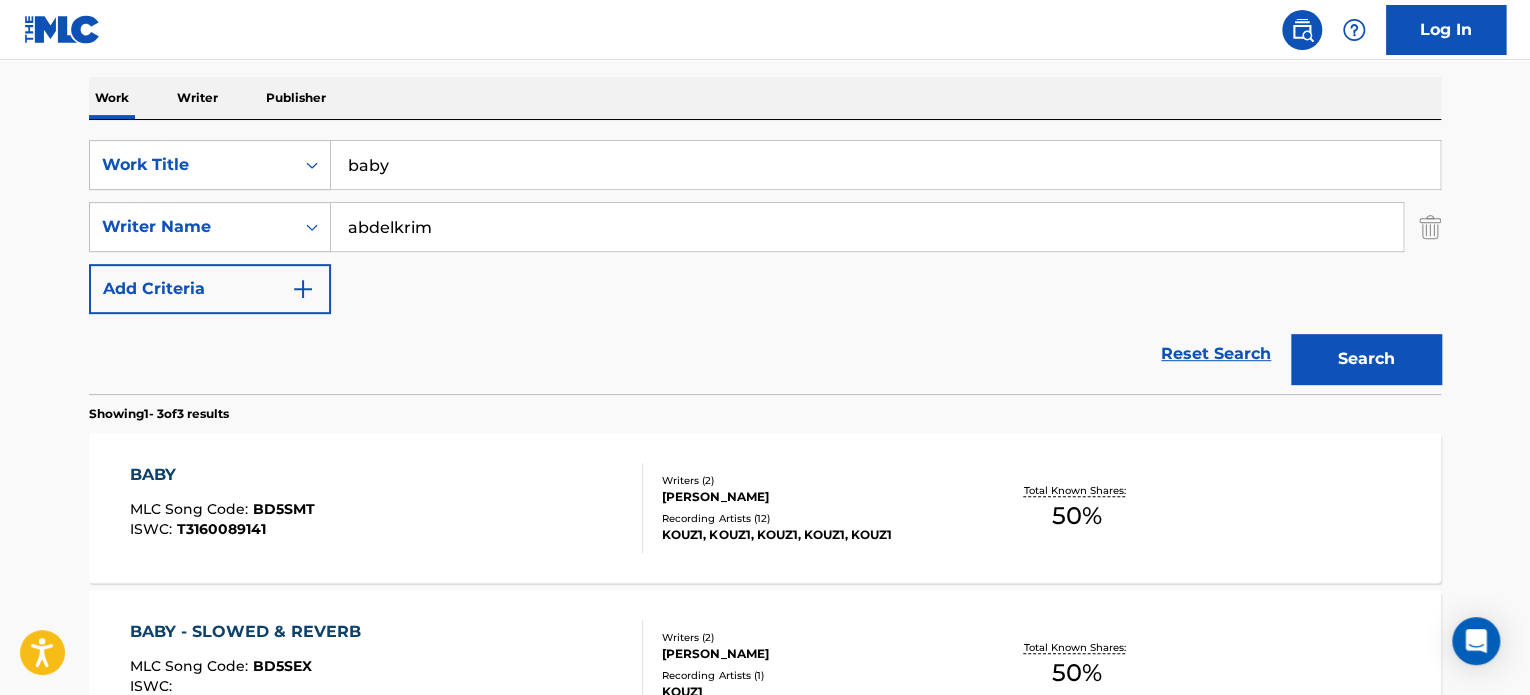 scroll, scrollTop: 392, scrollLeft: 0, axis: vertical 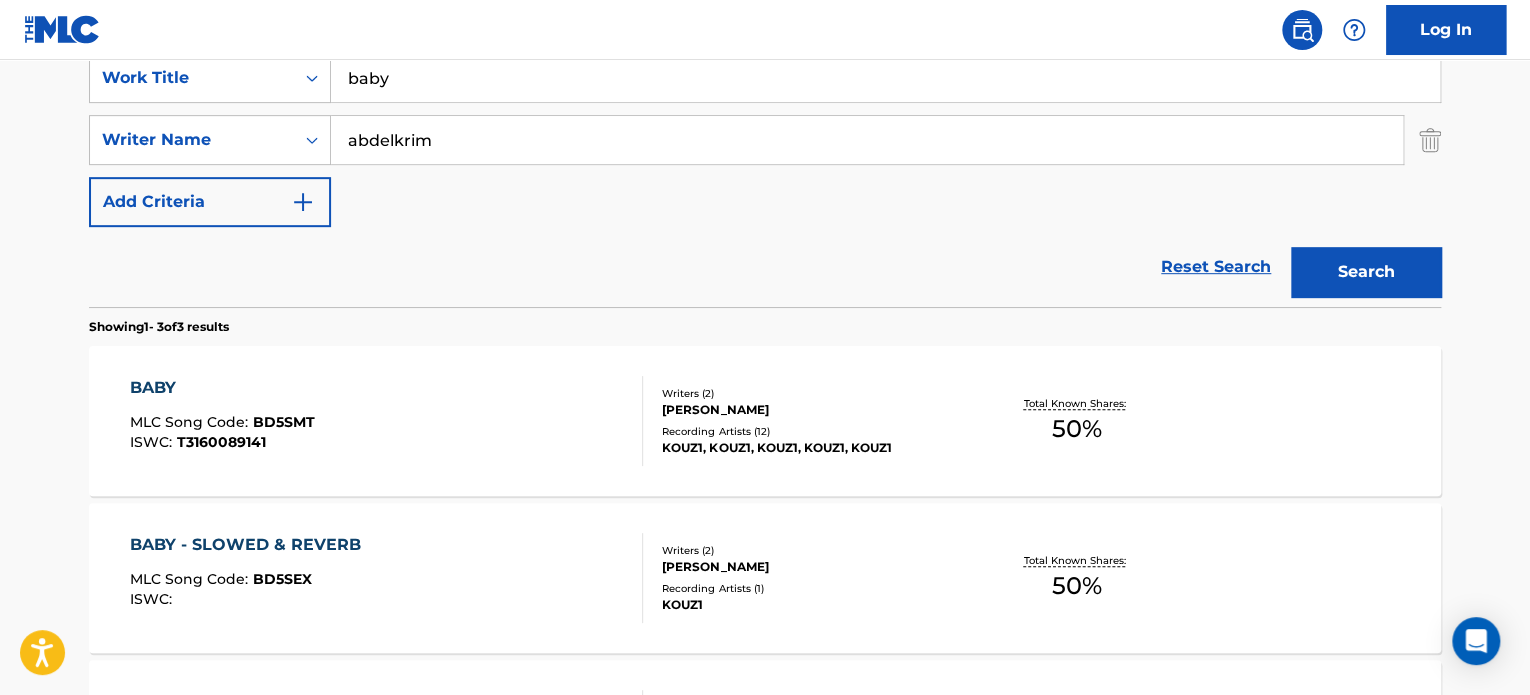 click on "BABY MLC Song Code : BD5SMT ISWC : T3160089141" at bounding box center (387, 421) 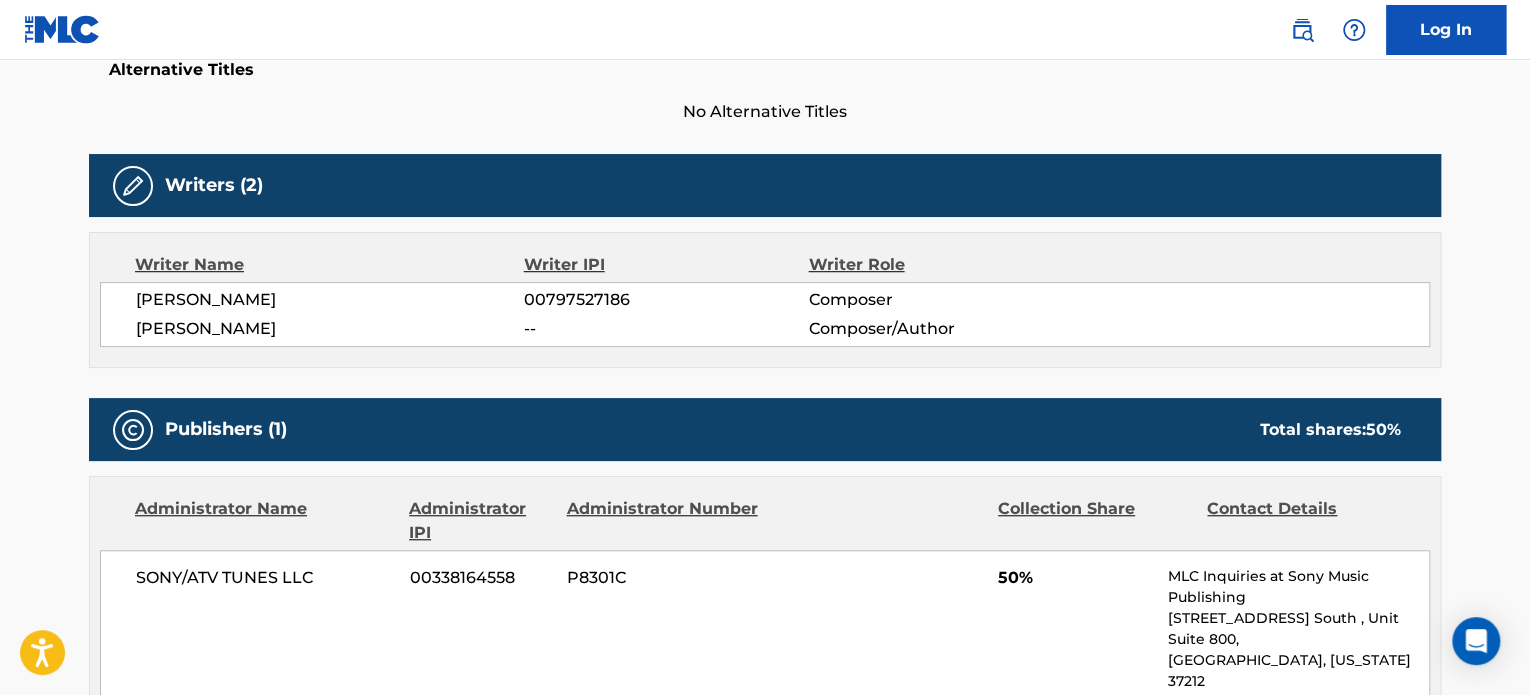 scroll, scrollTop: 541, scrollLeft: 0, axis: vertical 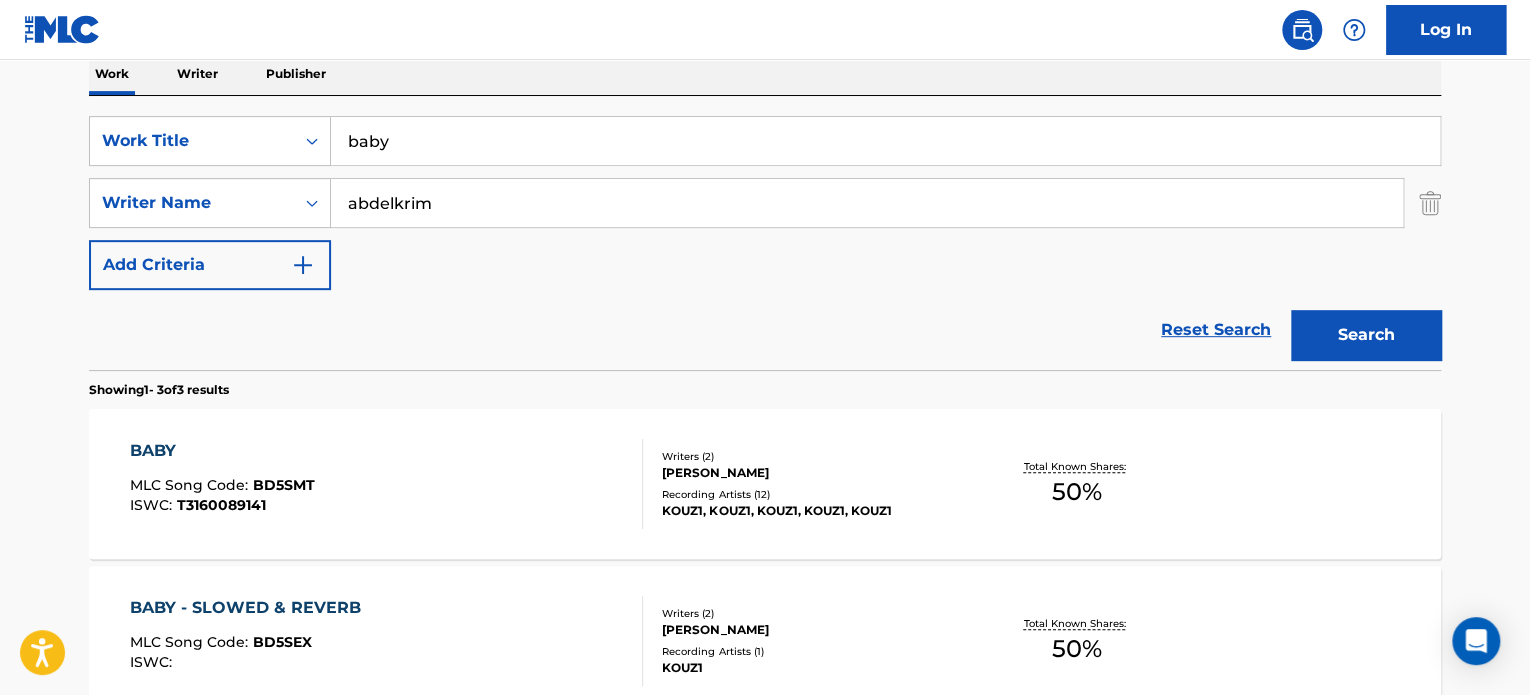 click on "baby" at bounding box center [885, 141] 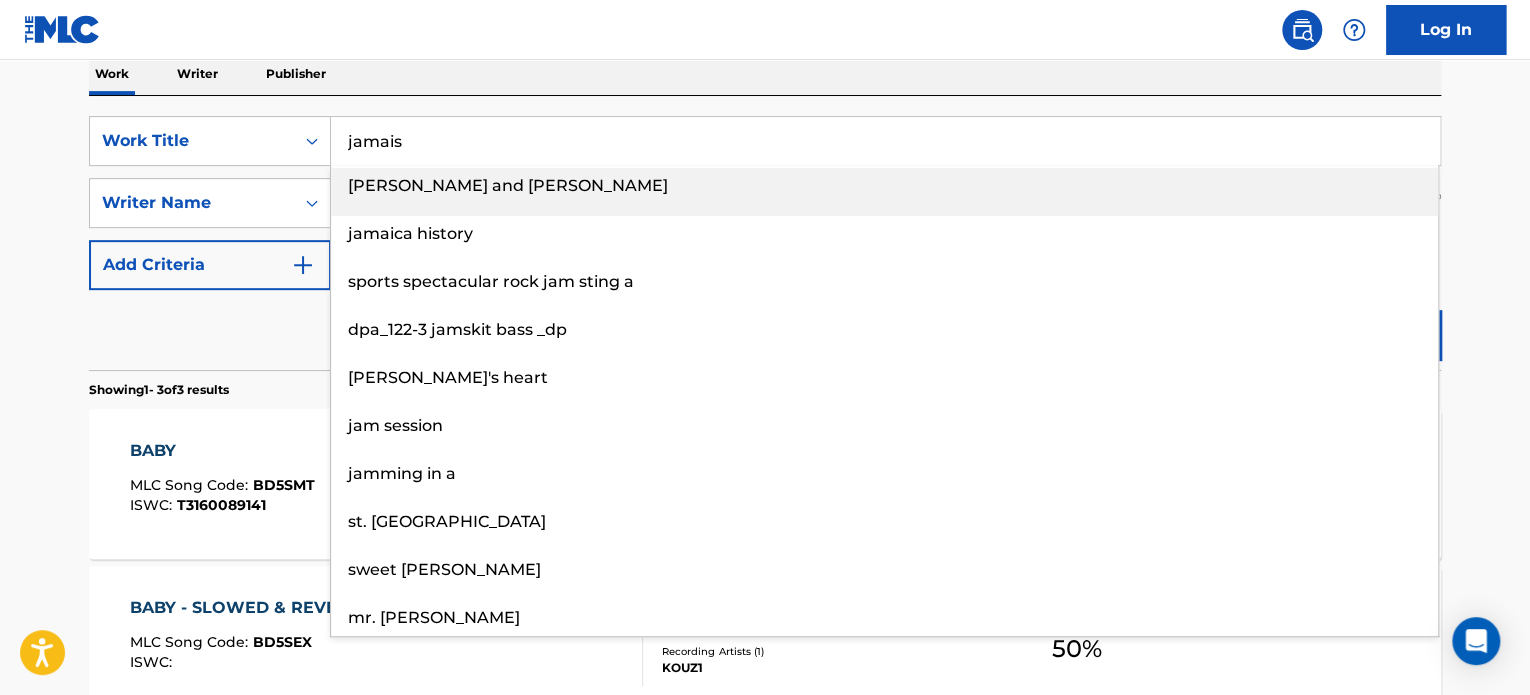 type on "jamais" 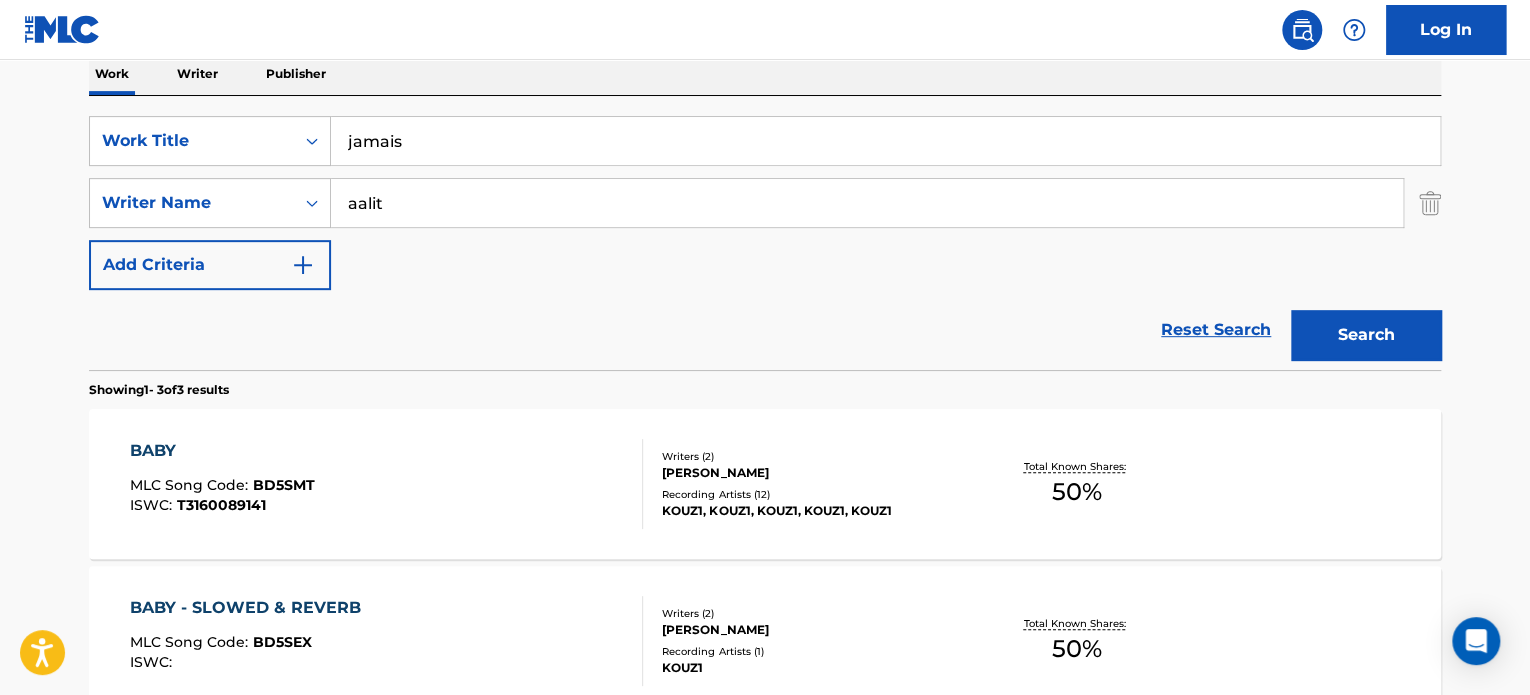 type on "aalit" 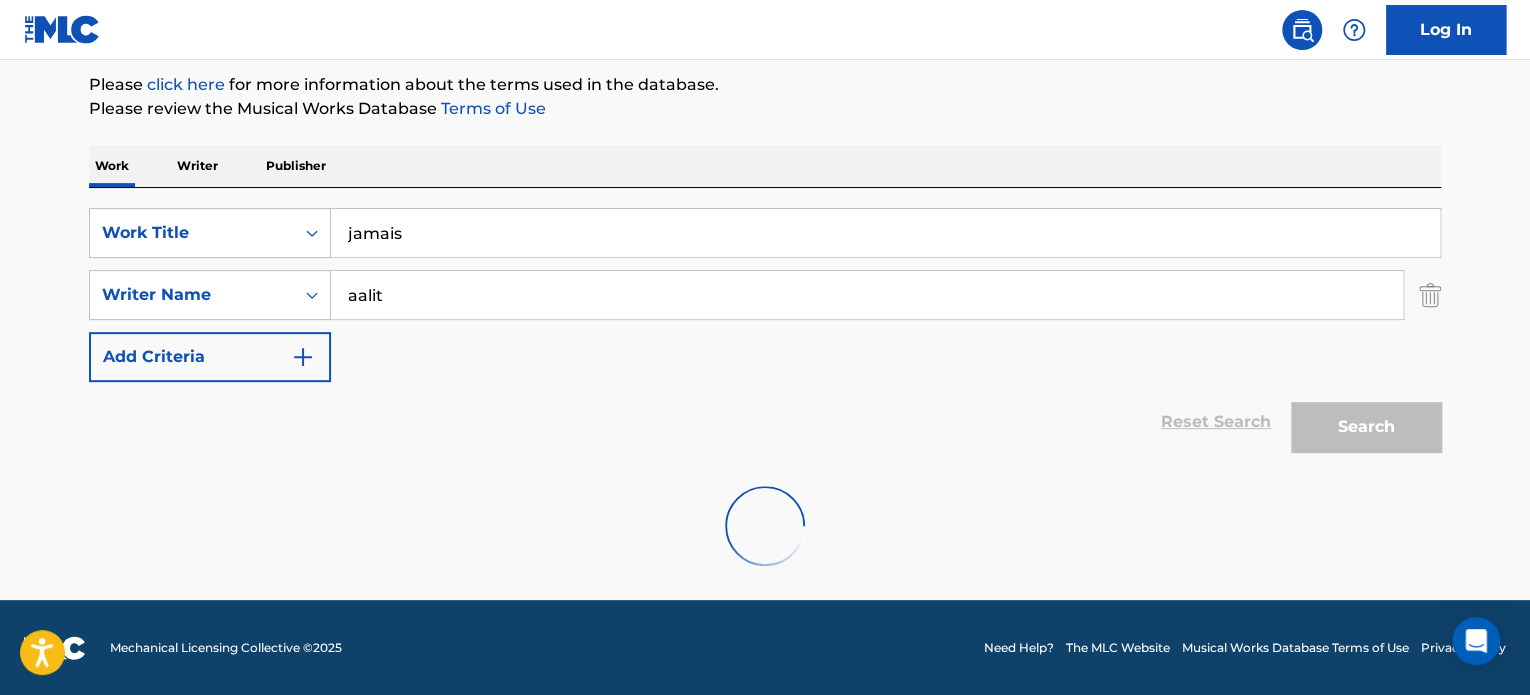 scroll, scrollTop: 172, scrollLeft: 0, axis: vertical 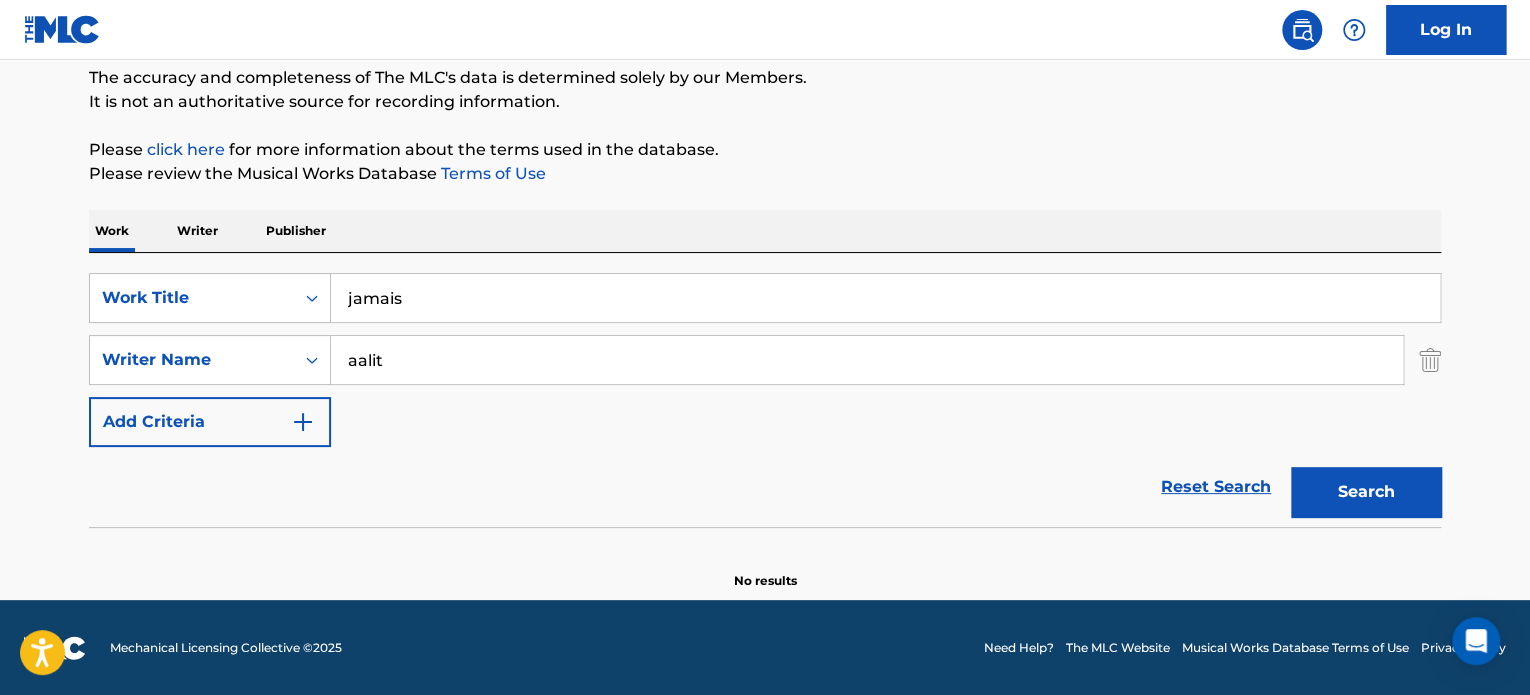 click on "jamais" at bounding box center (885, 298) 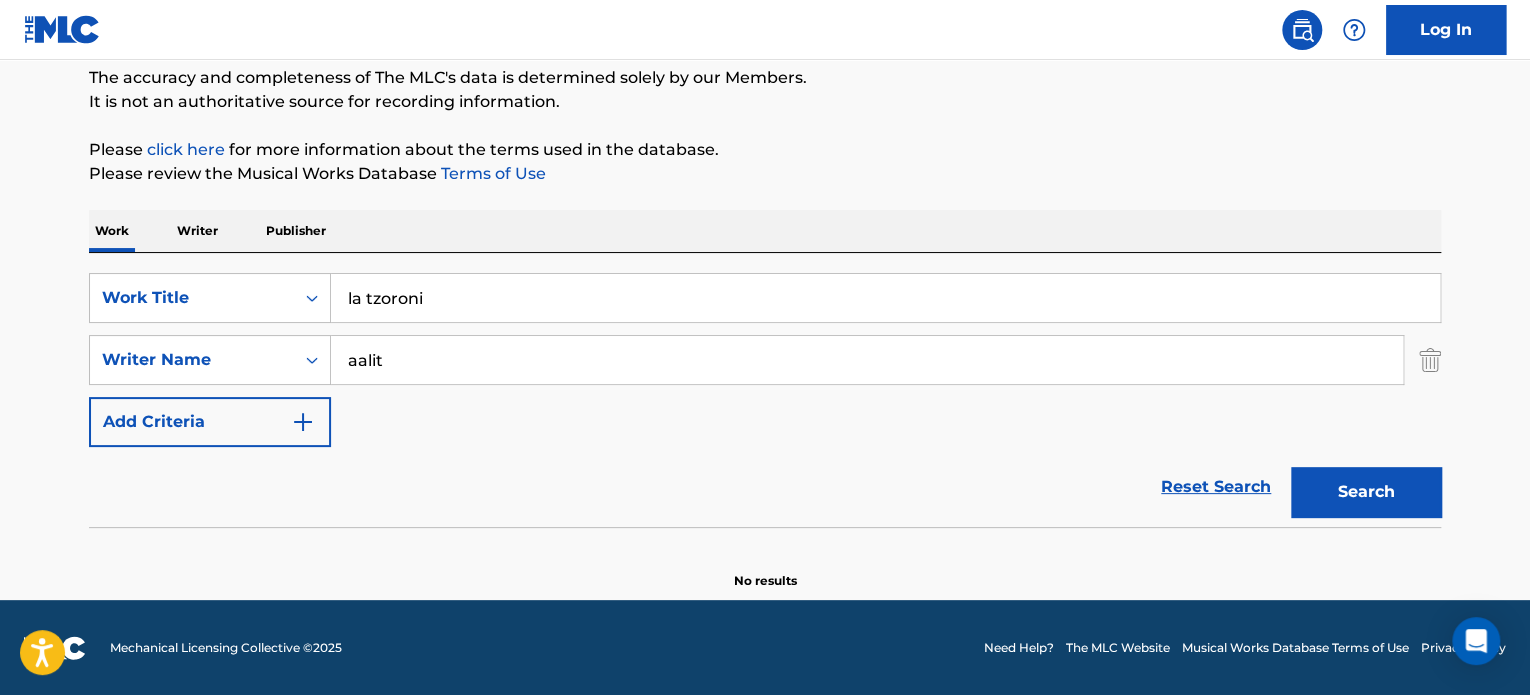 type on "la tzoroni" 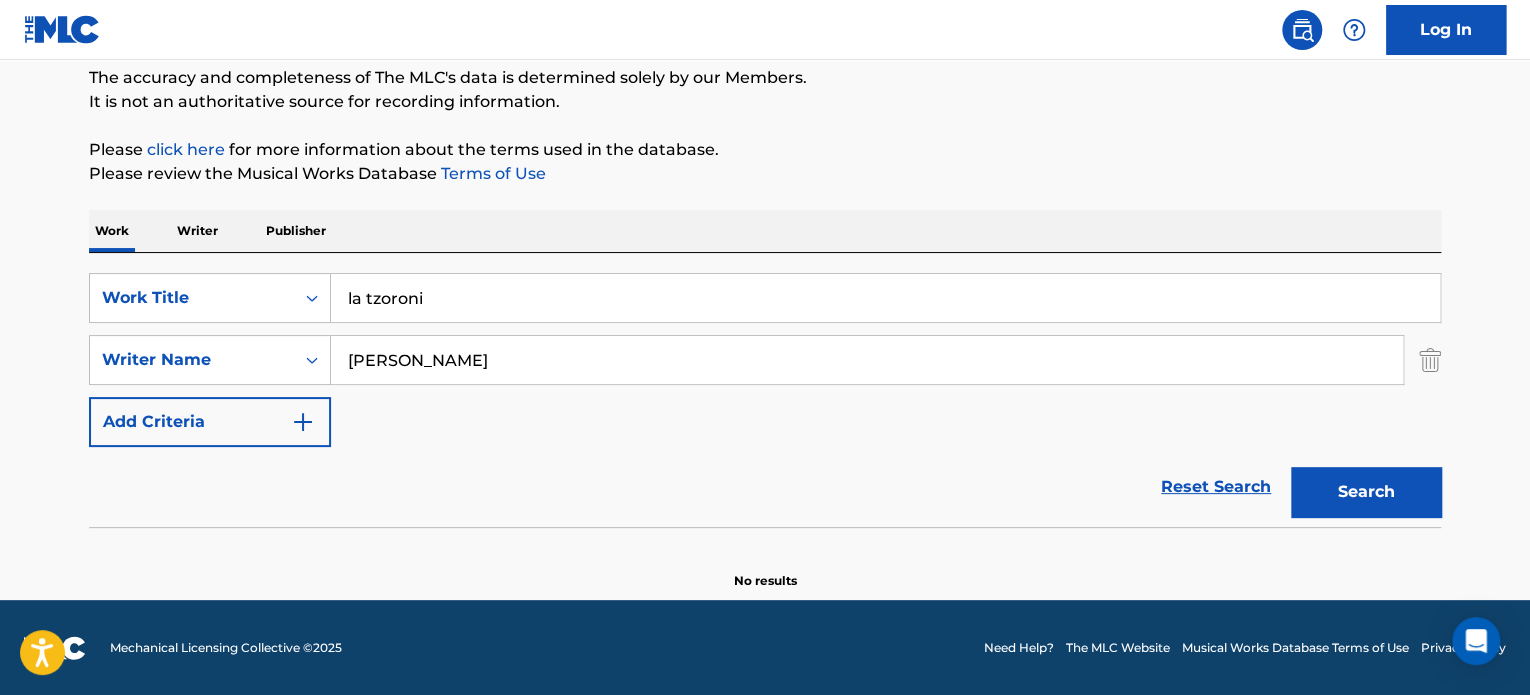 type on "[PERSON_NAME]" 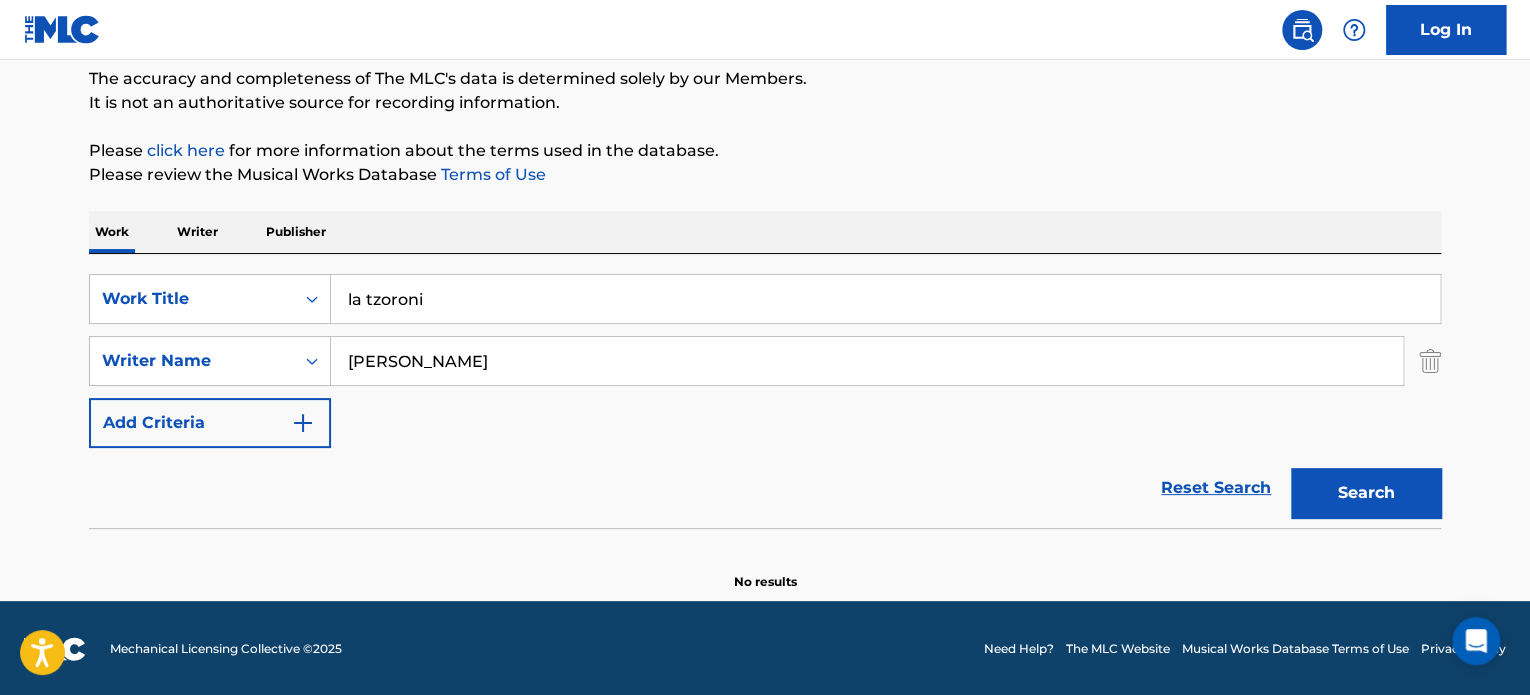 click on "la tzoroni" at bounding box center (885, 299) 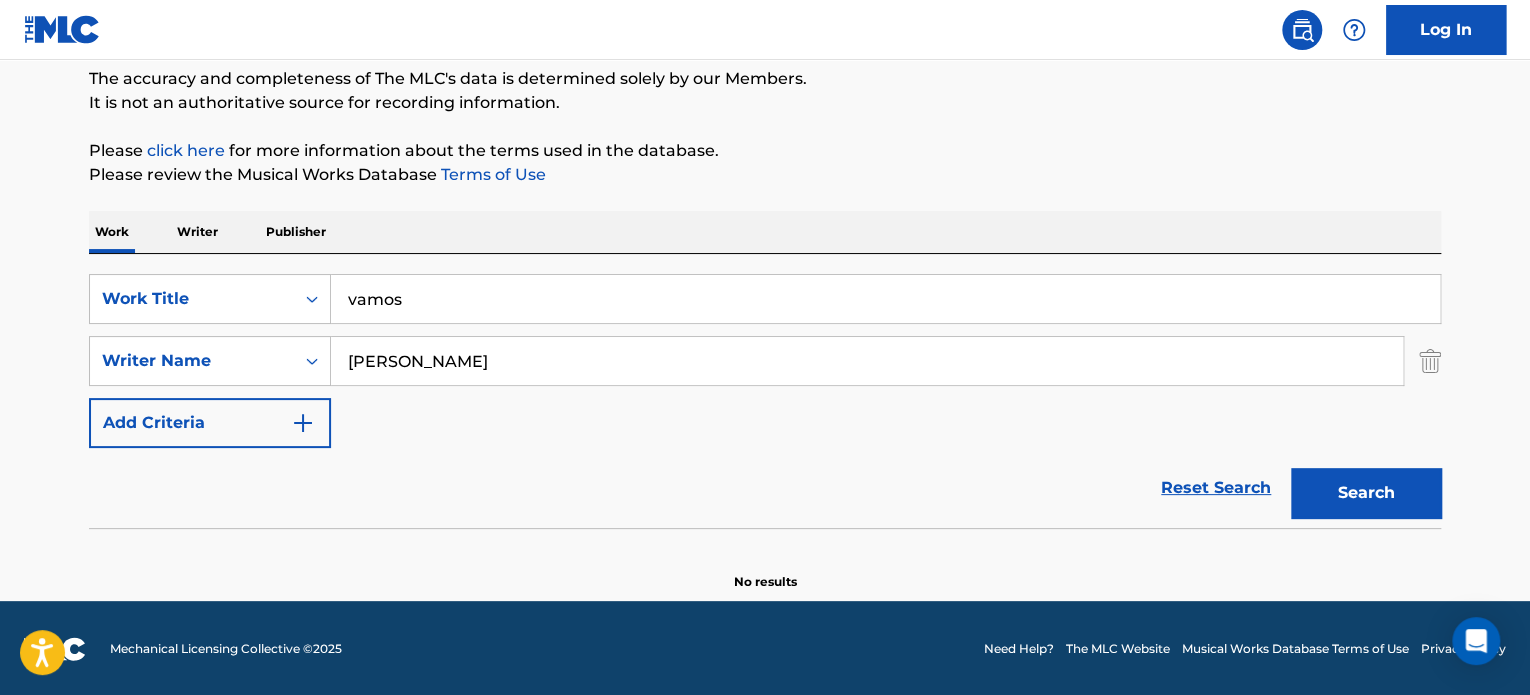 type on "vamos" 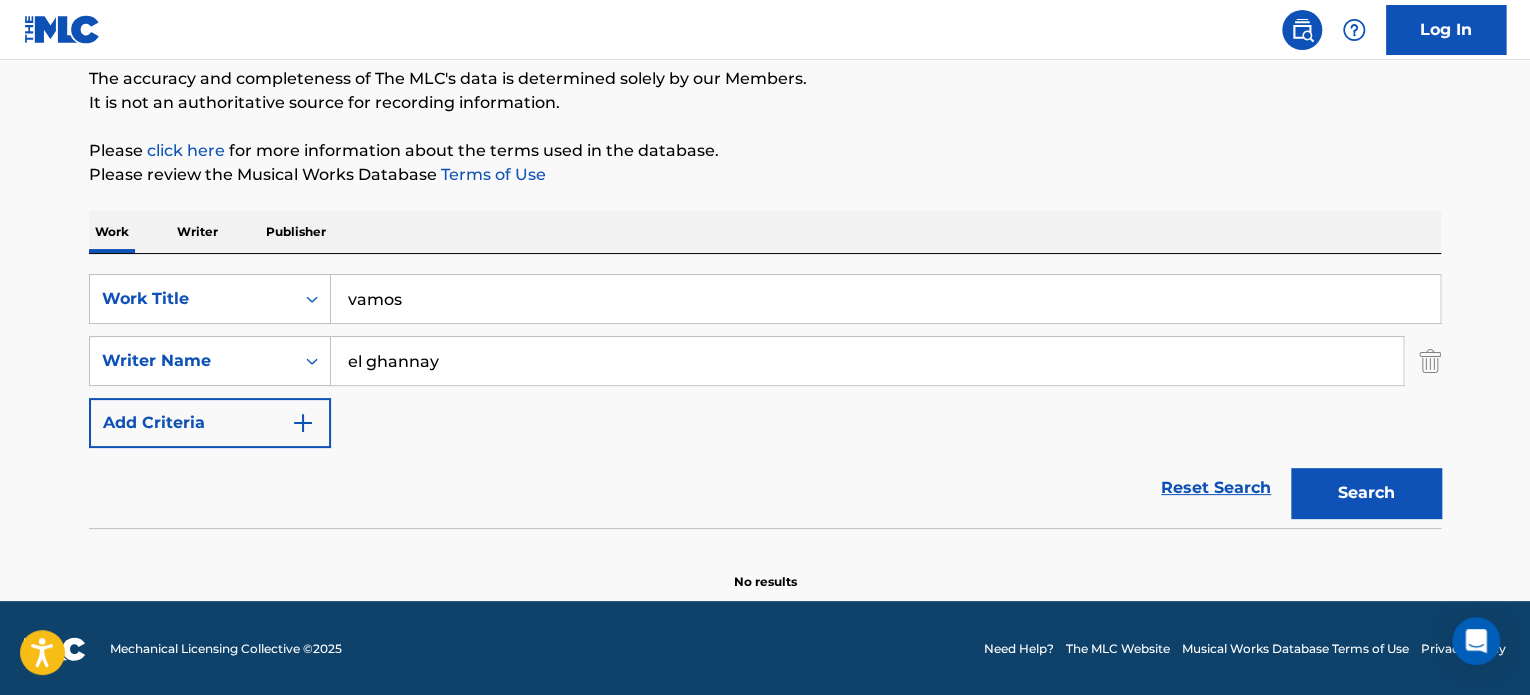 type on "el ghannay" 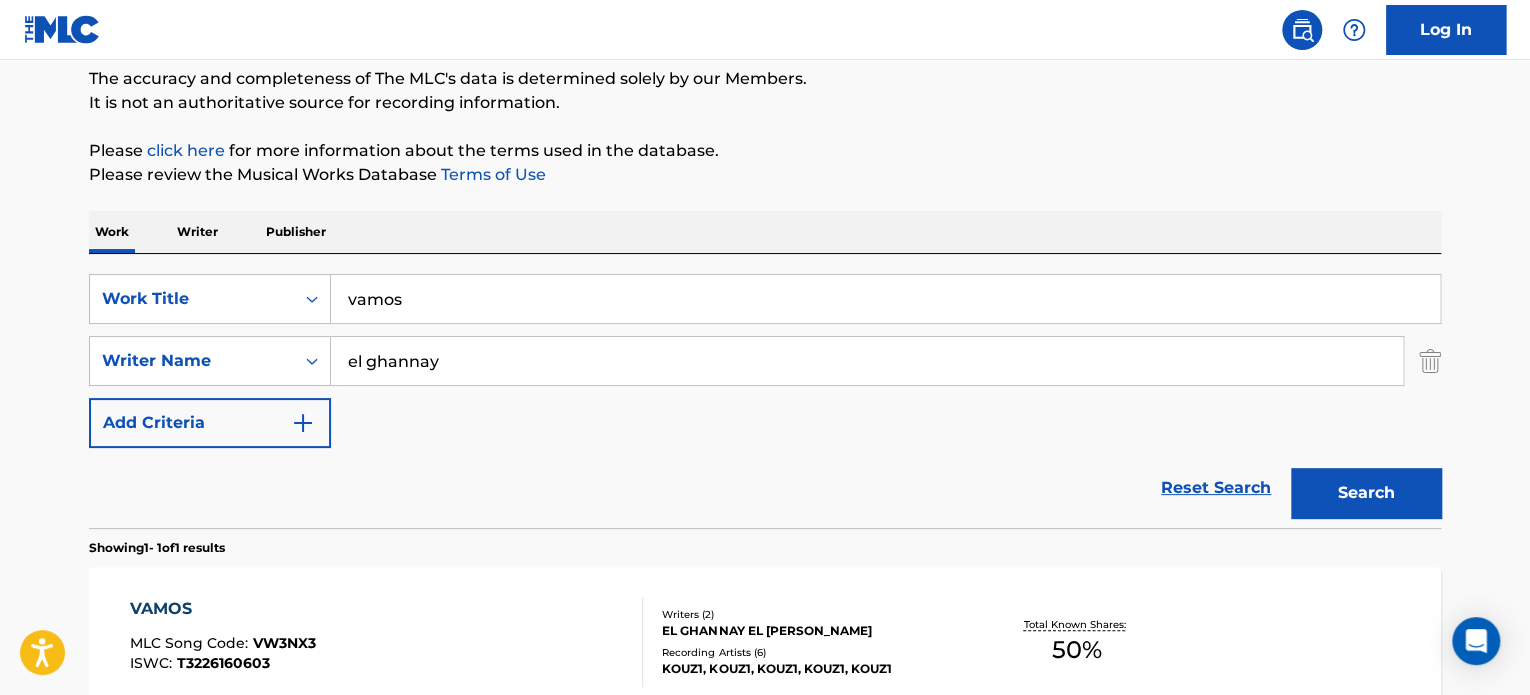 scroll, scrollTop: 311, scrollLeft: 0, axis: vertical 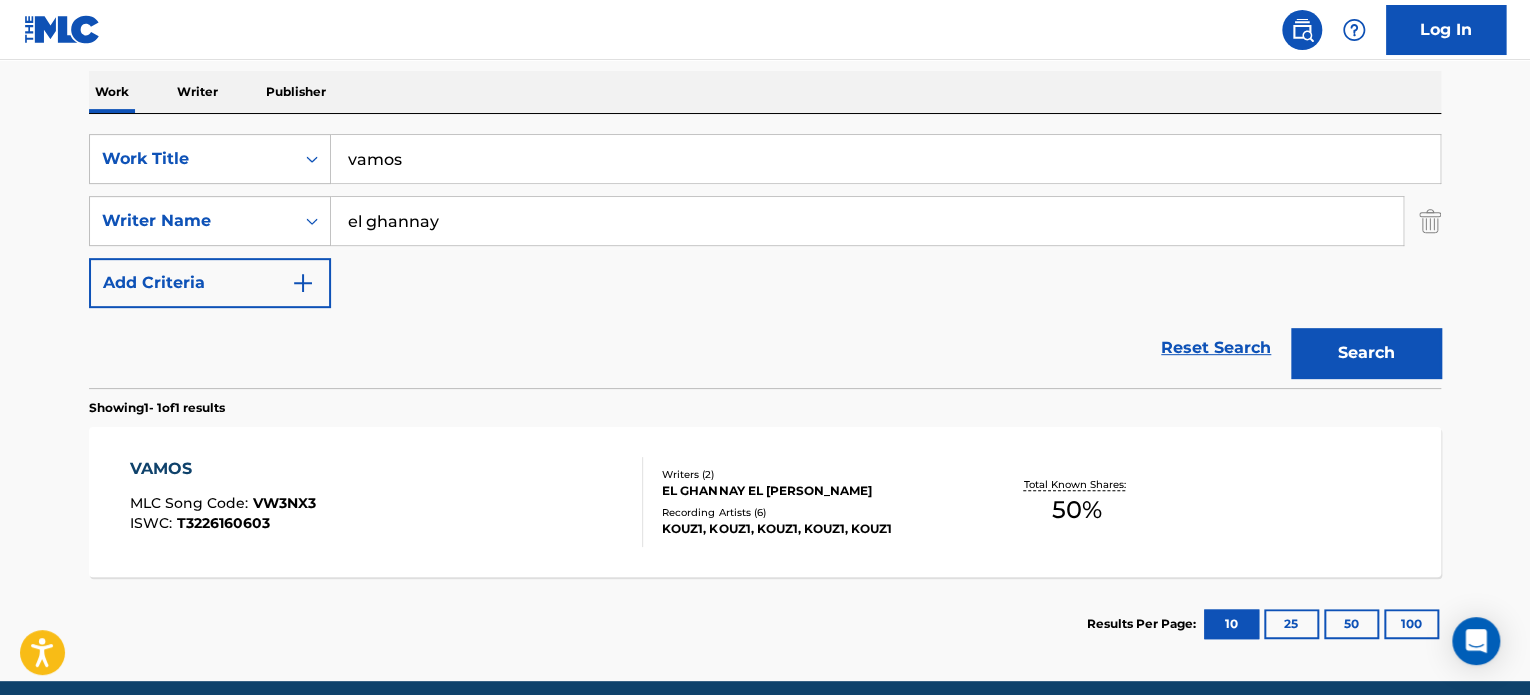 click on "VAMOS MLC Song Code : VW3NX3 ISWC : T3226160603" at bounding box center [387, 502] 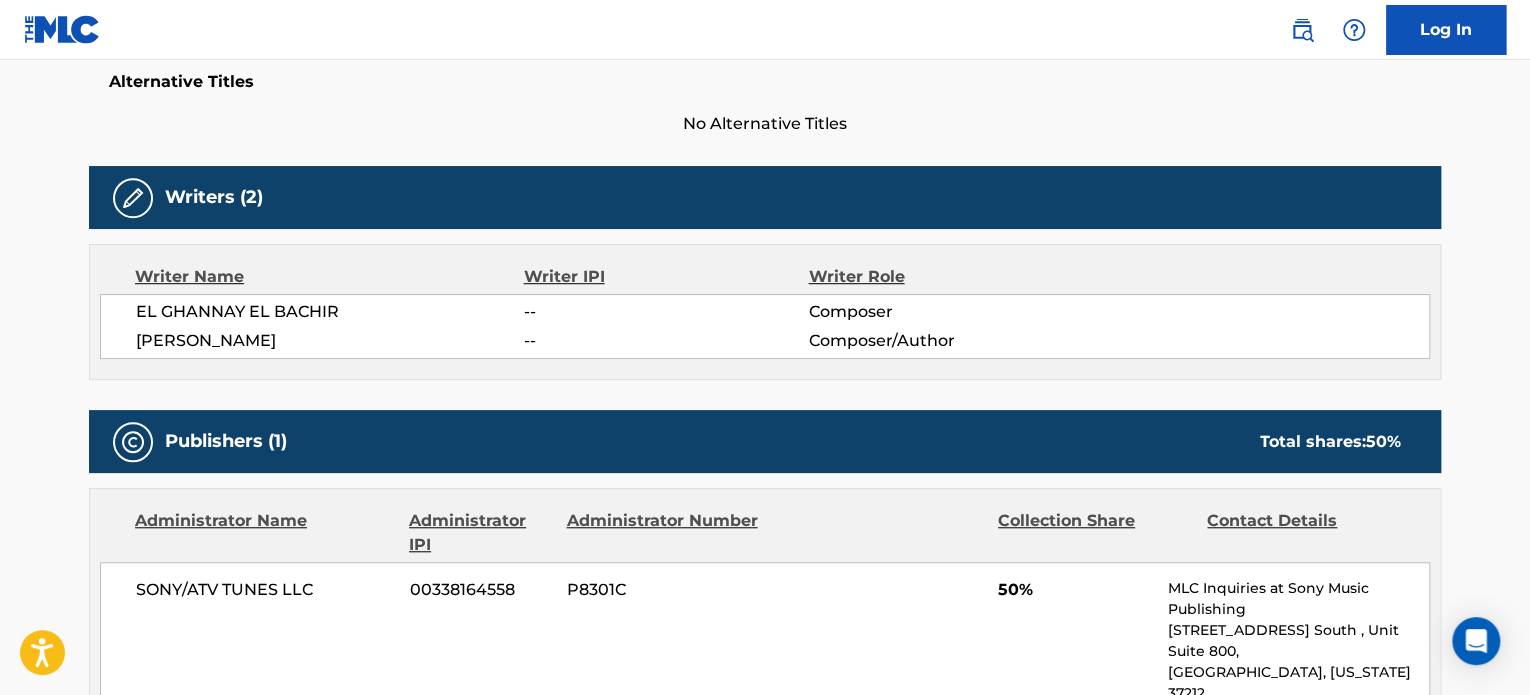 scroll, scrollTop: 533, scrollLeft: 0, axis: vertical 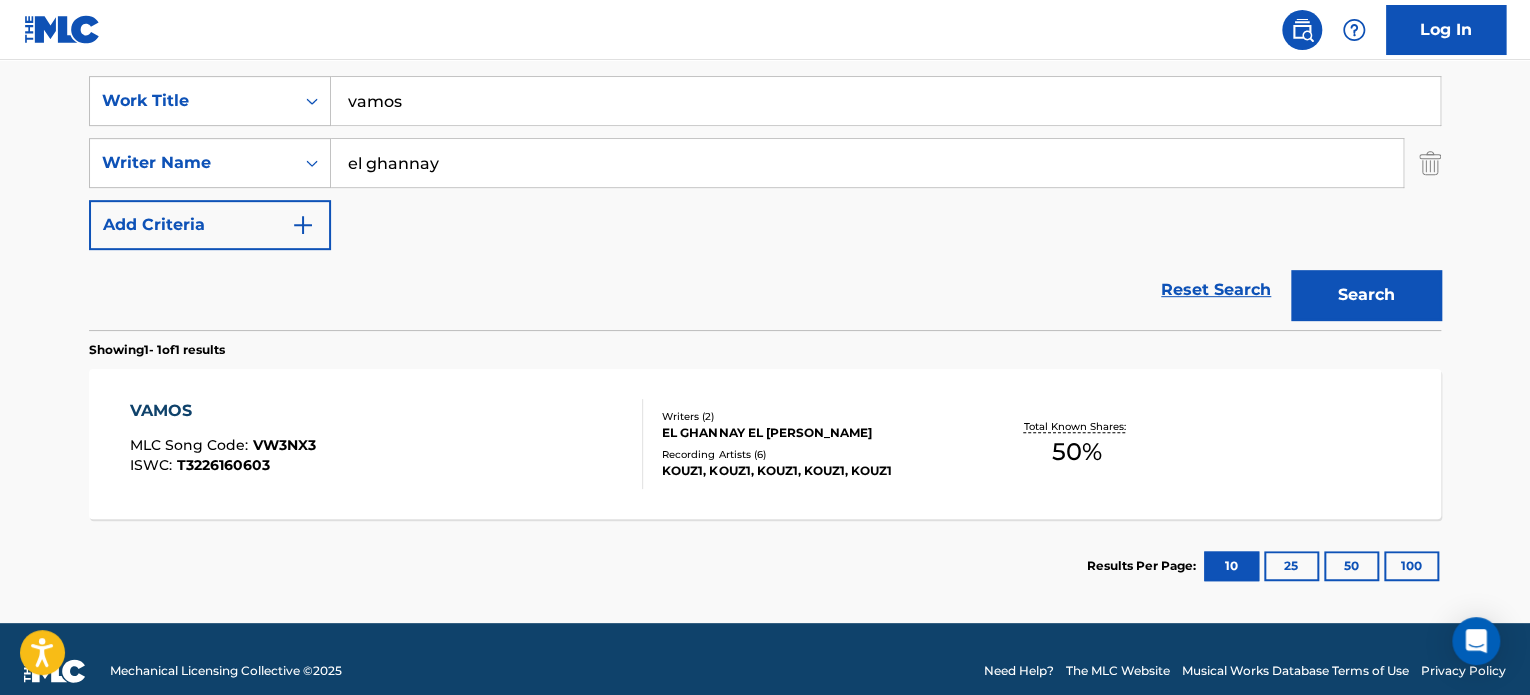 click on "VW3NX3" at bounding box center (284, 445) 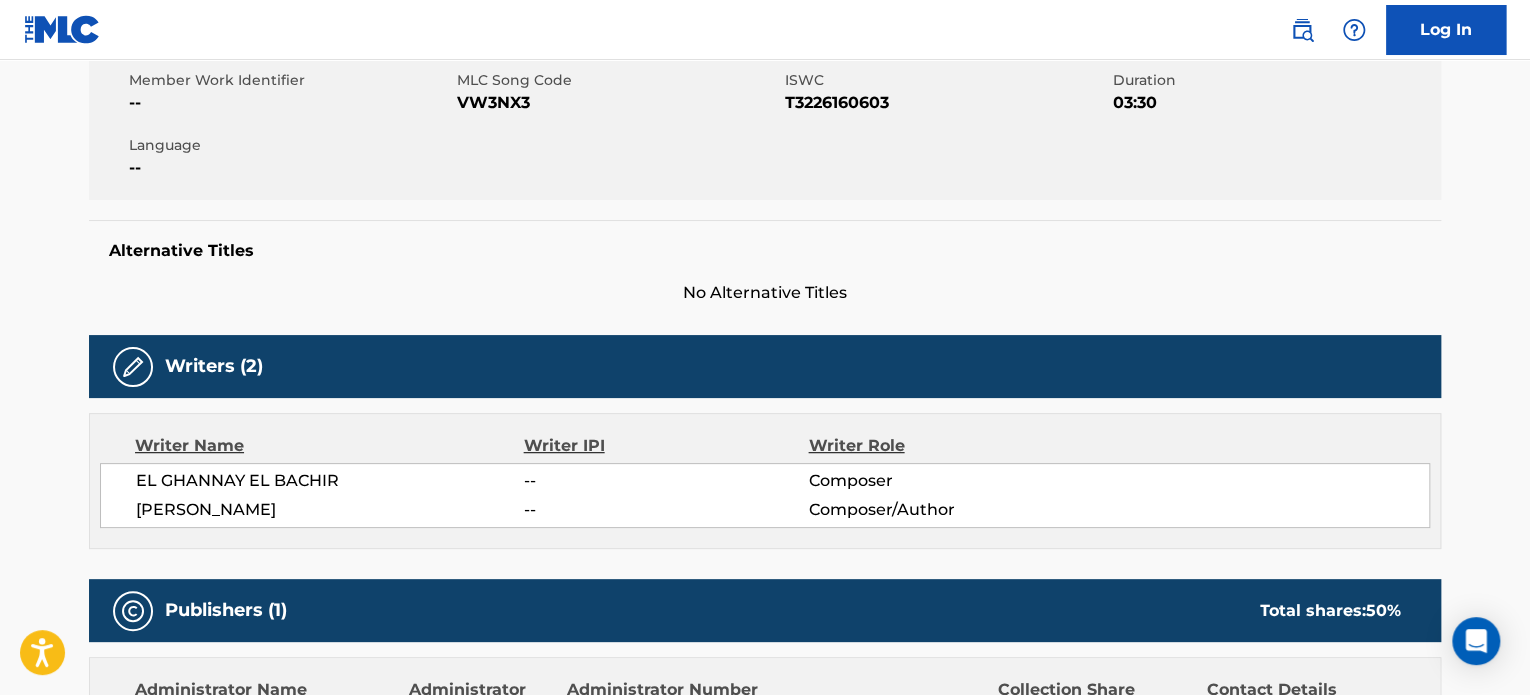 scroll, scrollTop: 0, scrollLeft: 0, axis: both 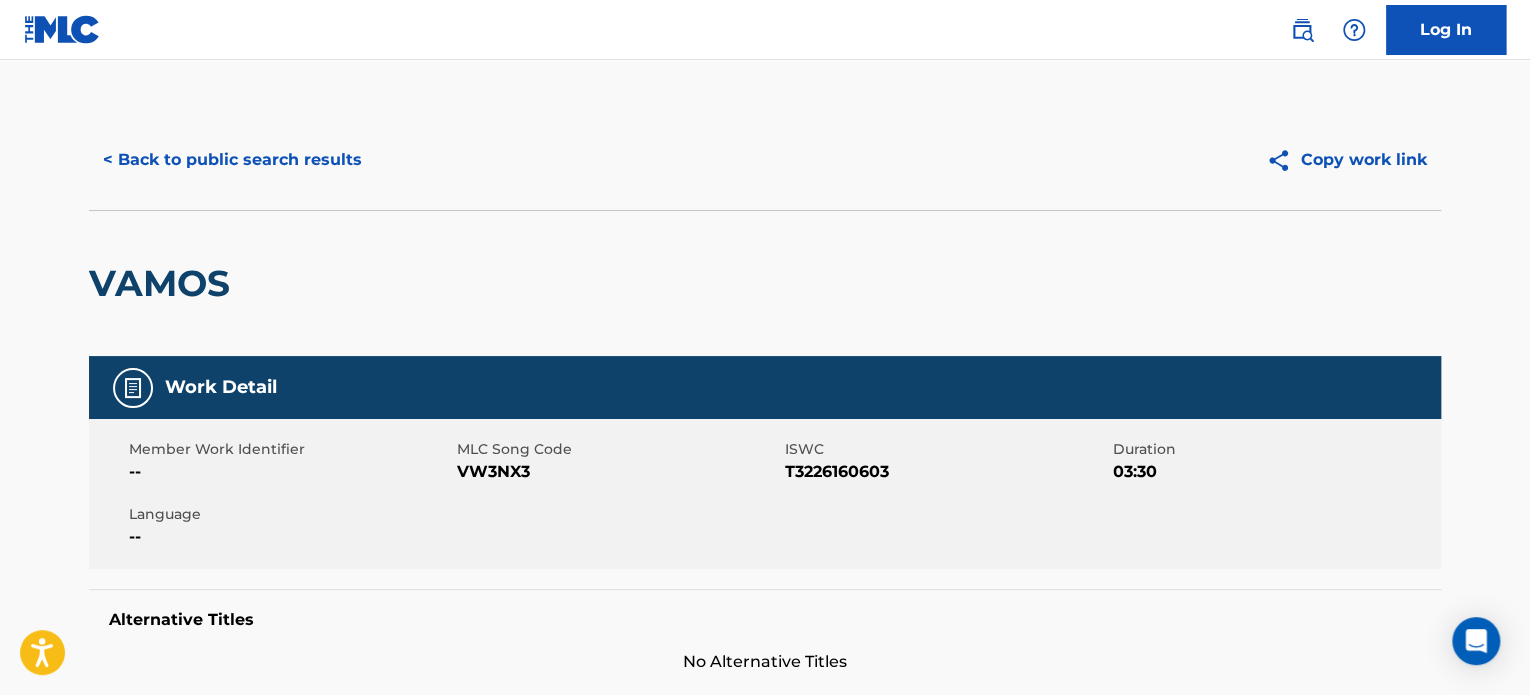 click on "VW3NX3" at bounding box center (618, 472) 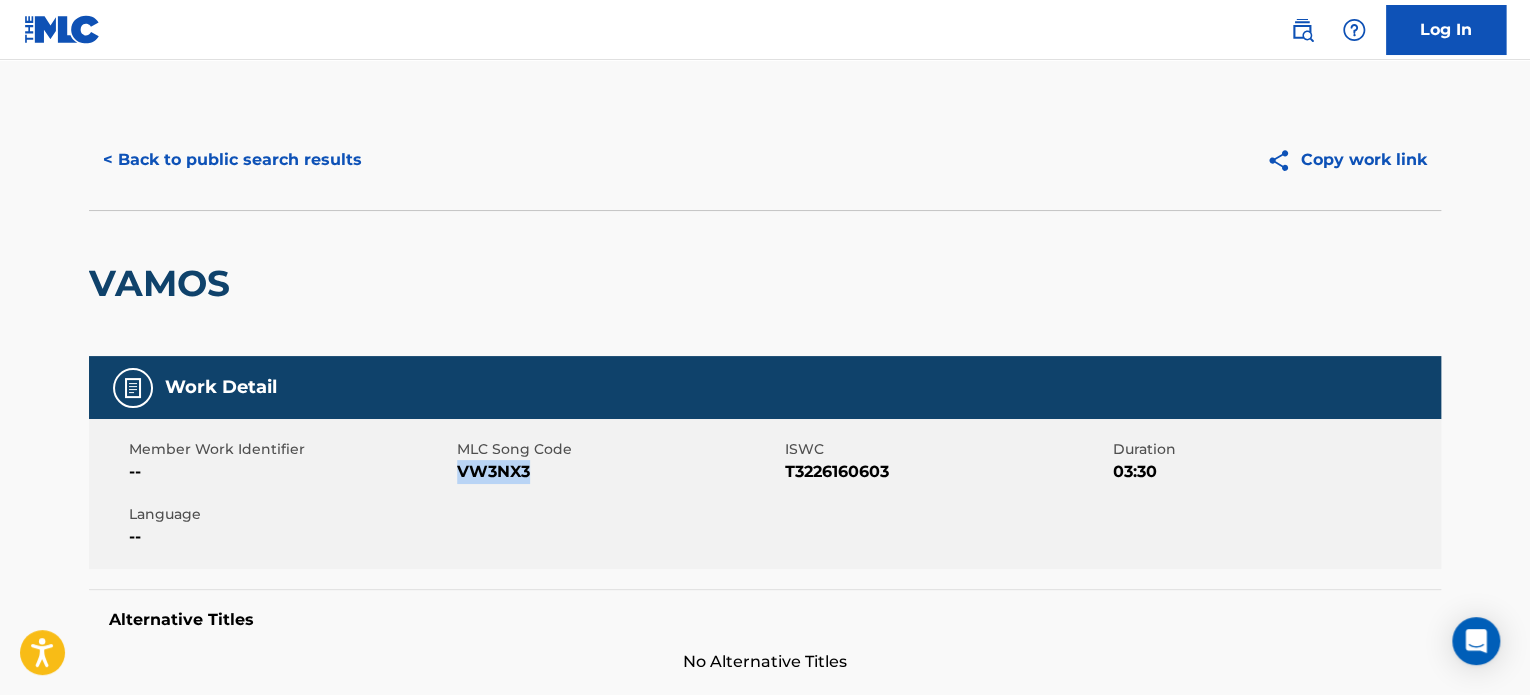click on "VW3NX3" at bounding box center [618, 472] 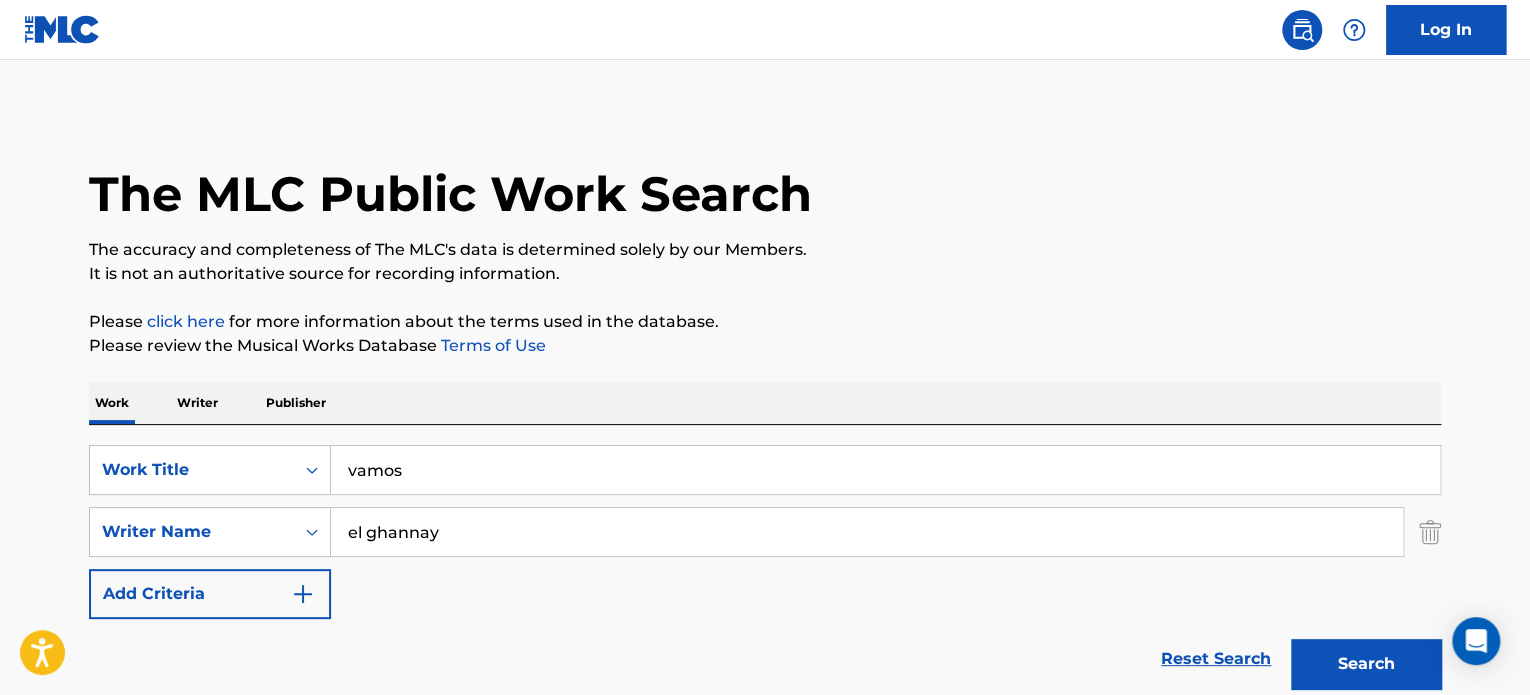 scroll, scrollTop: 278, scrollLeft: 0, axis: vertical 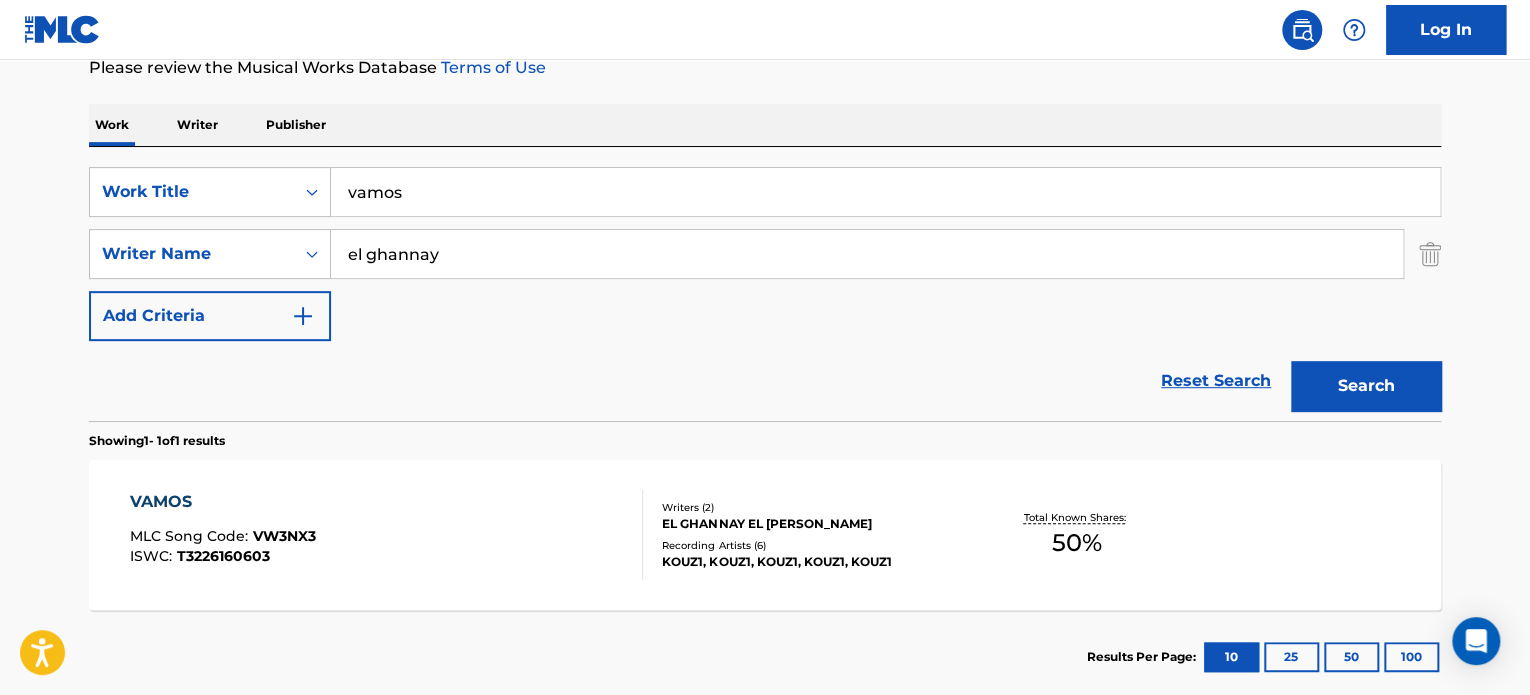 click on "vamos" at bounding box center (885, 192) 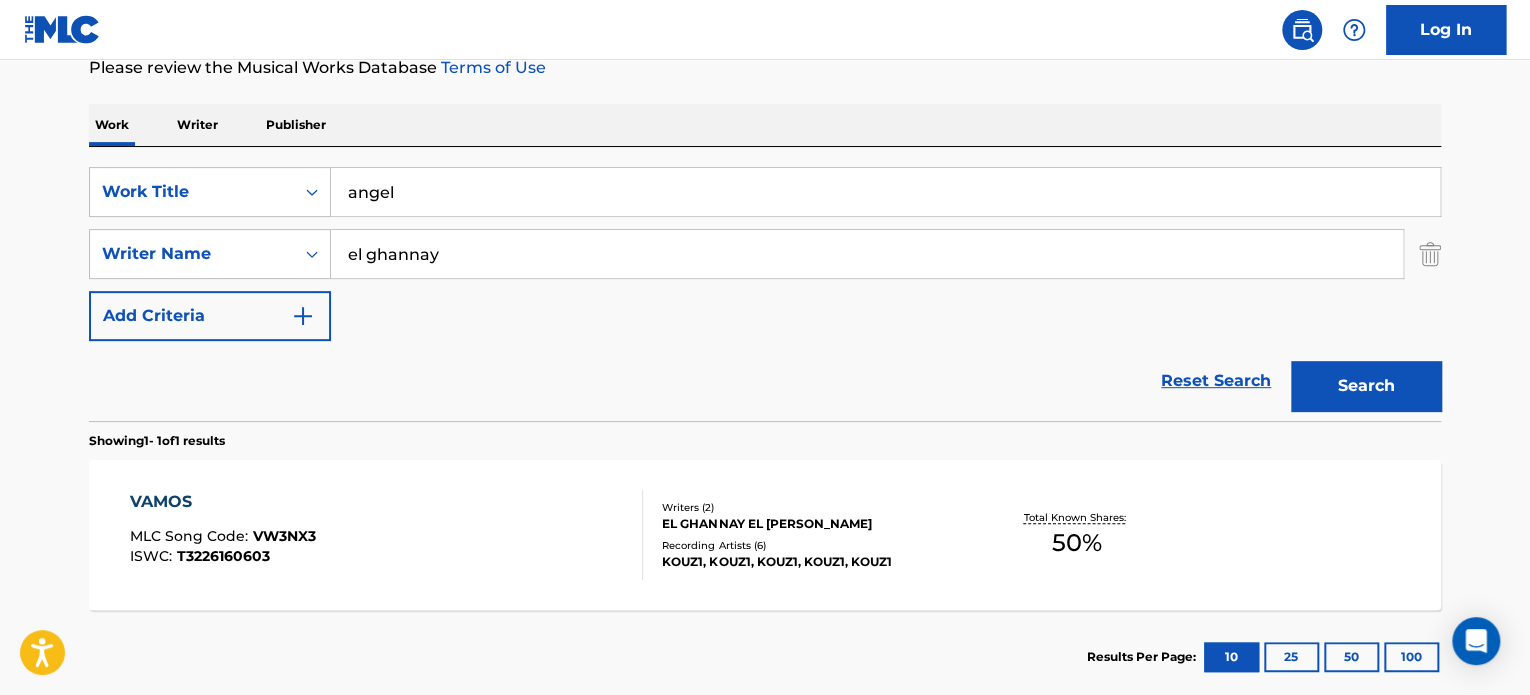 type on "angel" 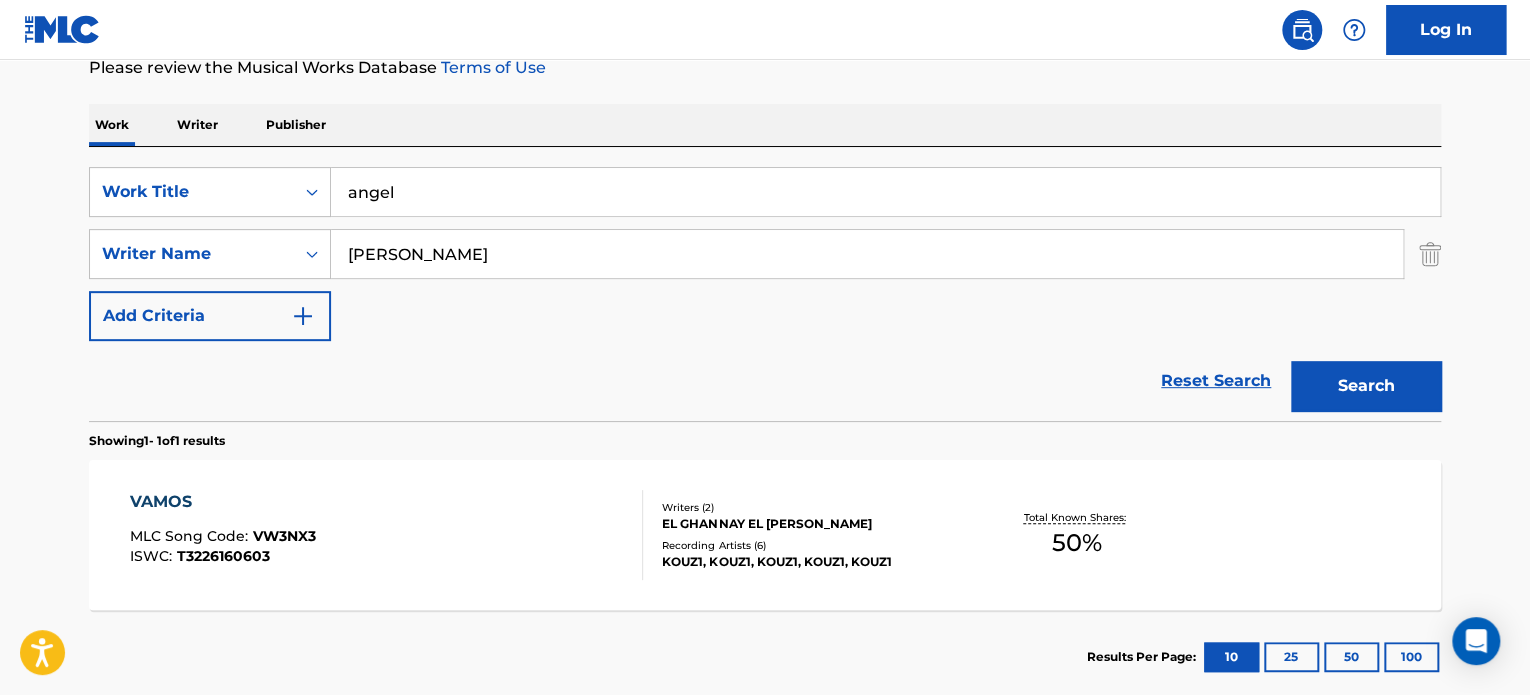 type on "[PERSON_NAME]" 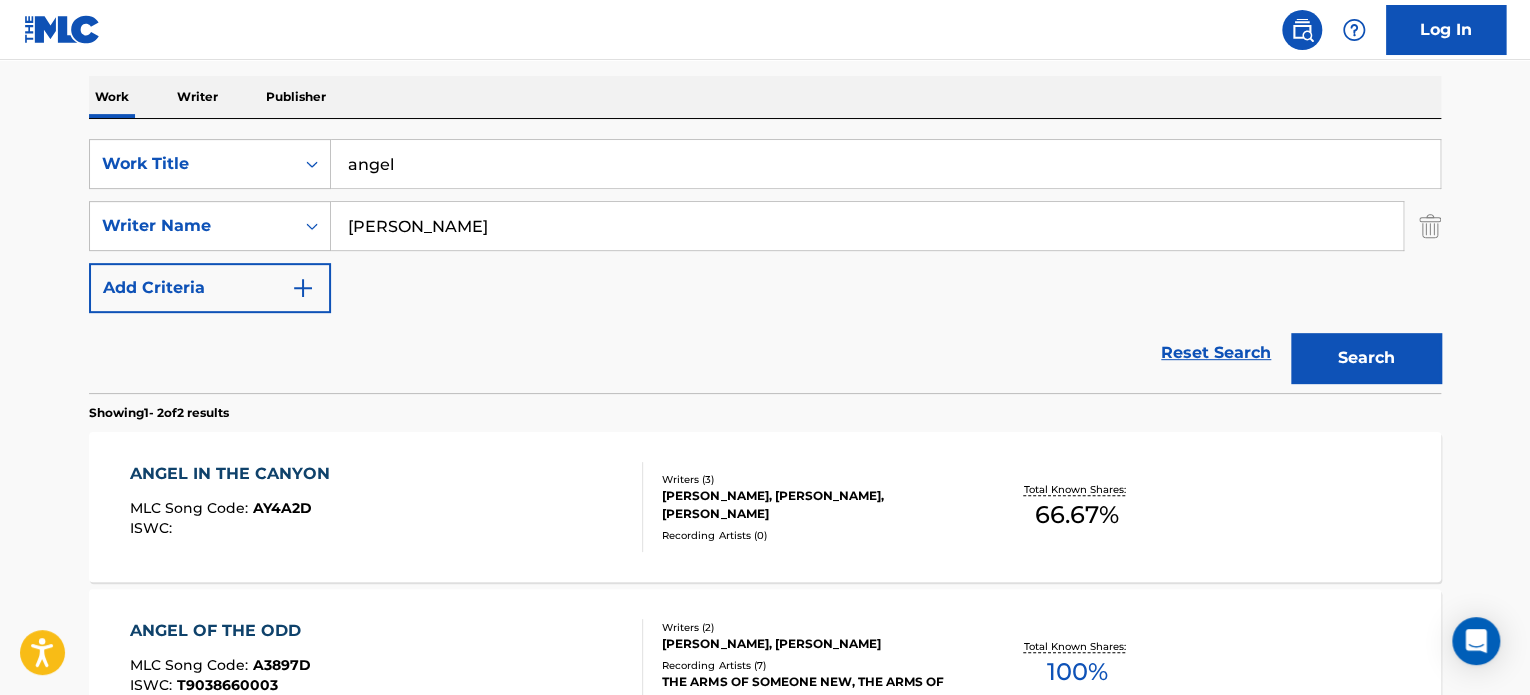 scroll, scrollTop: 301, scrollLeft: 0, axis: vertical 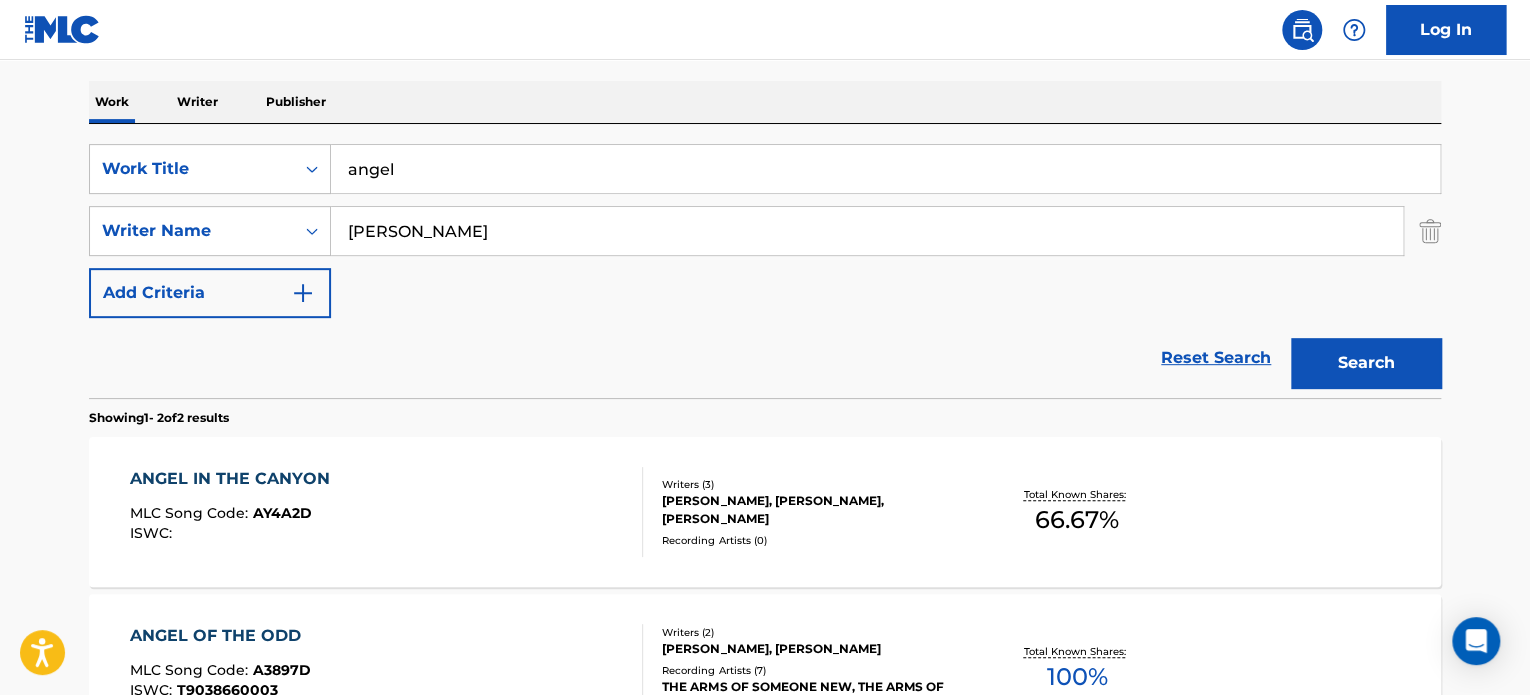click on "angel" at bounding box center [885, 169] 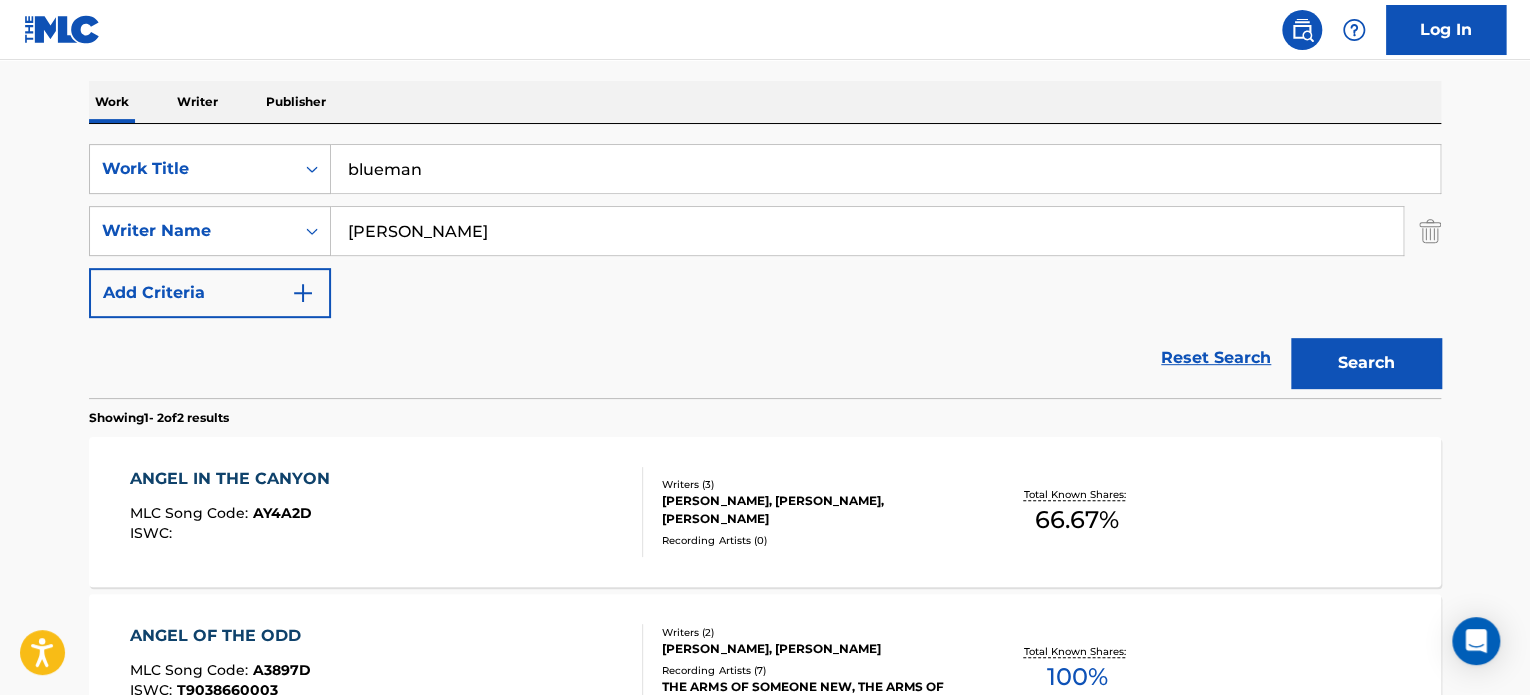 click on "Search" at bounding box center (1366, 363) 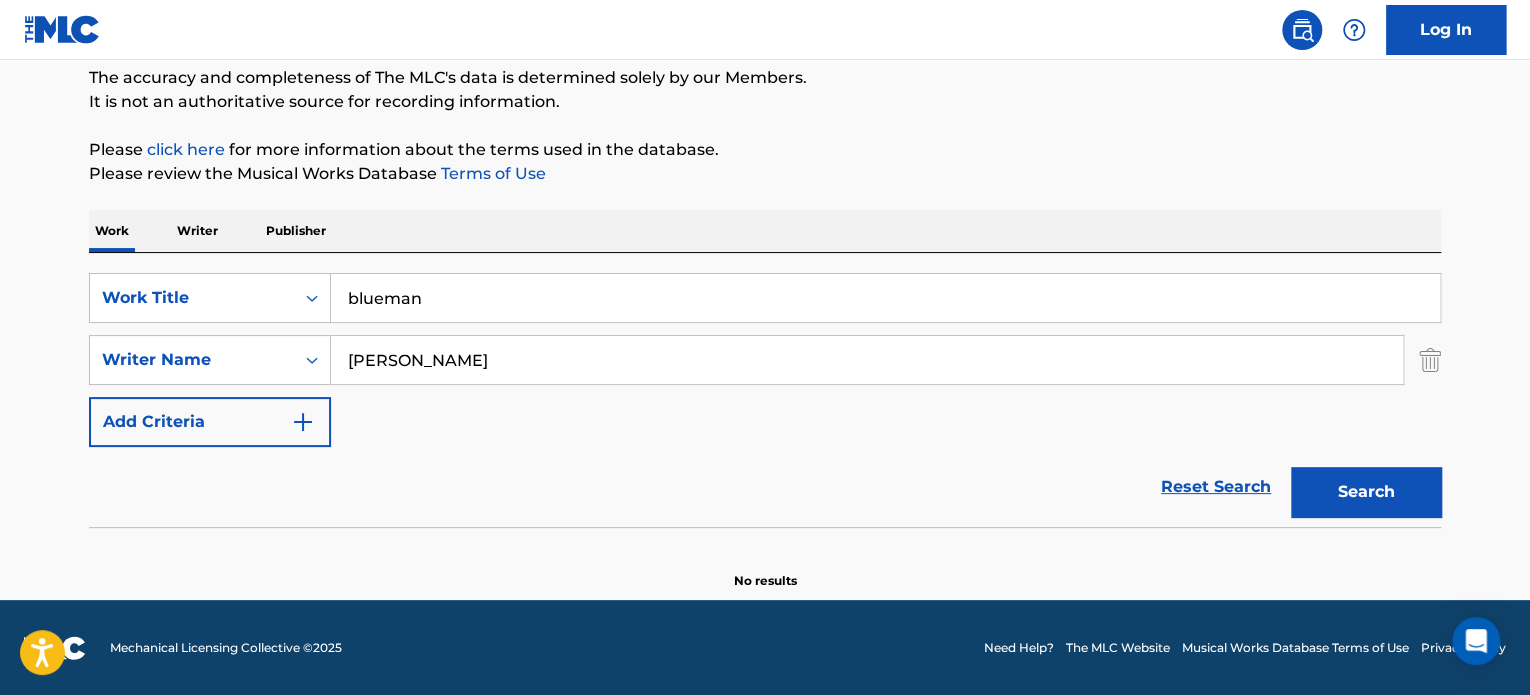 scroll, scrollTop: 155, scrollLeft: 0, axis: vertical 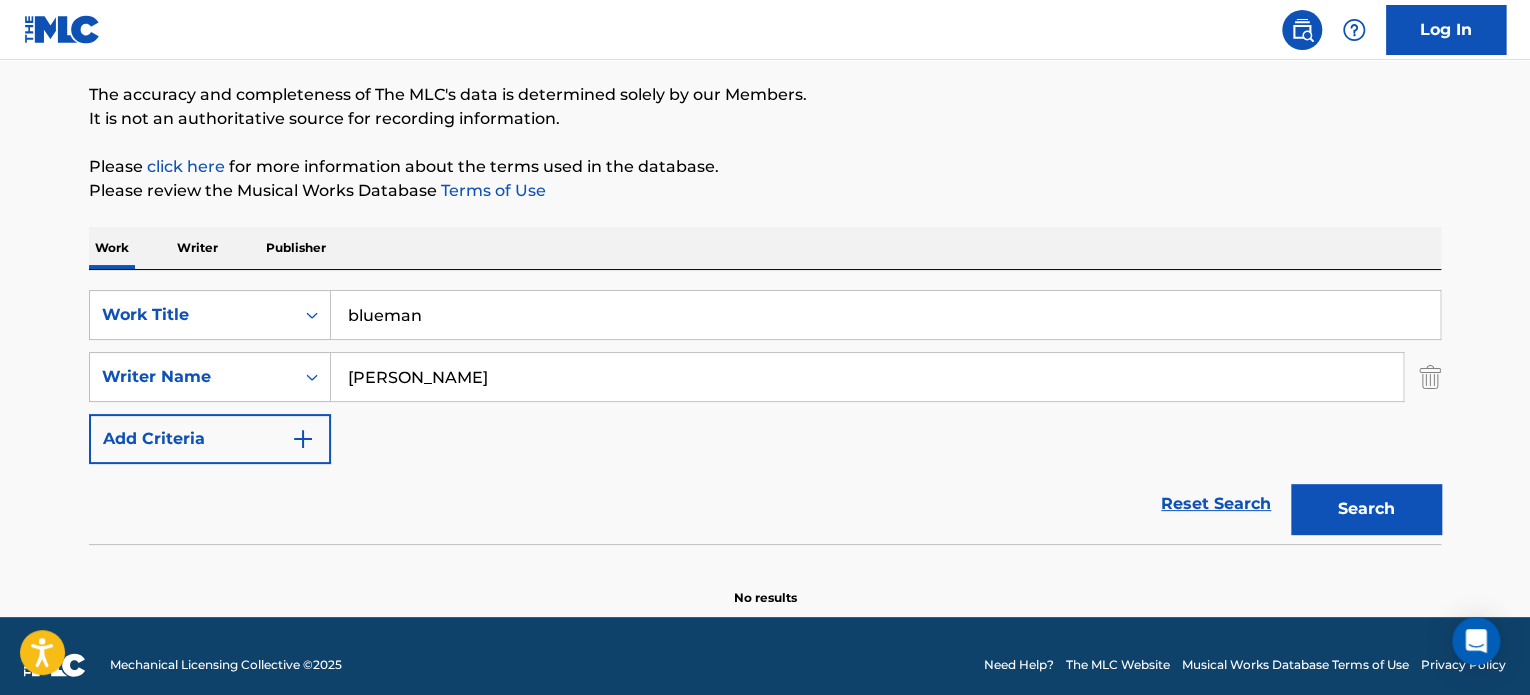 click on "blueman" at bounding box center [885, 315] 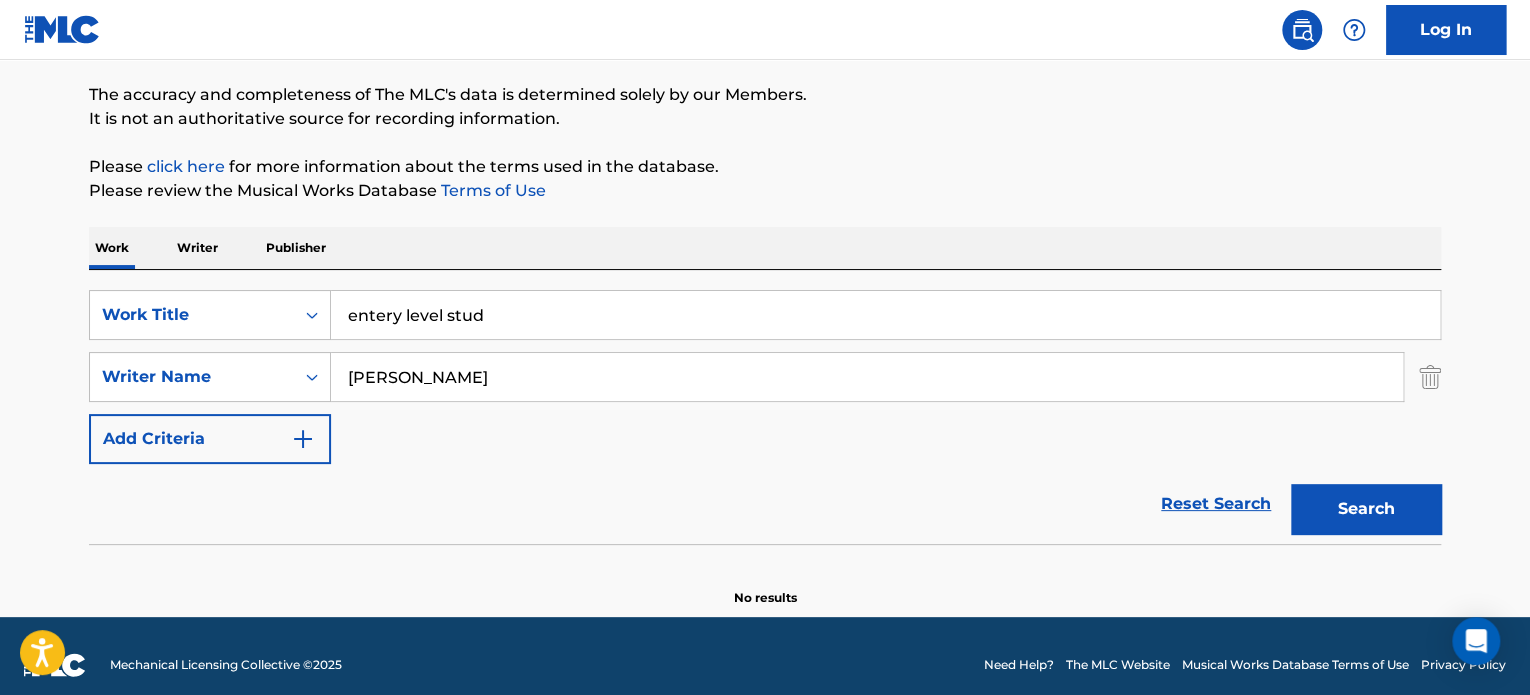 type on "entery level stud" 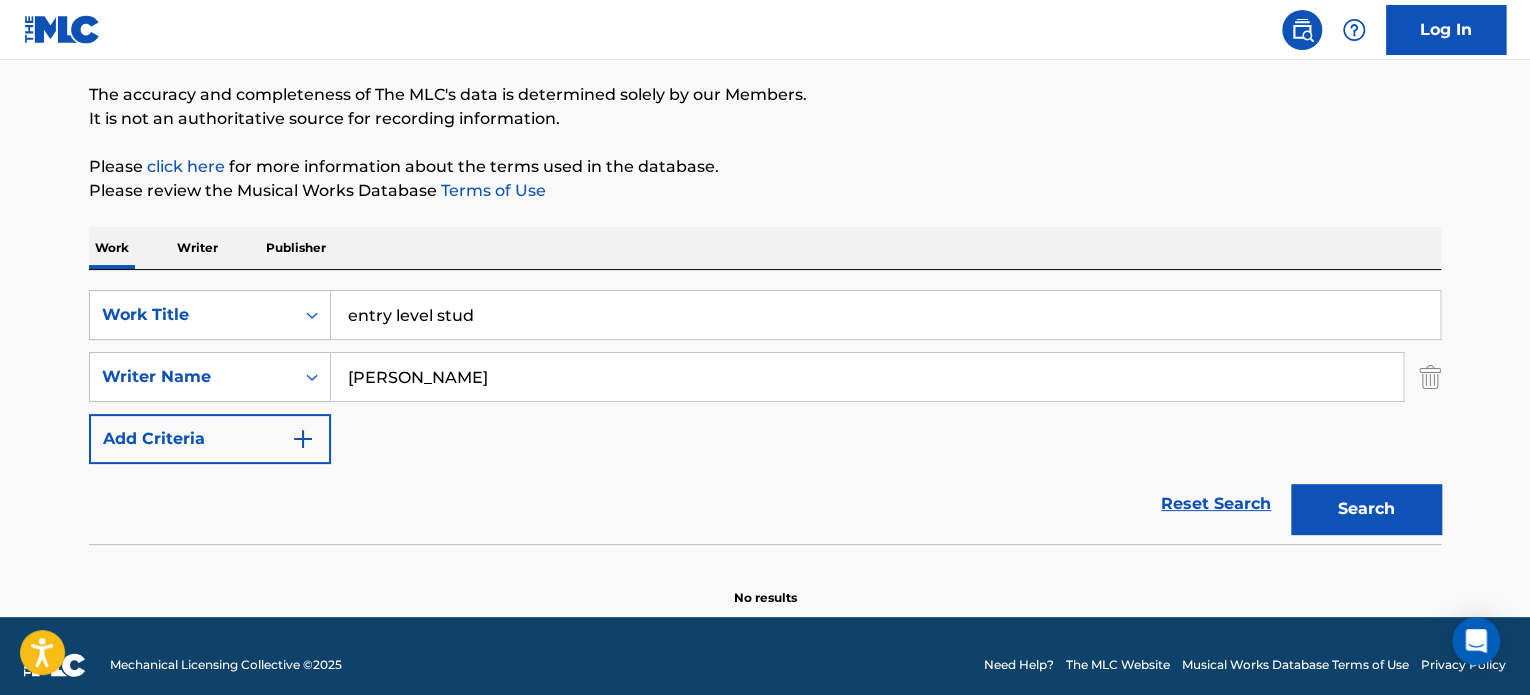 click on "Search" at bounding box center [1366, 509] 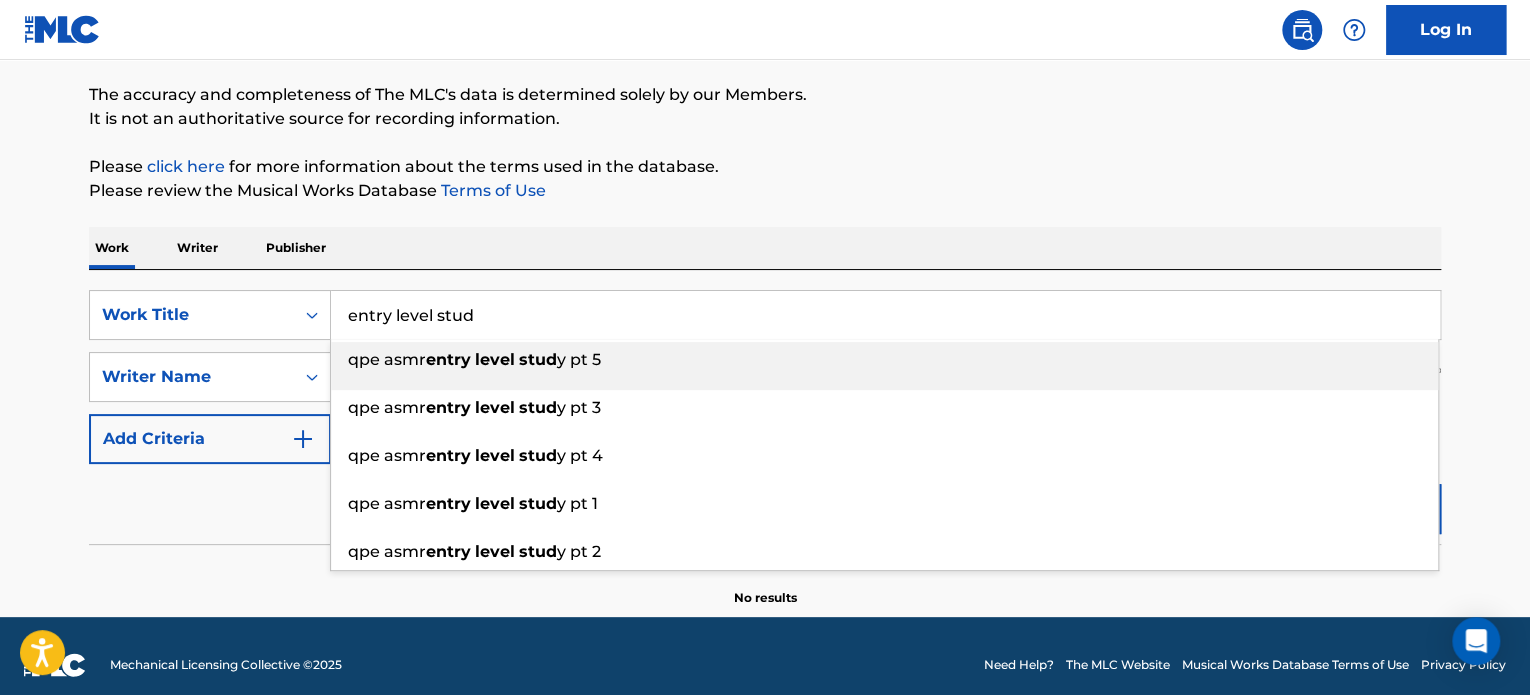click on "entry level stud" at bounding box center (885, 315) 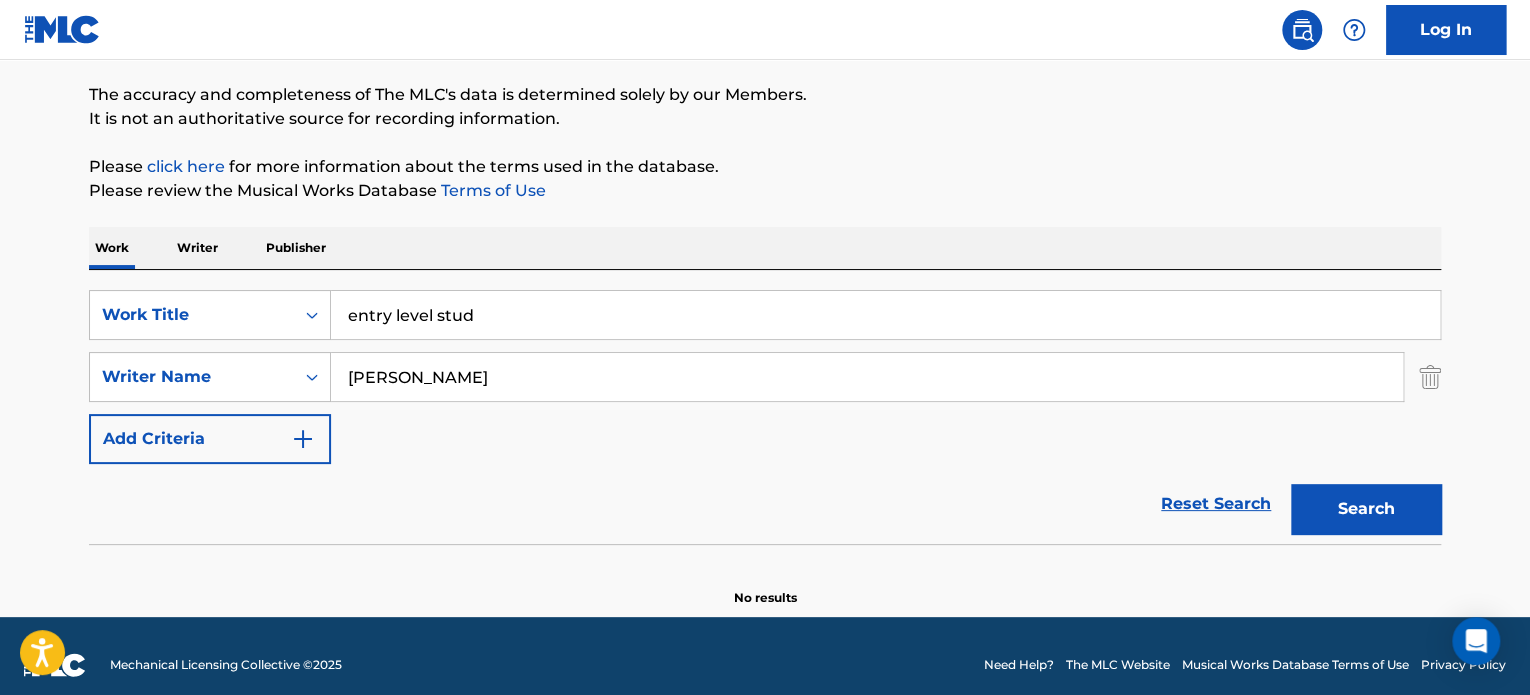 click on "entry level stud" at bounding box center [885, 315] 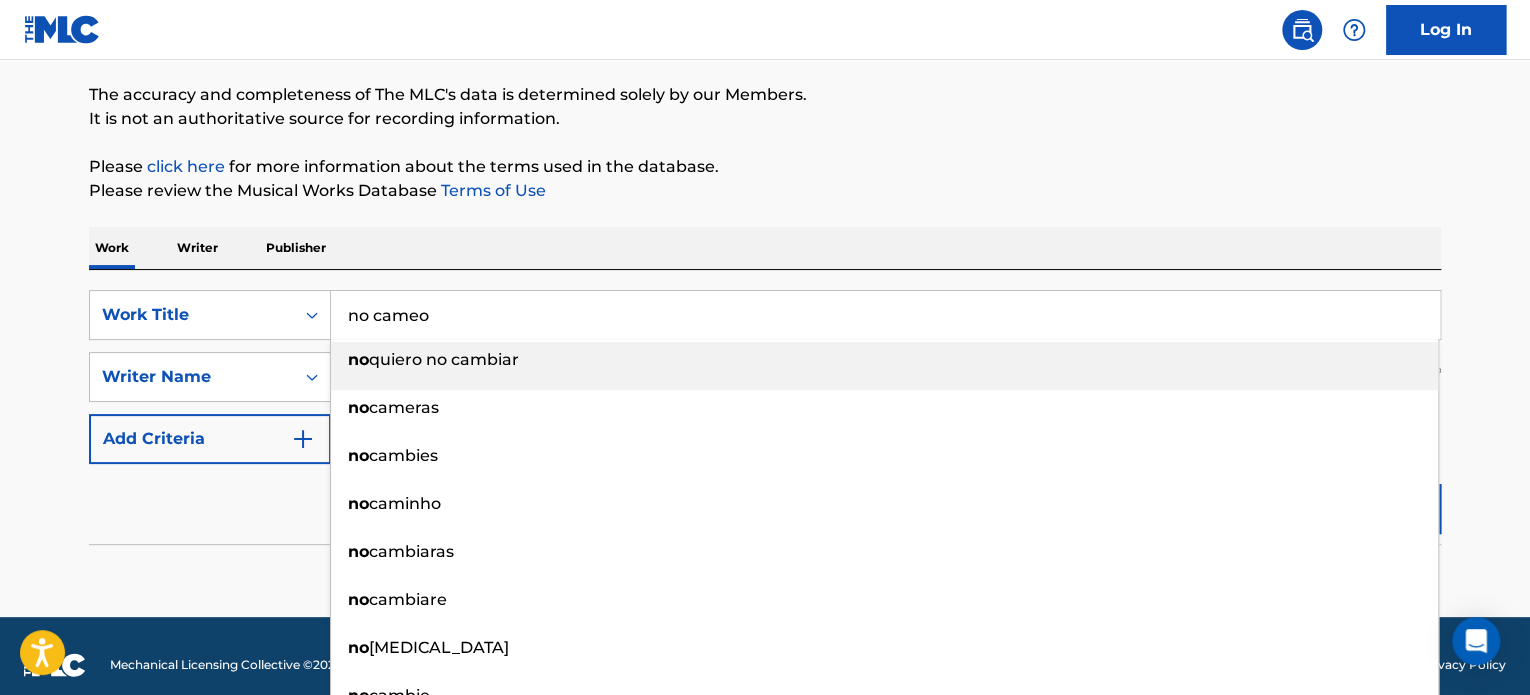 type on "no cameo" 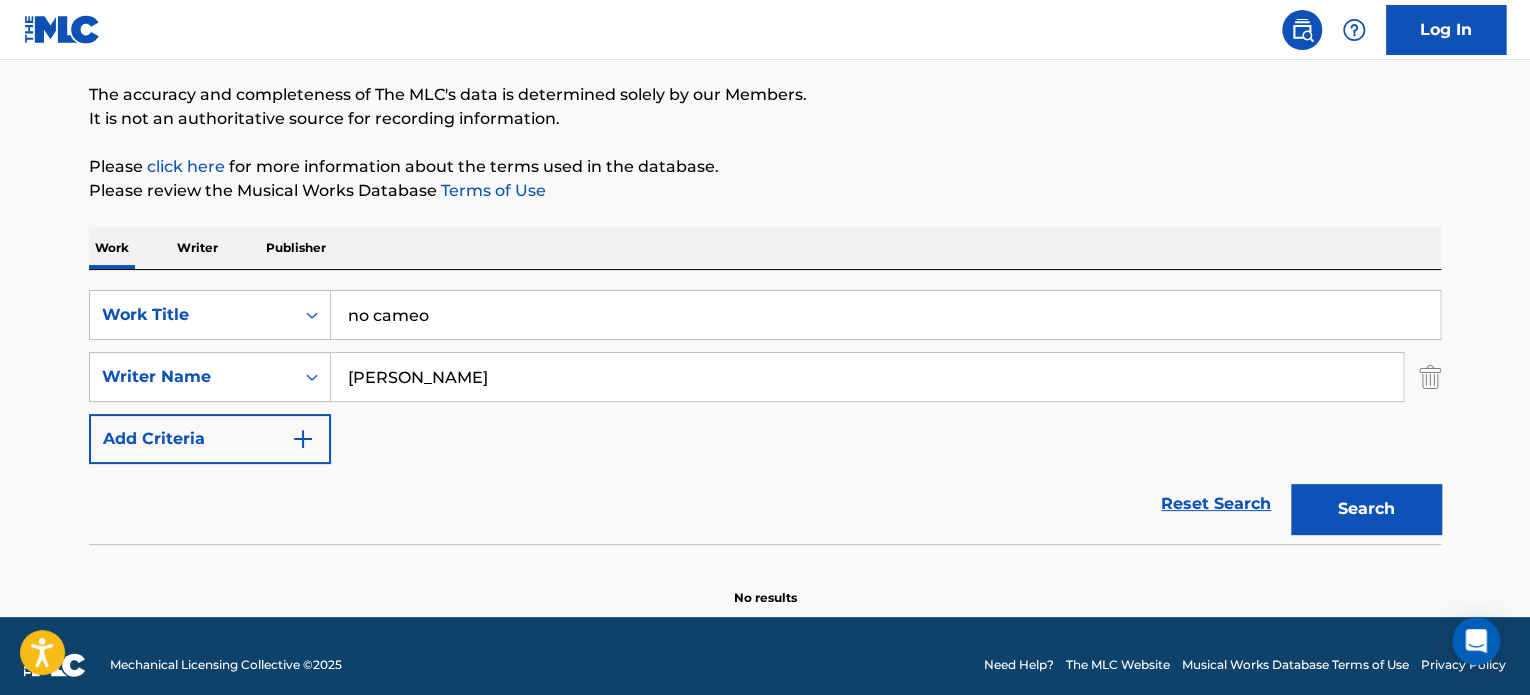 type on "[PERSON_NAME]" 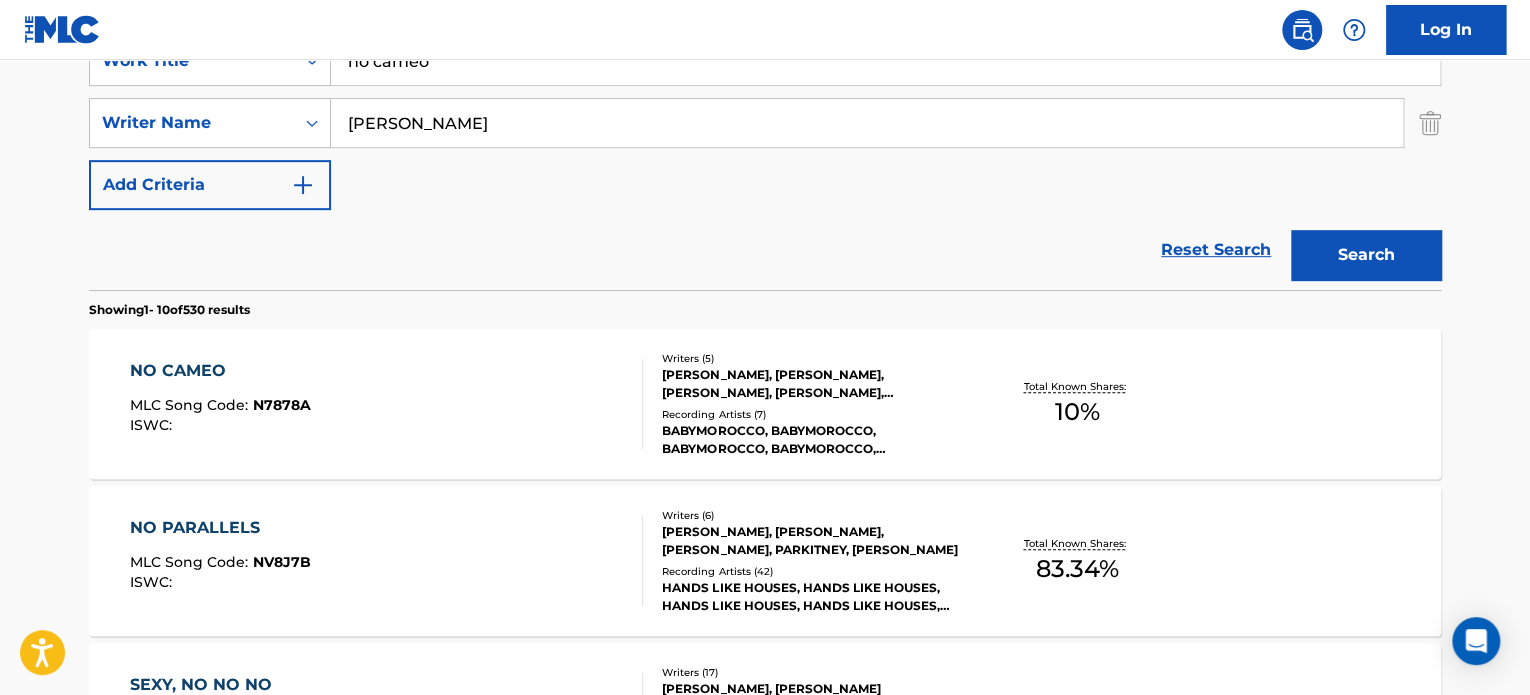 scroll, scrollTop: 416, scrollLeft: 0, axis: vertical 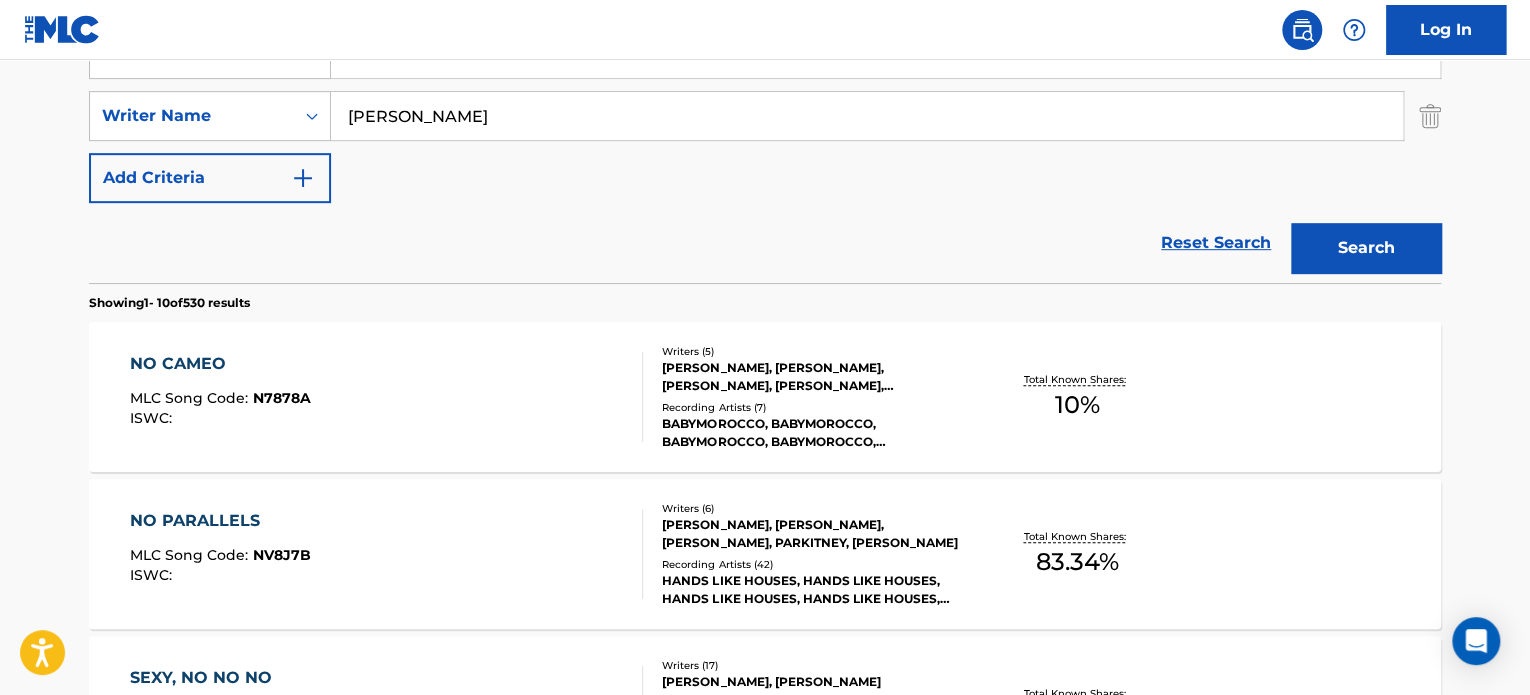 click on "NO CAMEO MLC Song Code : N7878A ISWC :" at bounding box center [387, 397] 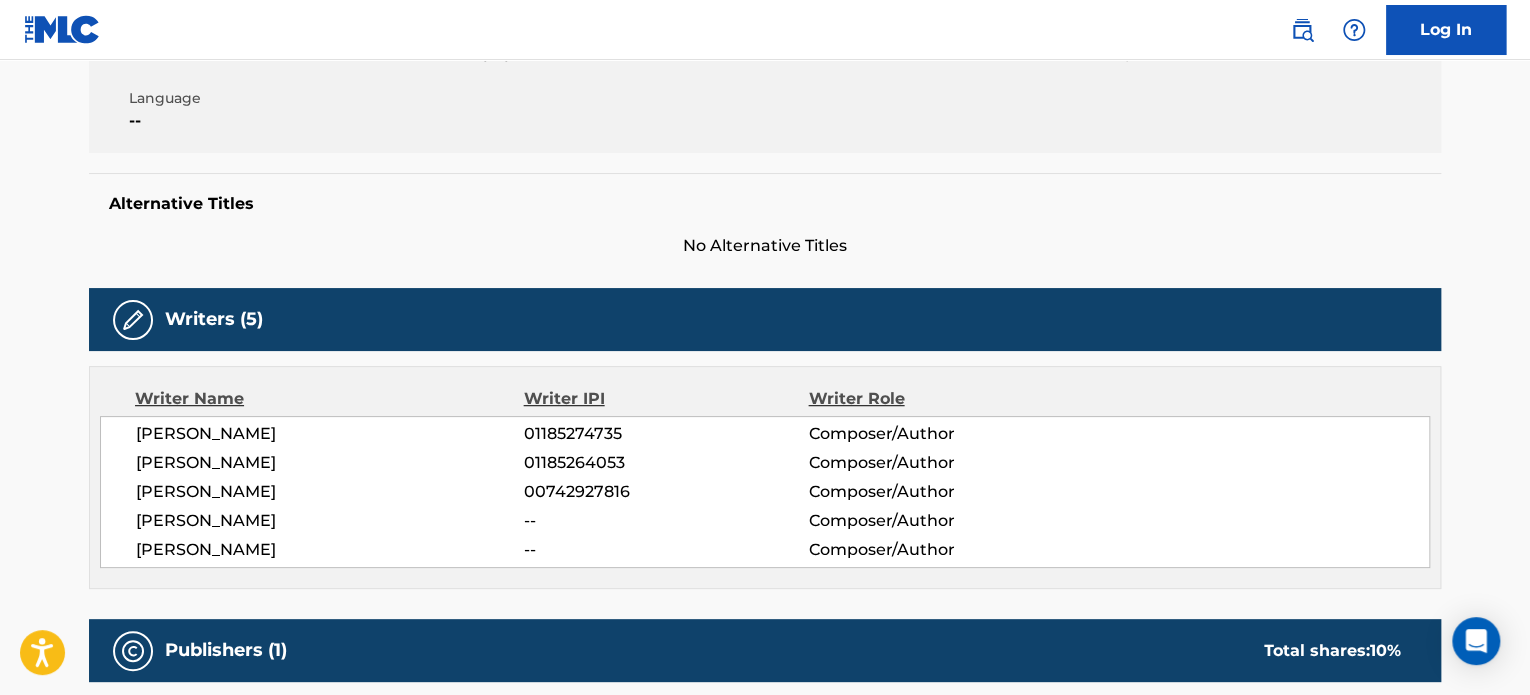 scroll, scrollTop: 0, scrollLeft: 0, axis: both 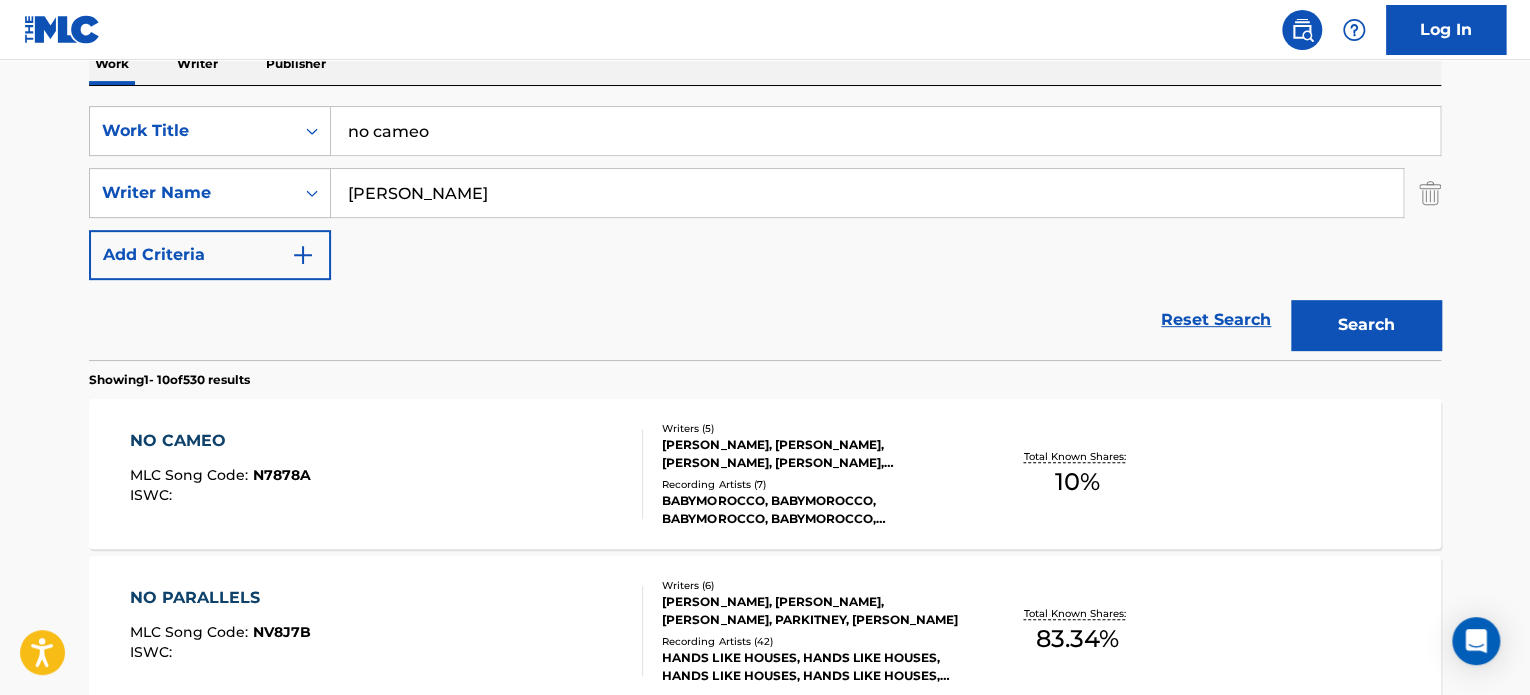 click on "no cameo" at bounding box center [885, 131] 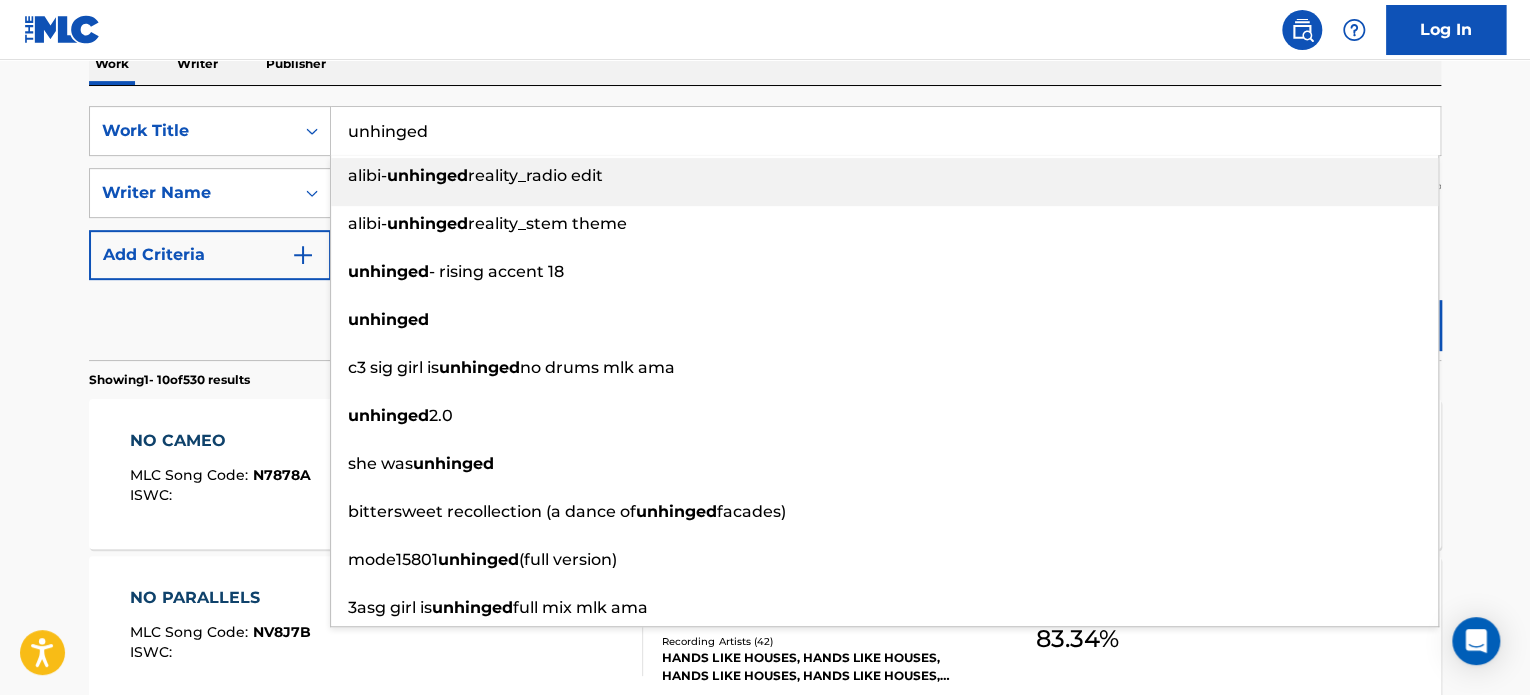 type on "unhinged" 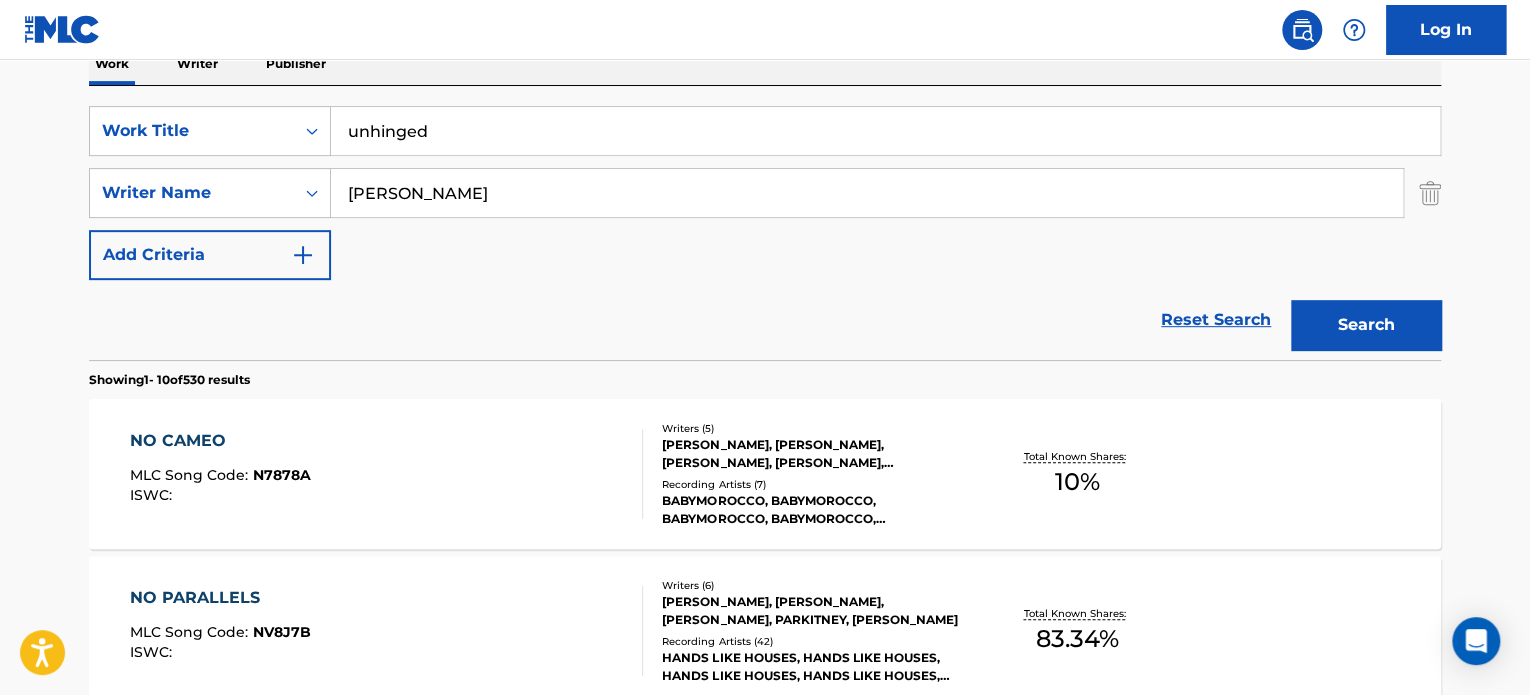 click on "Search" at bounding box center [1366, 325] 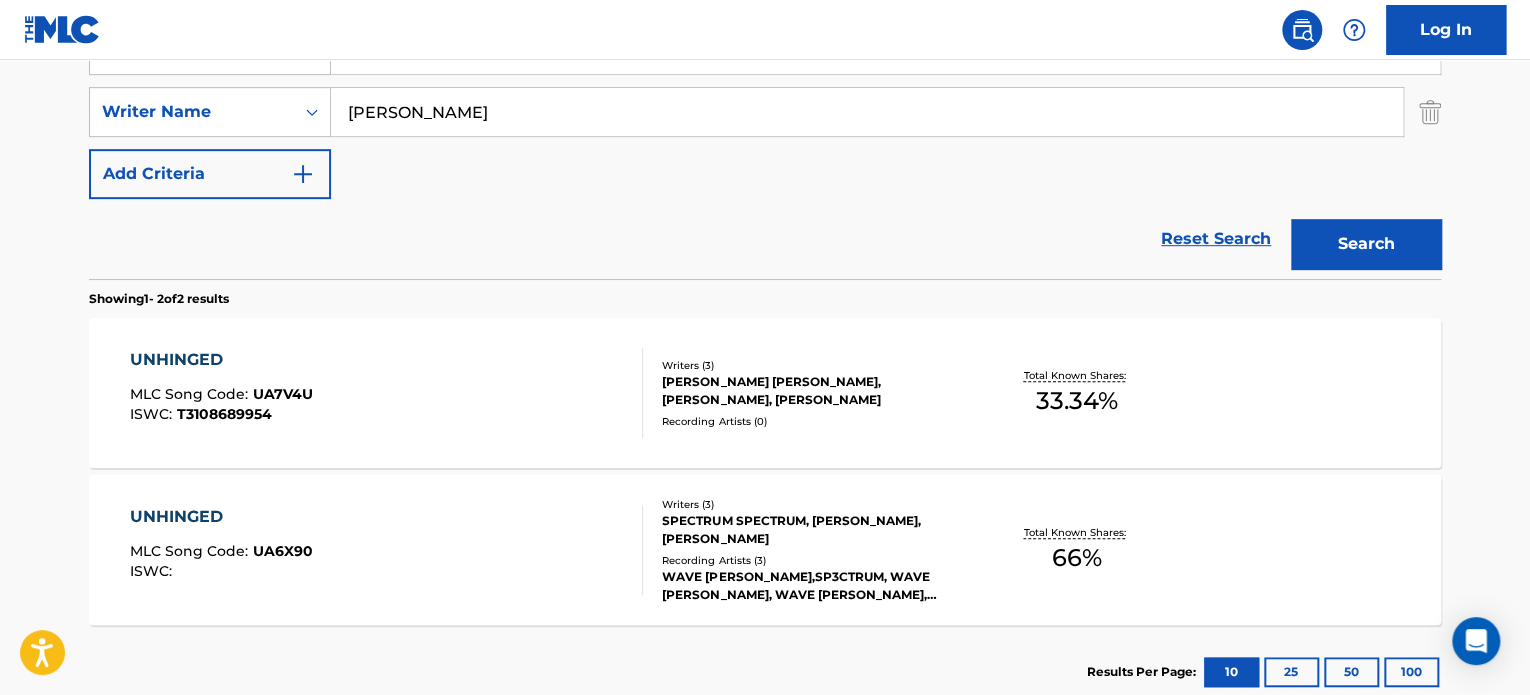 scroll, scrollTop: 423, scrollLeft: 0, axis: vertical 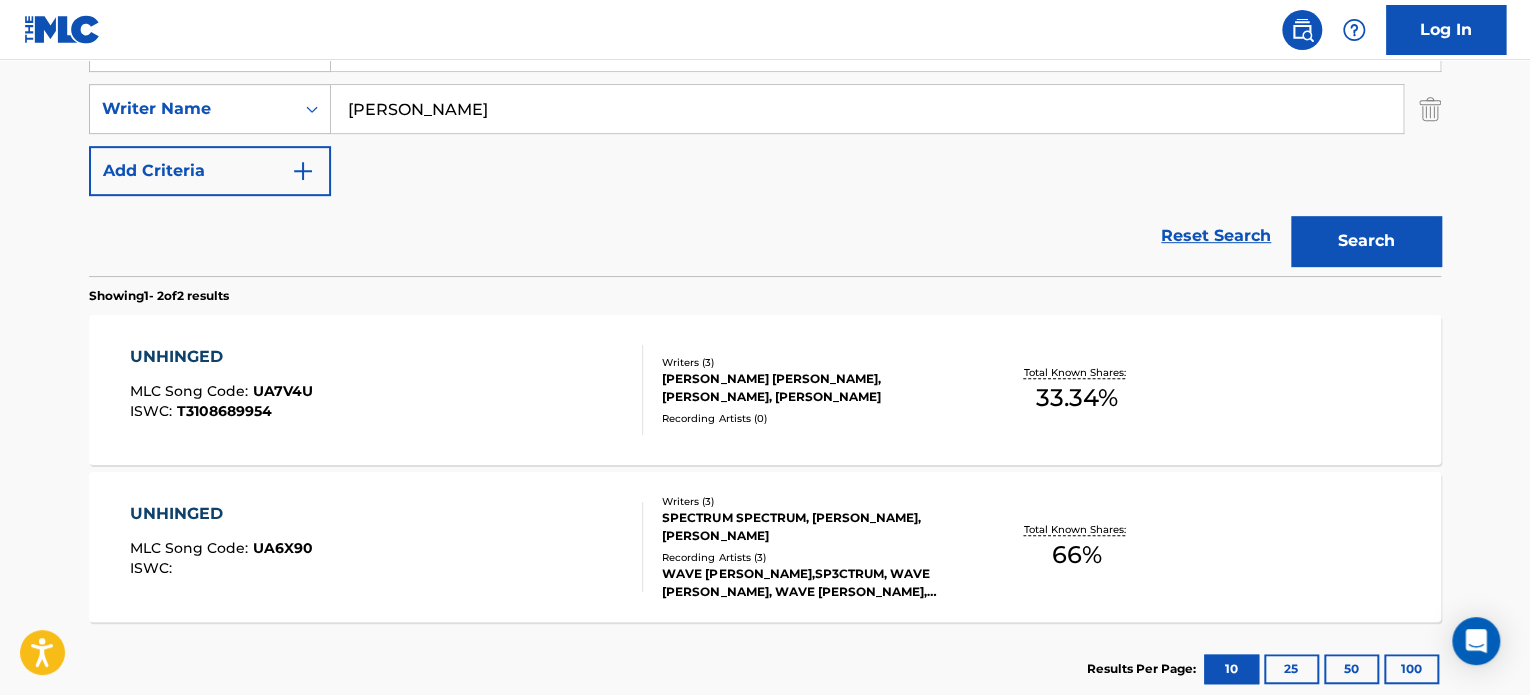 click on "UNHINGED MLC Song Code : UA7V4U ISWC : T3108689954" at bounding box center [387, 390] 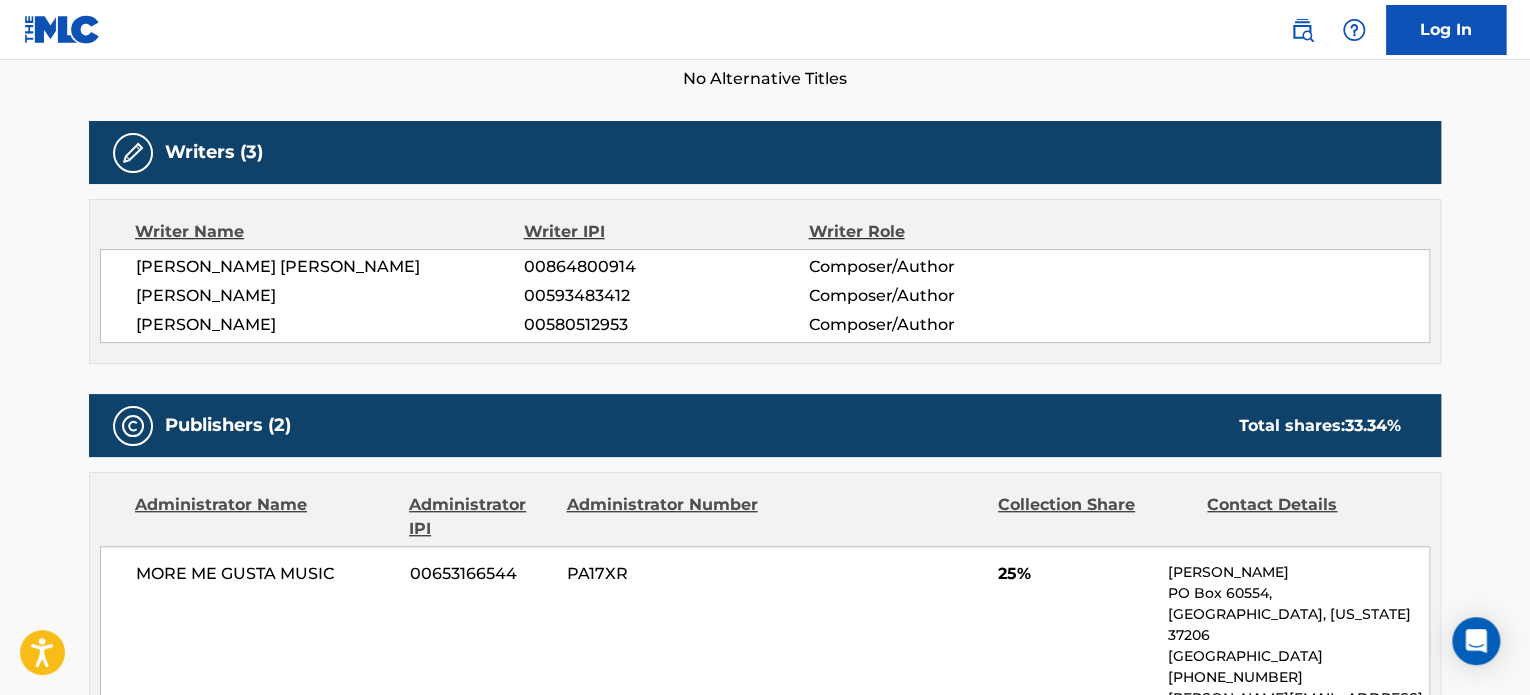 scroll, scrollTop: 572, scrollLeft: 0, axis: vertical 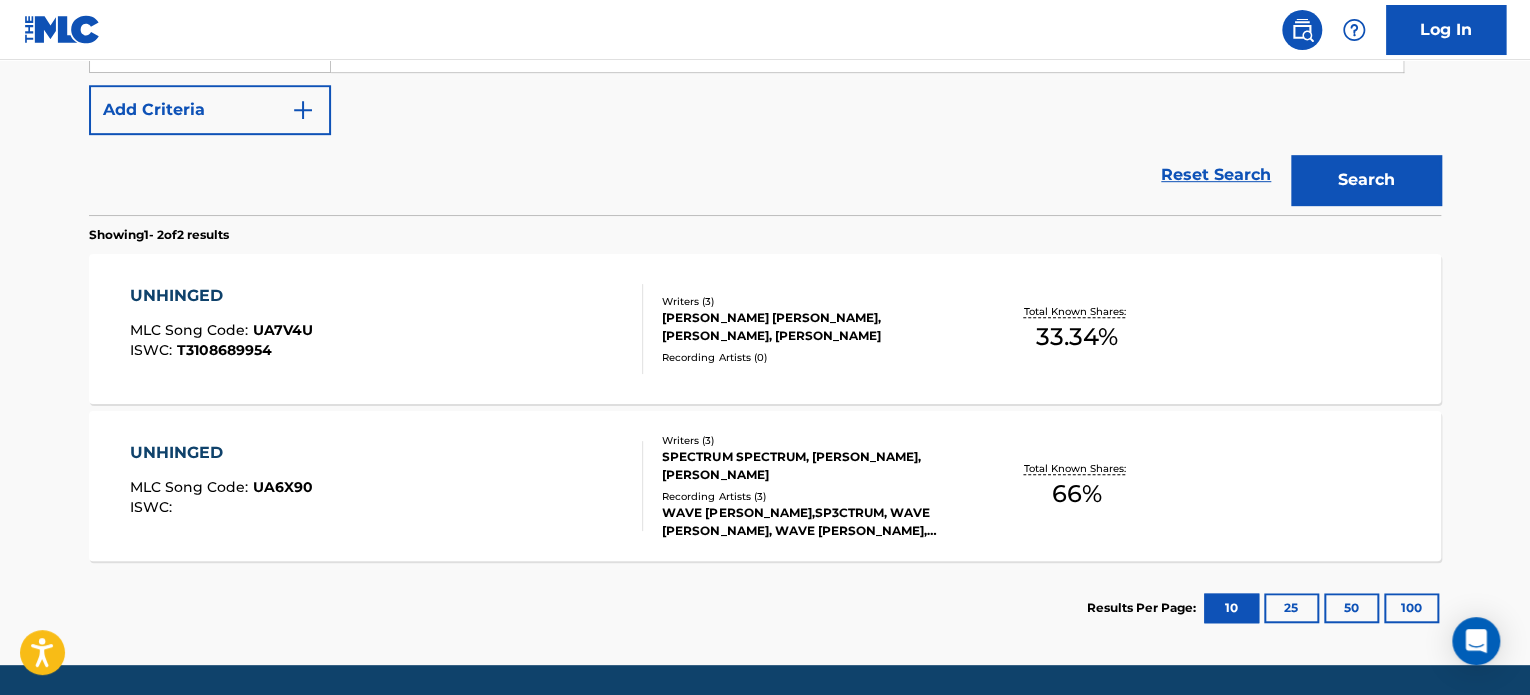 click on "UNHINGED MLC Song Code : UA6X90 ISWC :" at bounding box center [387, 486] 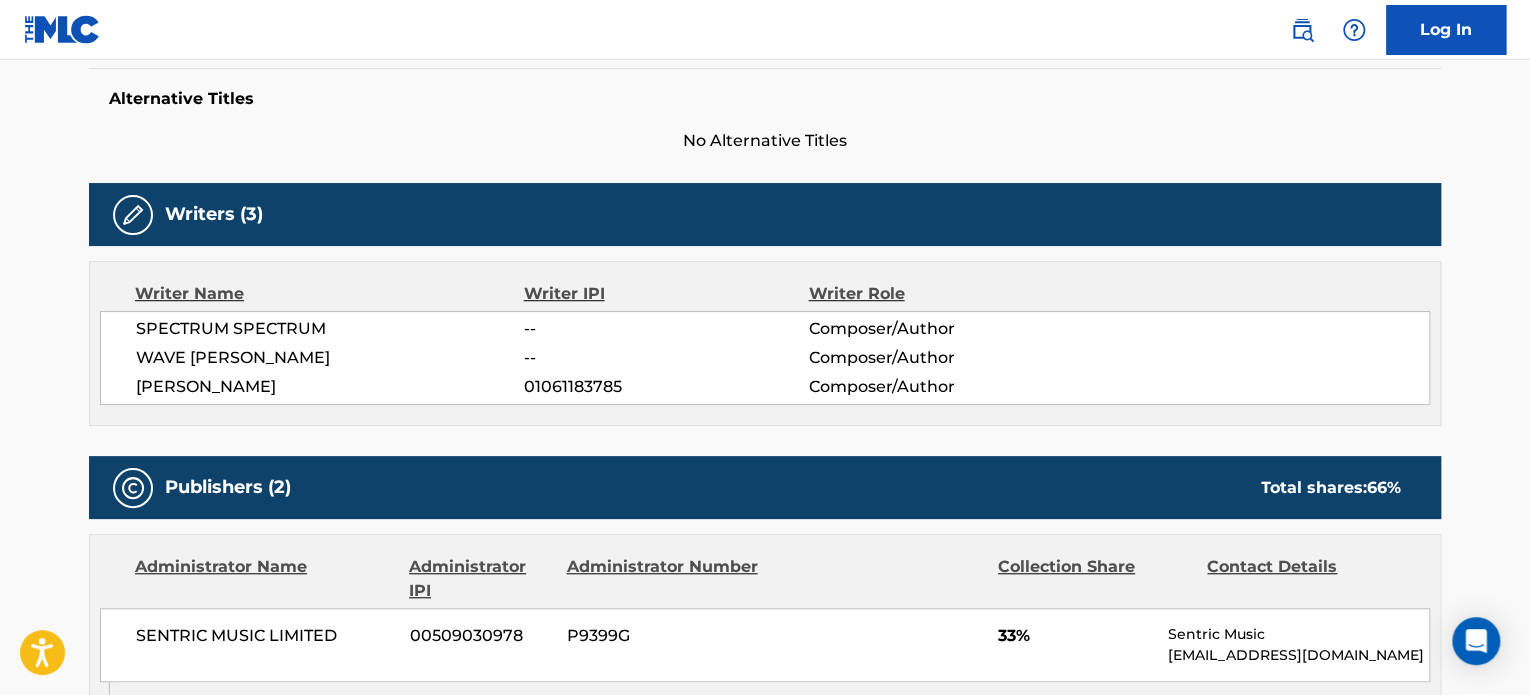 scroll, scrollTop: 520, scrollLeft: 0, axis: vertical 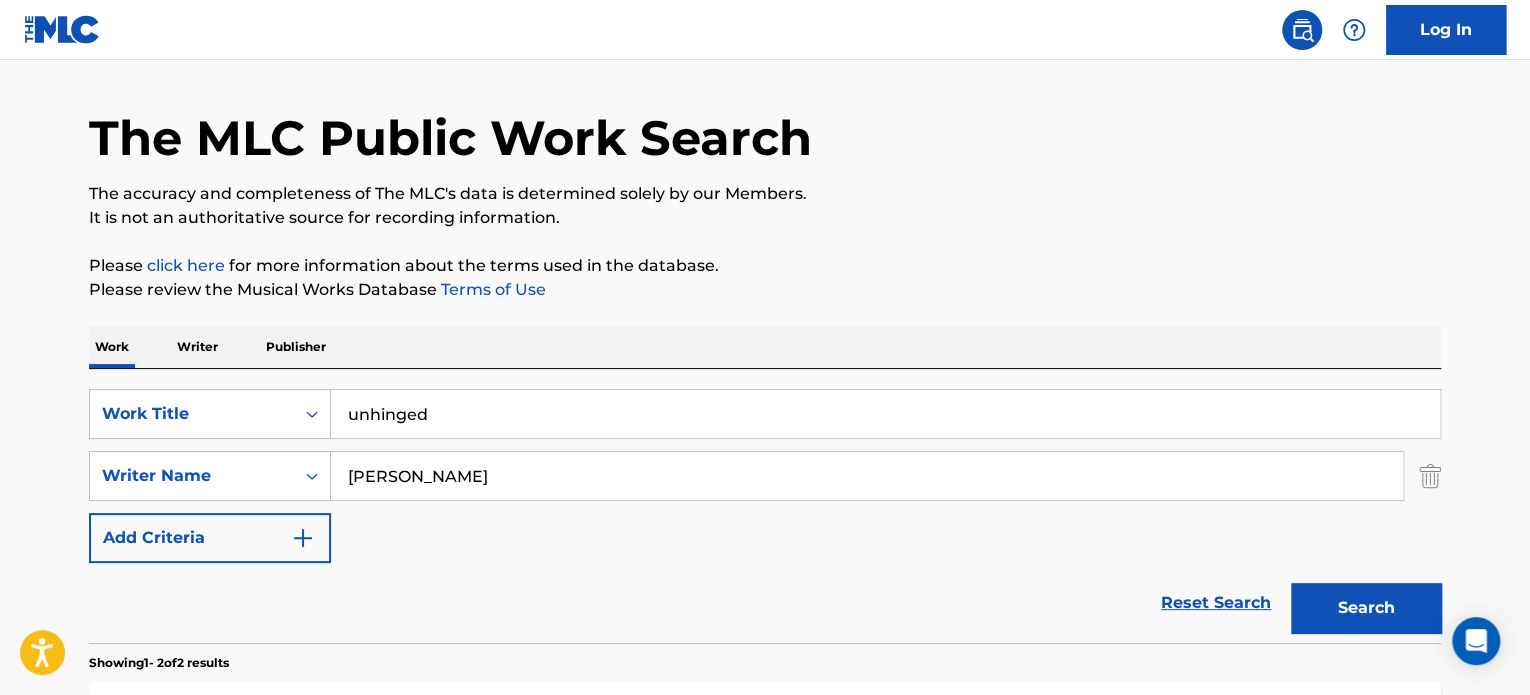 click on "unhinged" at bounding box center [885, 414] 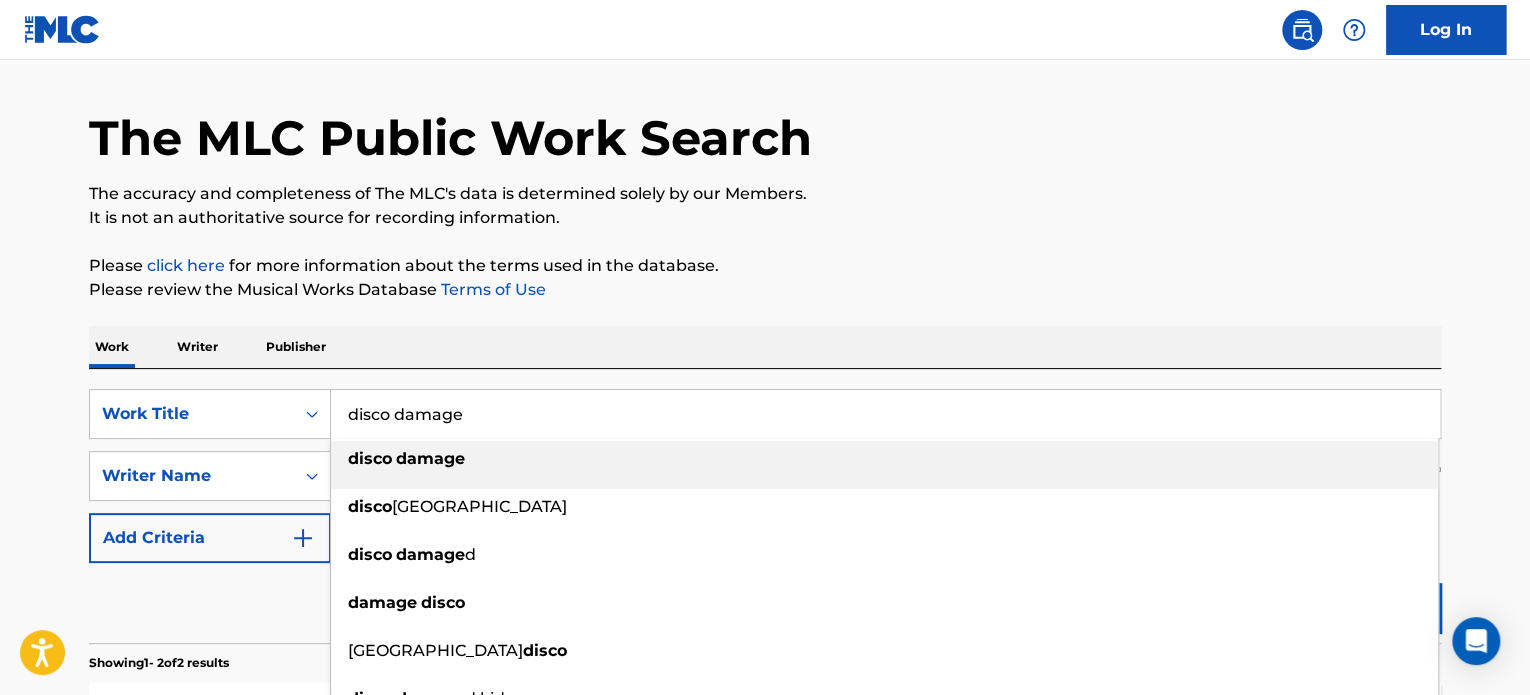click on "Search" at bounding box center (1366, 608) 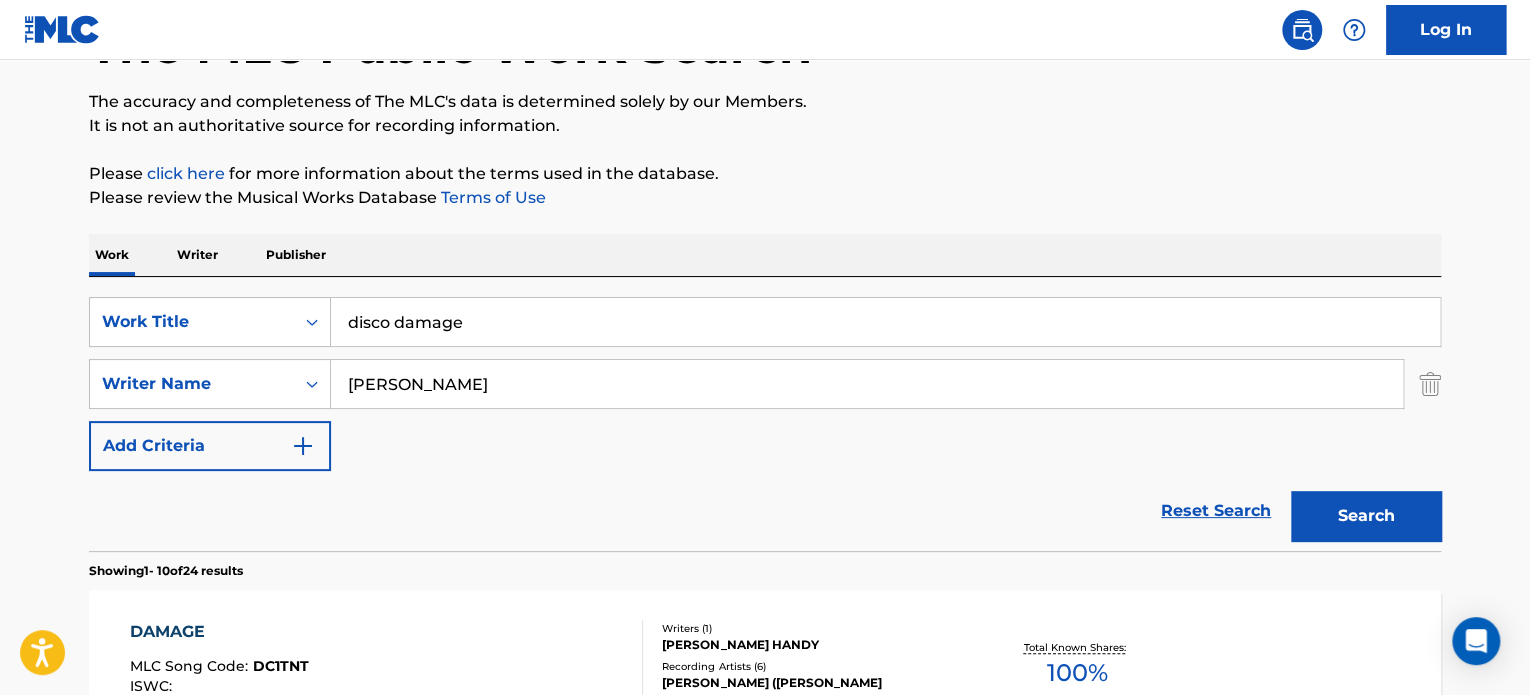 scroll, scrollTop: 141, scrollLeft: 0, axis: vertical 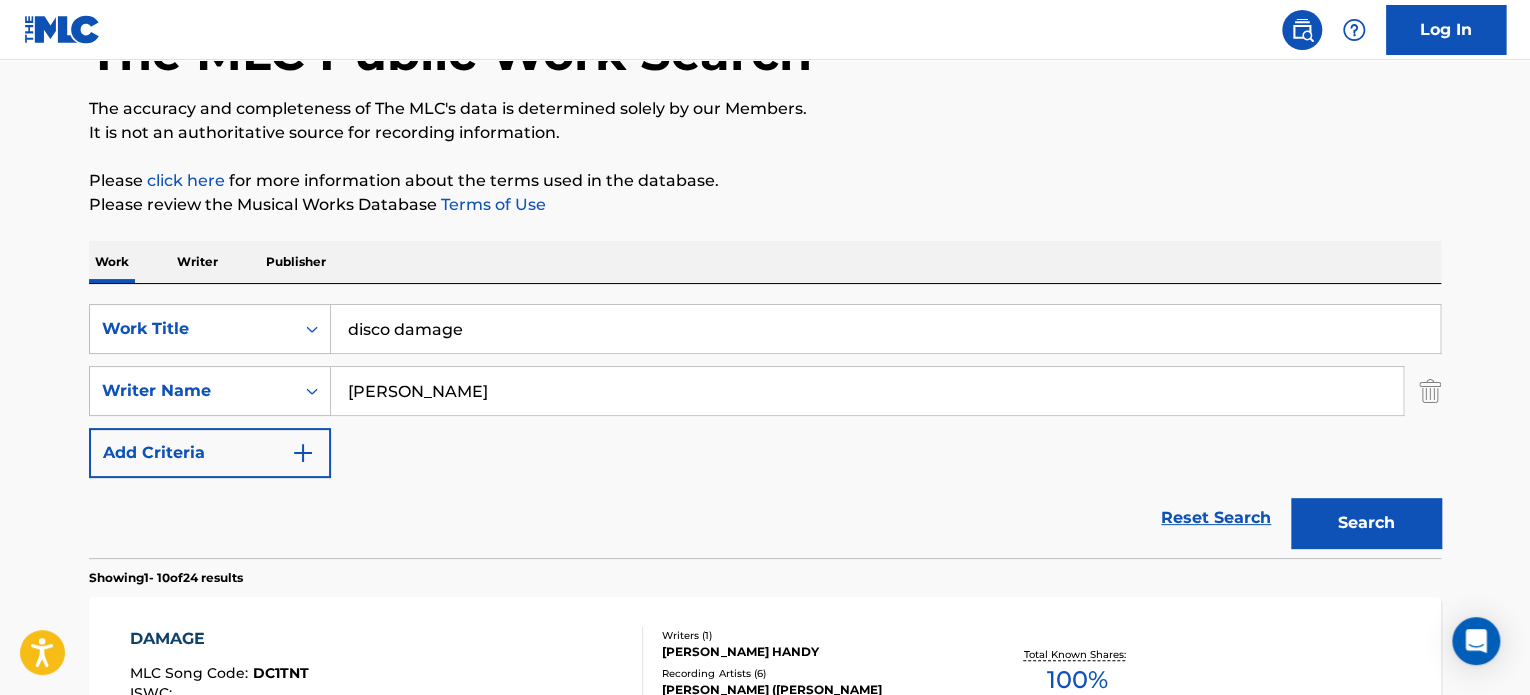 click on "disco damage" at bounding box center (885, 329) 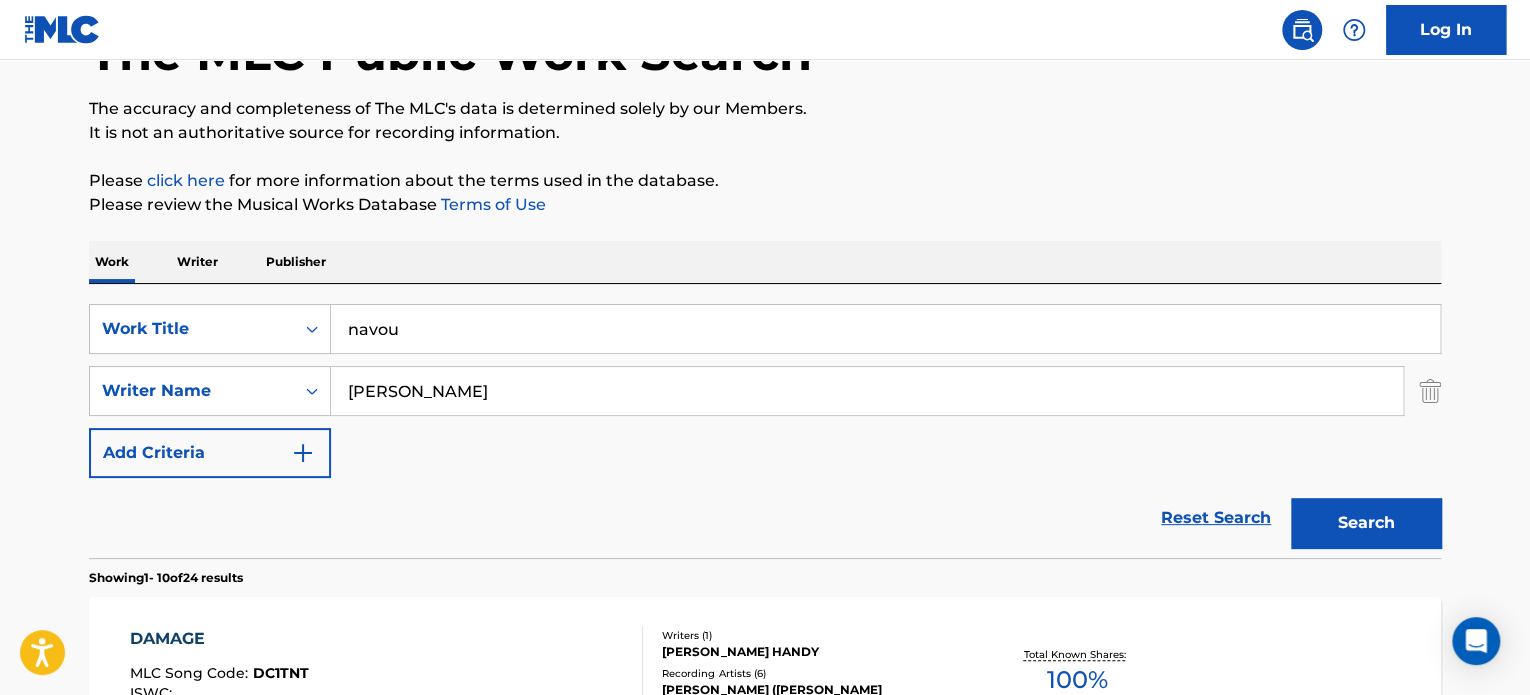 type on "navou" 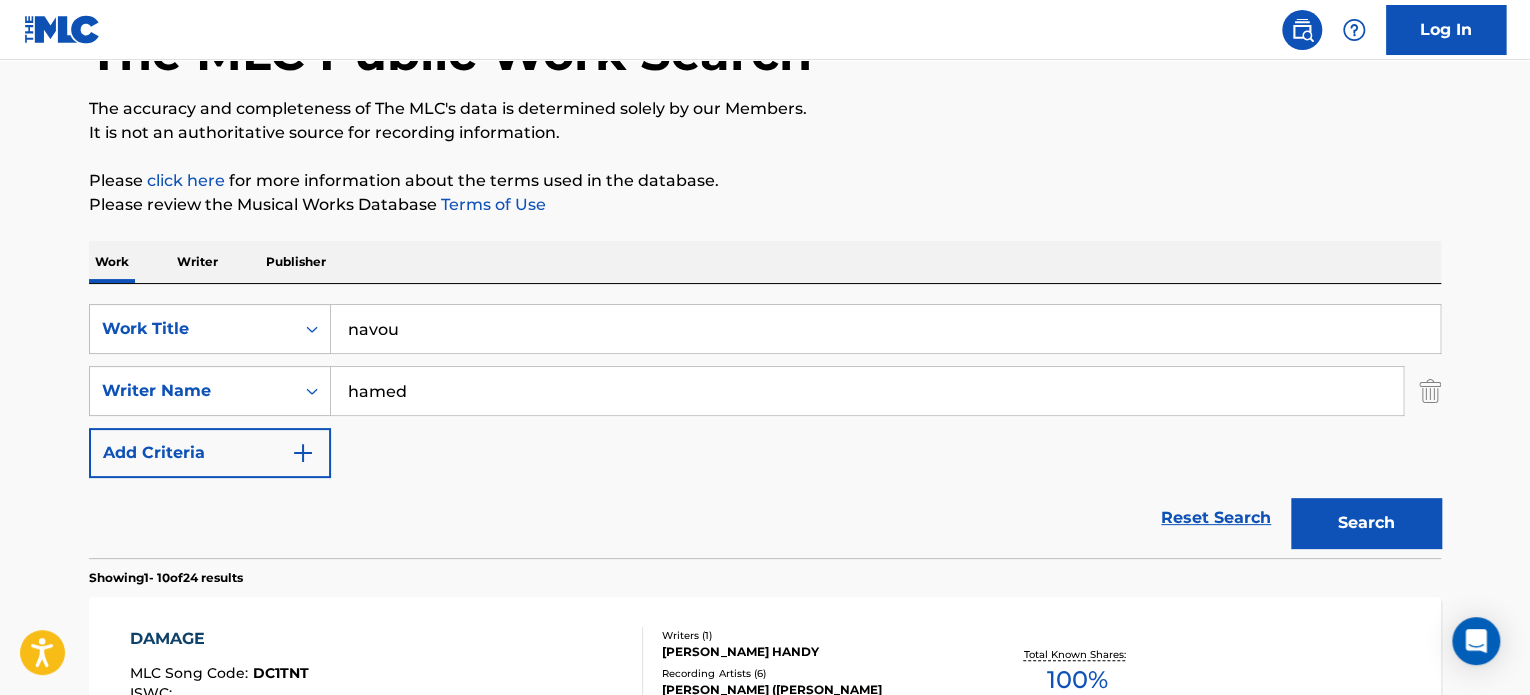 type on "hamed" 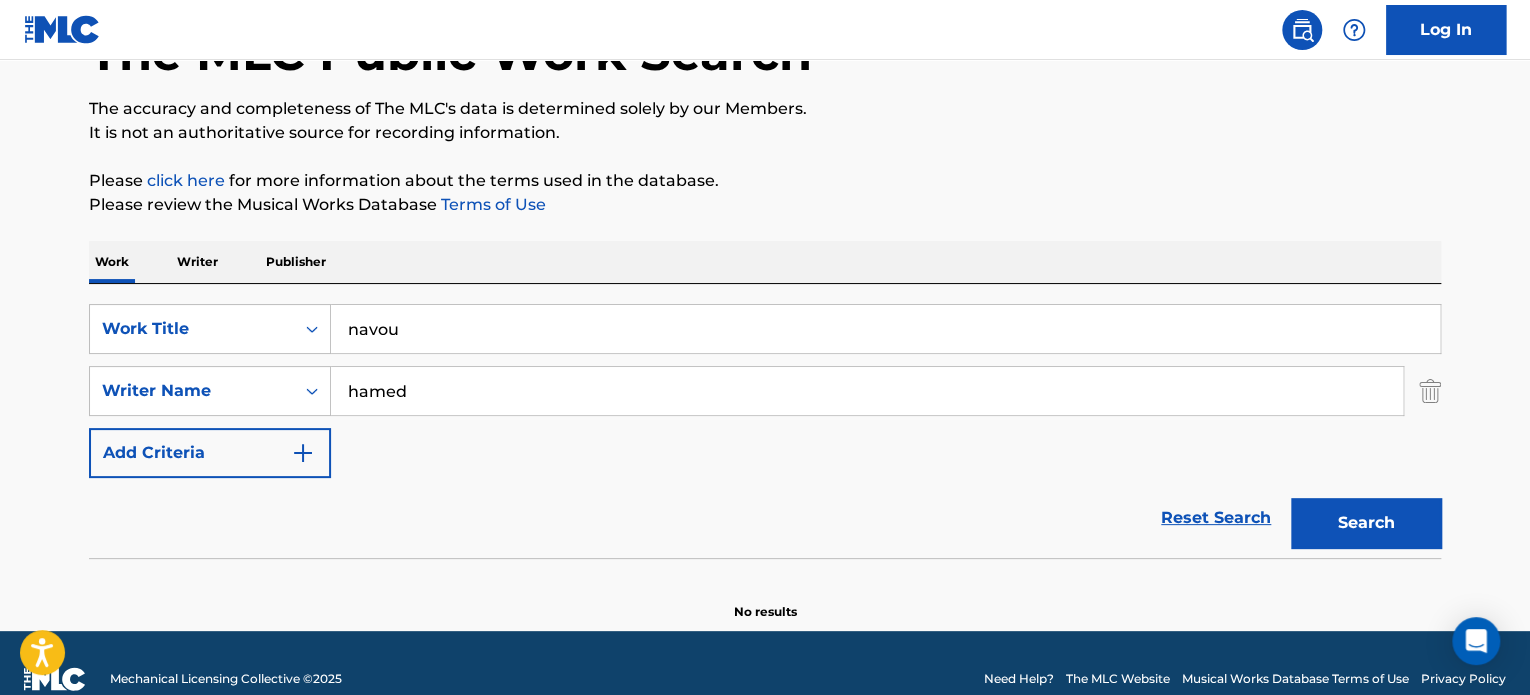 scroll, scrollTop: 172, scrollLeft: 0, axis: vertical 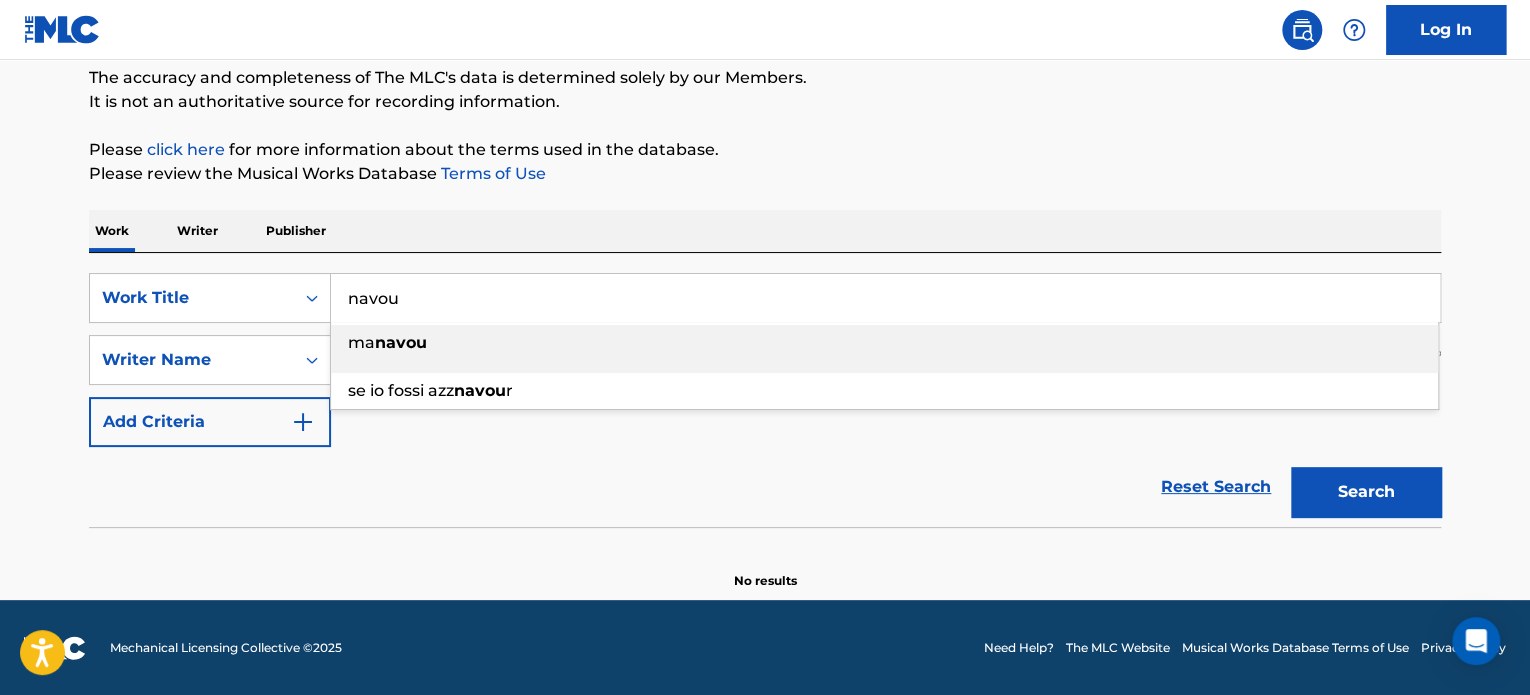click on "navou" at bounding box center (885, 298) 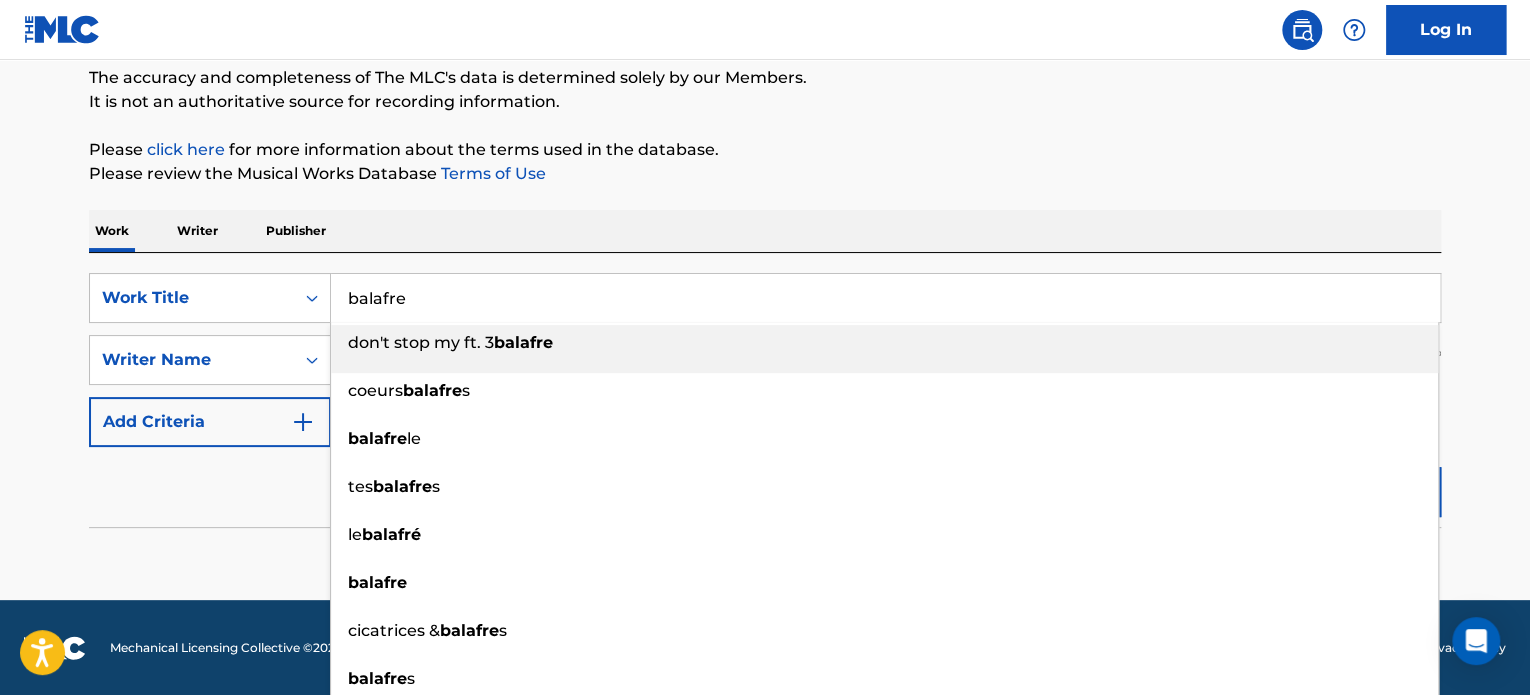 type on "balafre" 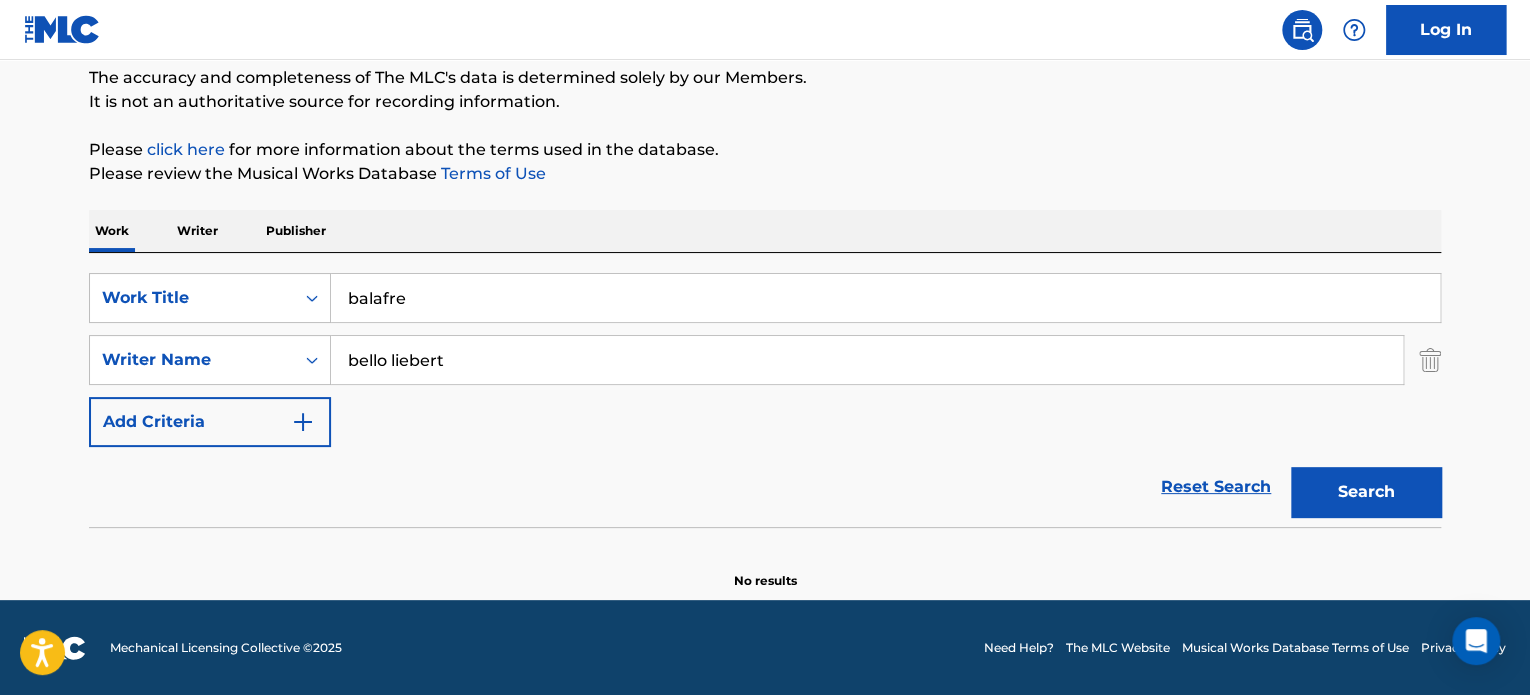 click on "Search" at bounding box center [1366, 492] 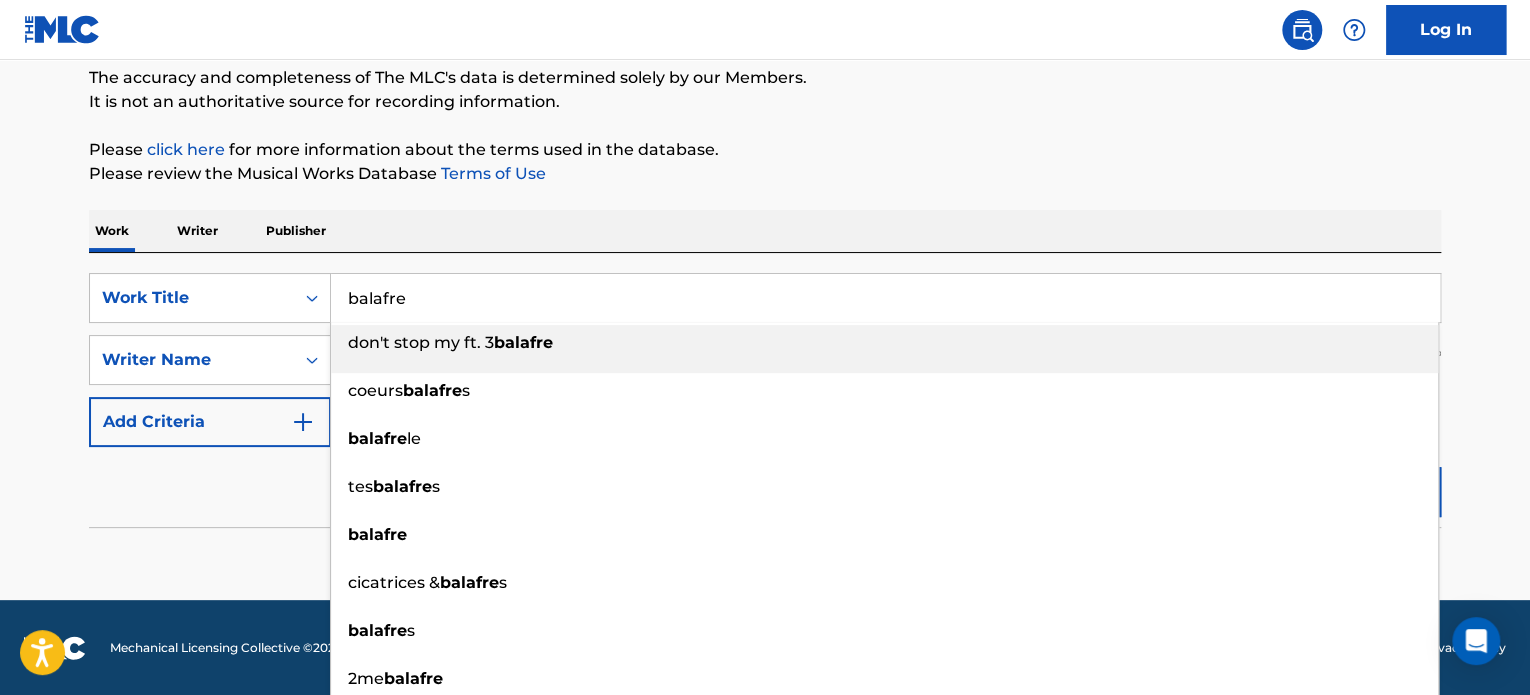 click on "balafre" at bounding box center (885, 298) 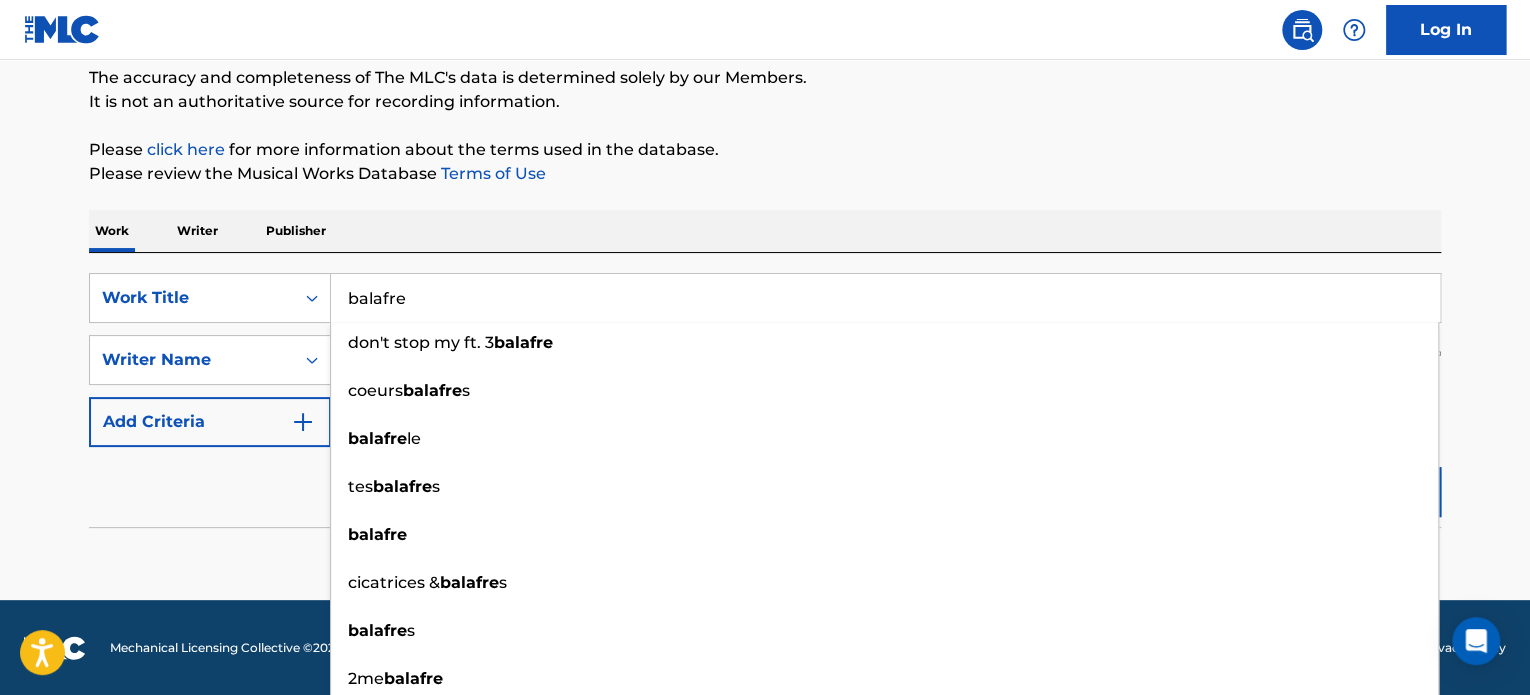 click on "The MLC Public Work Search The accuracy and completeness of The MLC's data is determined solely by our Members. It is not an authoritative source for recording information. Please   click here   for more information about the terms used in the database. Please review the Musical Works Database   Terms of Use Work Writer Publisher SearchWithCriteria616e42bf-58ba-4e9f-ac46-5c5e35168bf3 Work Title balafre don't stop my ft. 3  balafre coeurs  balafre s balafre  le tes  balafre s balafre cicatrices &  balafre s balafre s 2me  balafre rio la  balafre SearchWithCriteria3e5f3635-0a2a-4bdb-8272-c13a5148b5ce Writer Name bello liebert Add Criteria Reset Search Search No results" at bounding box center [765, 244] 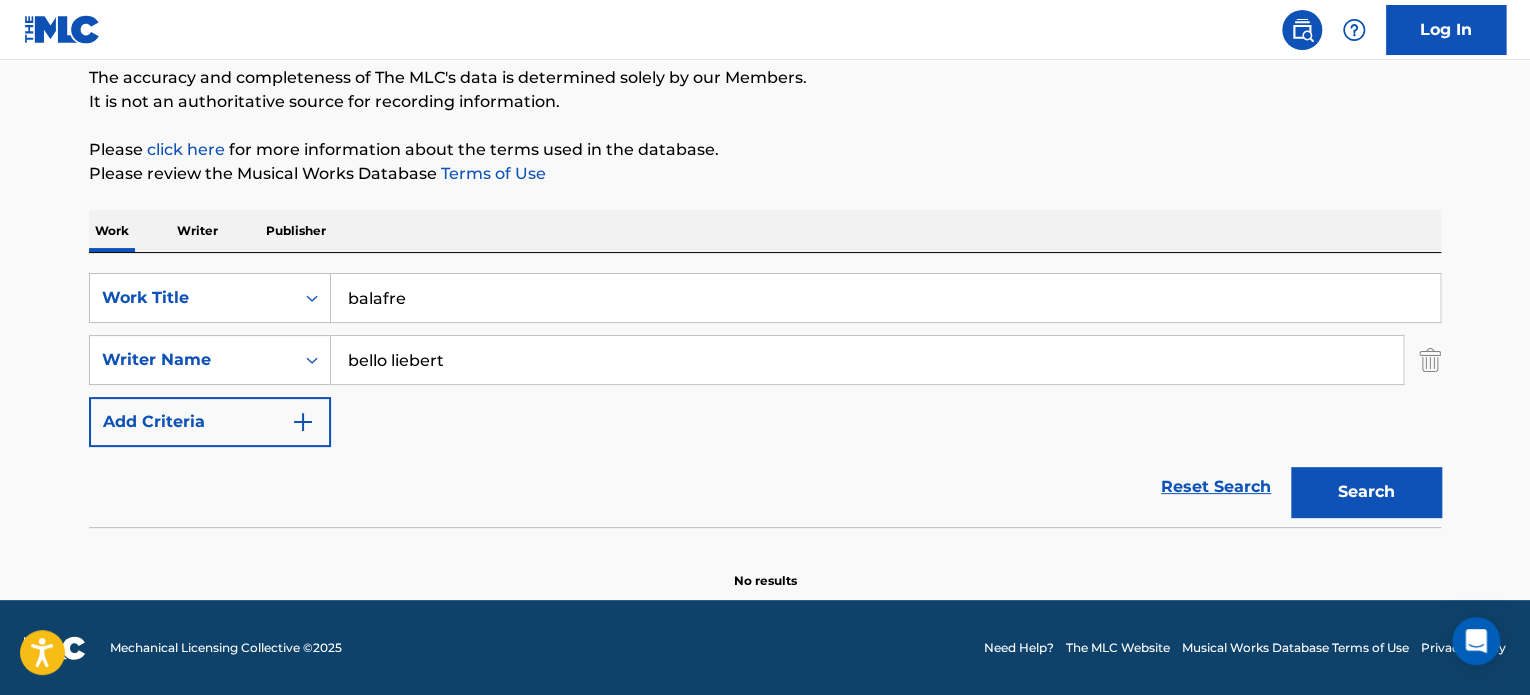 click on "bello liebert" at bounding box center [867, 360] 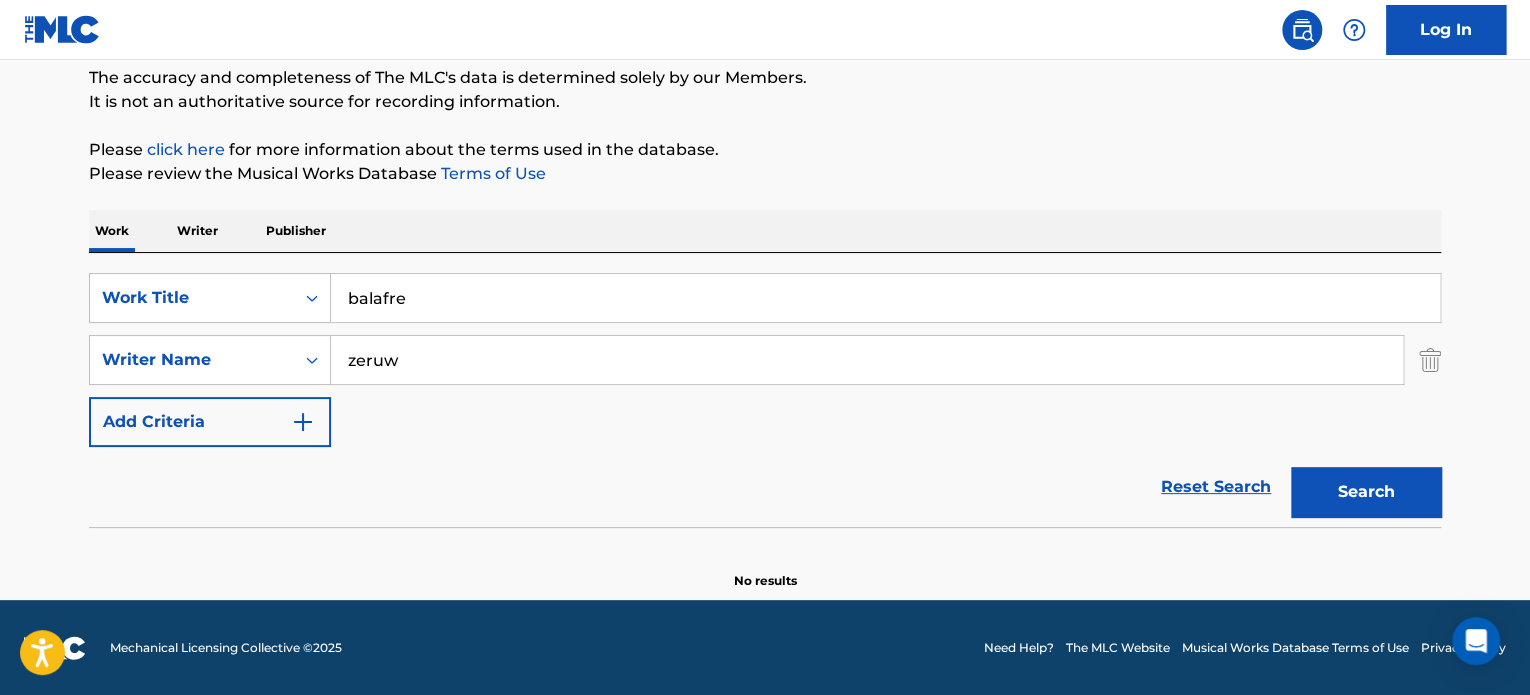 type on "zeruw" 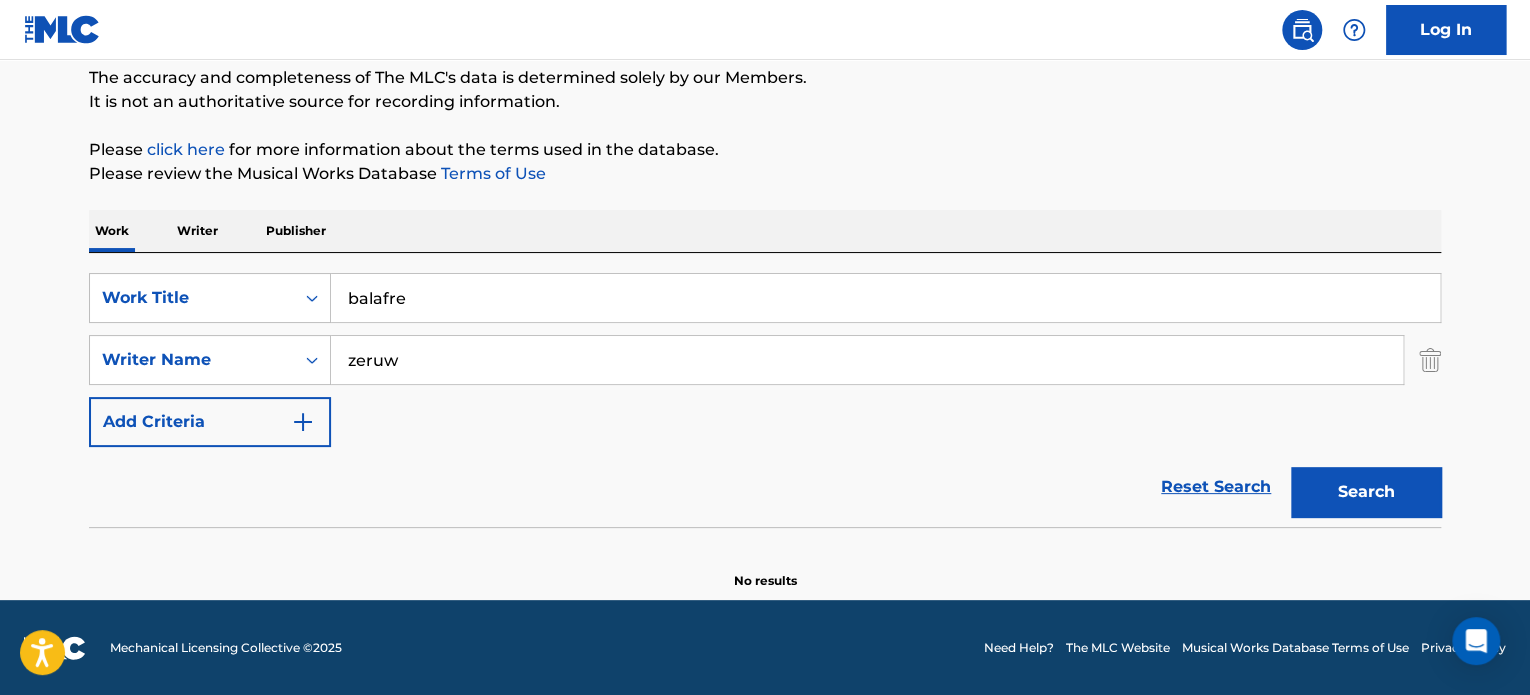 click on "balafre" at bounding box center (885, 298) 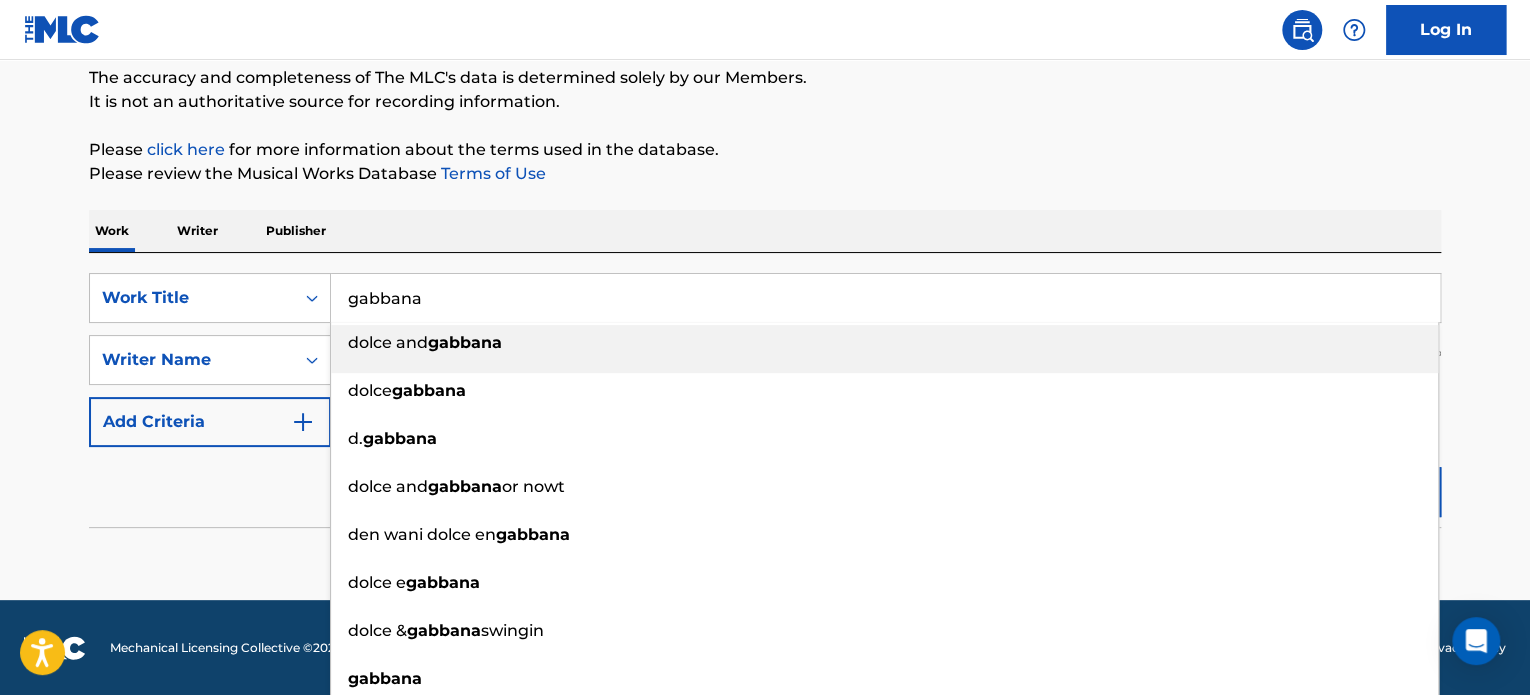 click on "Search" at bounding box center (1366, 492) 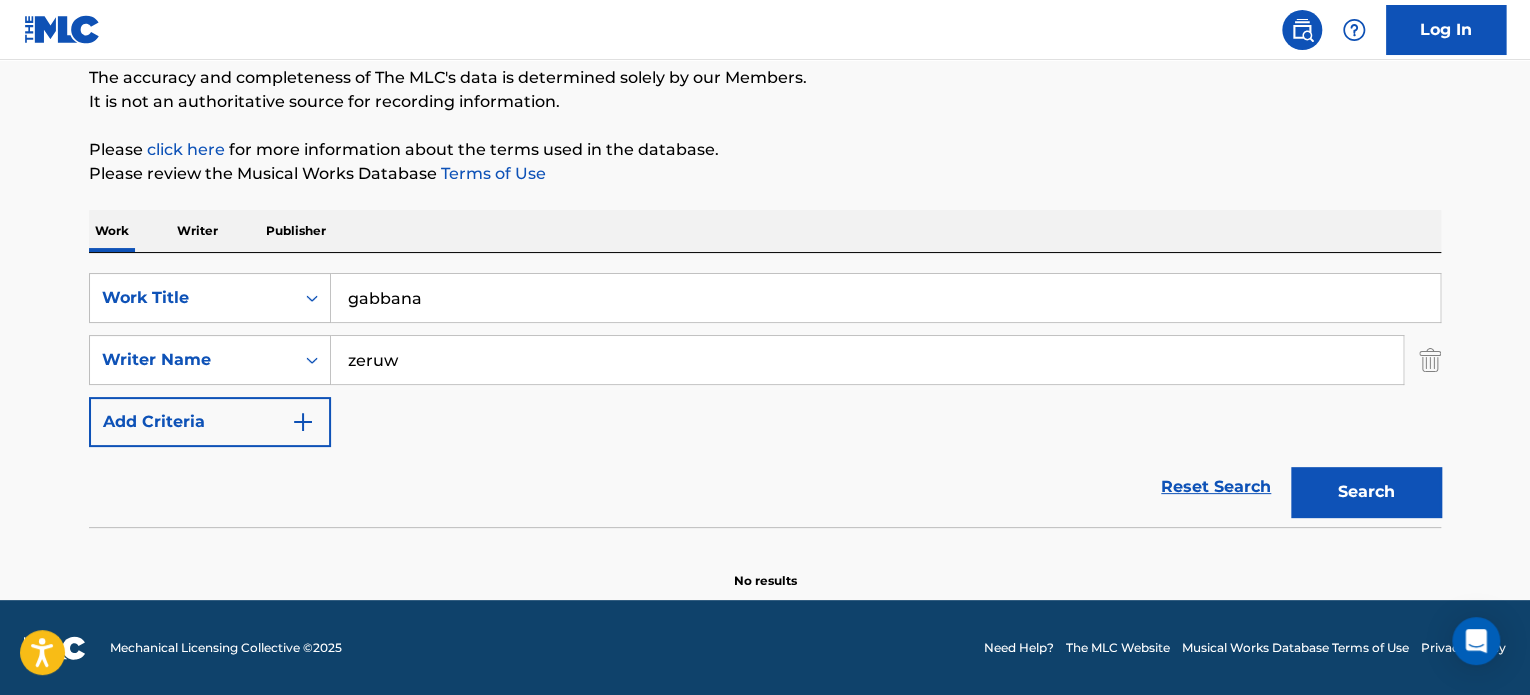 click on "gabbana" at bounding box center (885, 298) 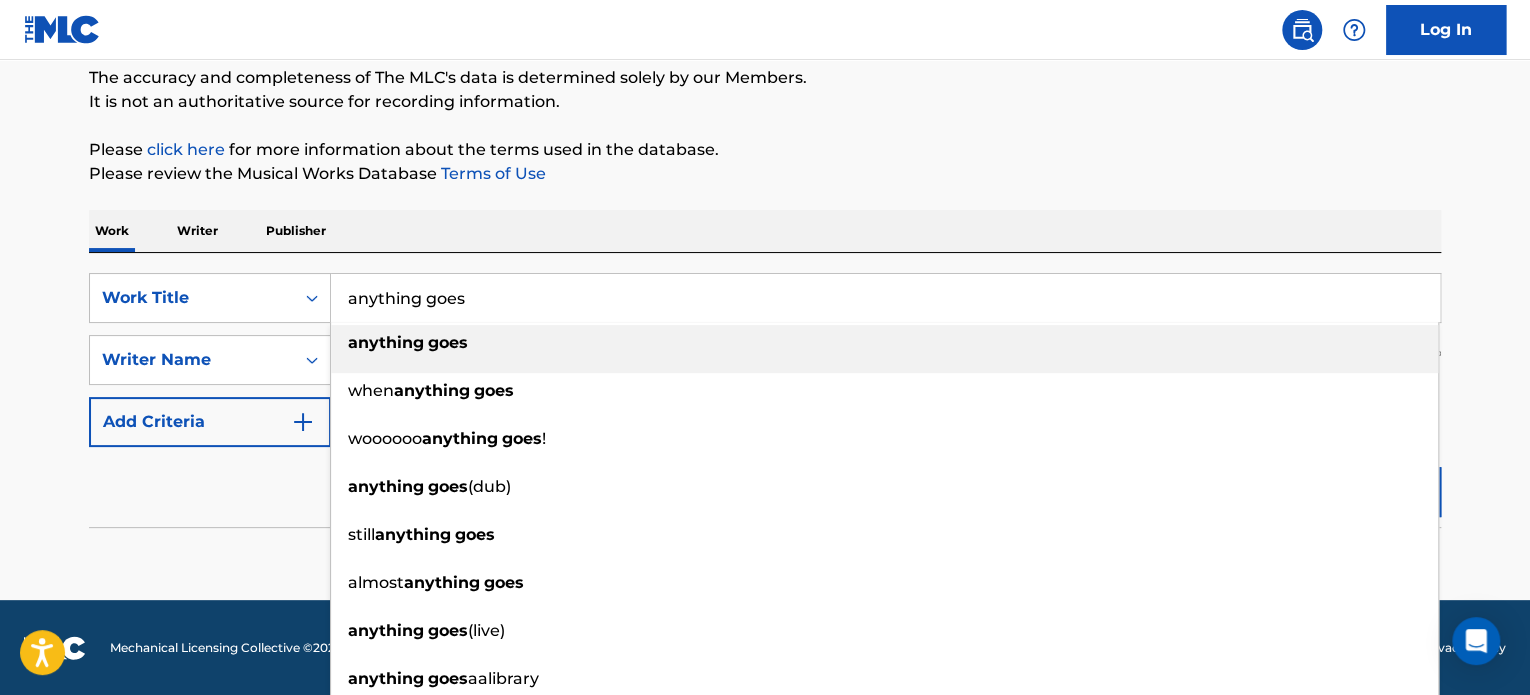 type on "anything goes" 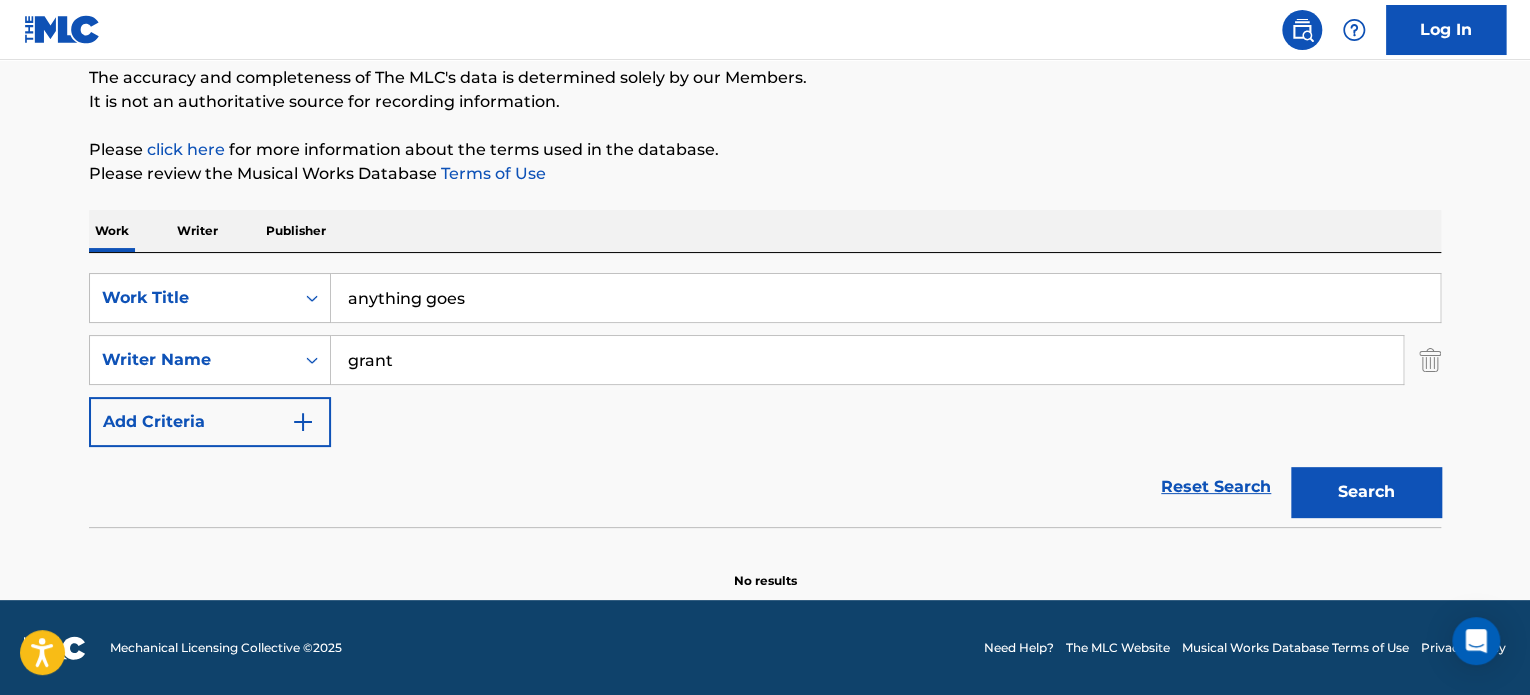 type on "grant" 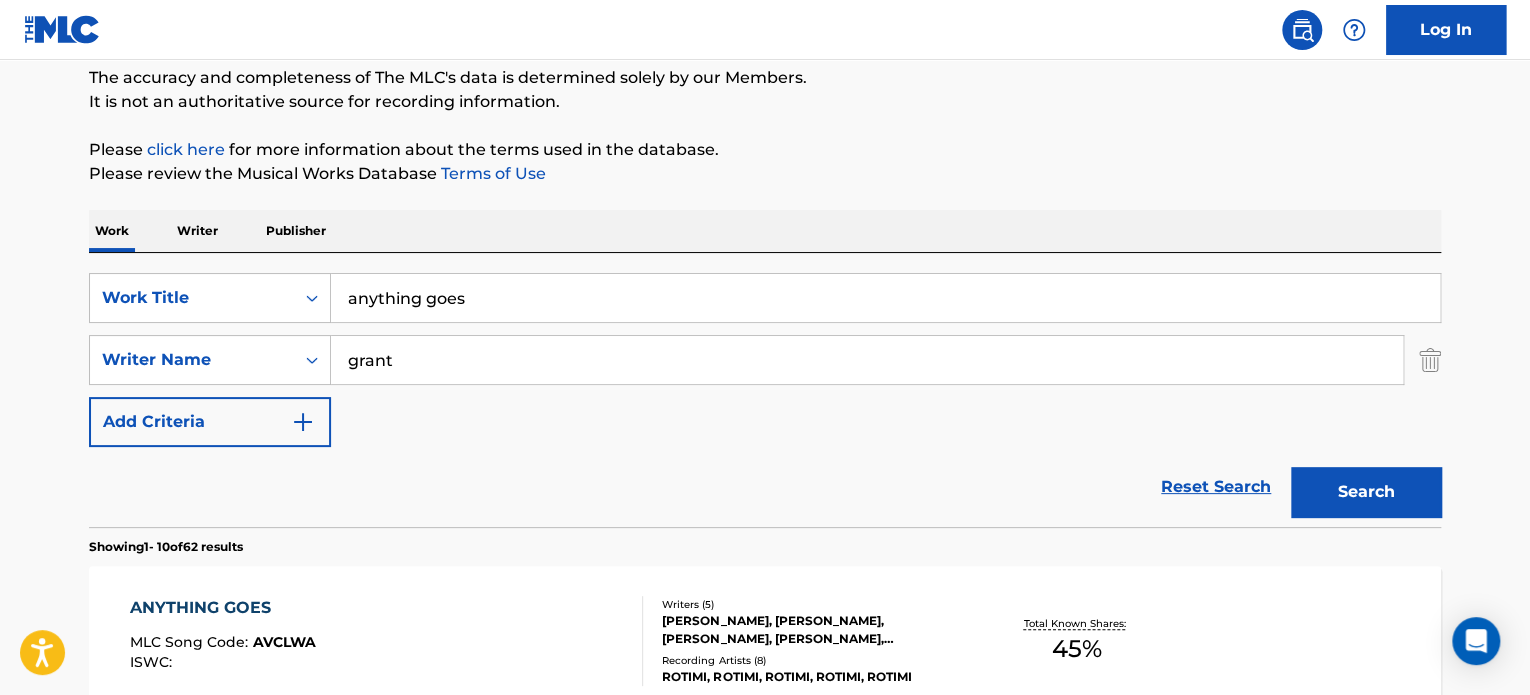 scroll, scrollTop: 359, scrollLeft: 0, axis: vertical 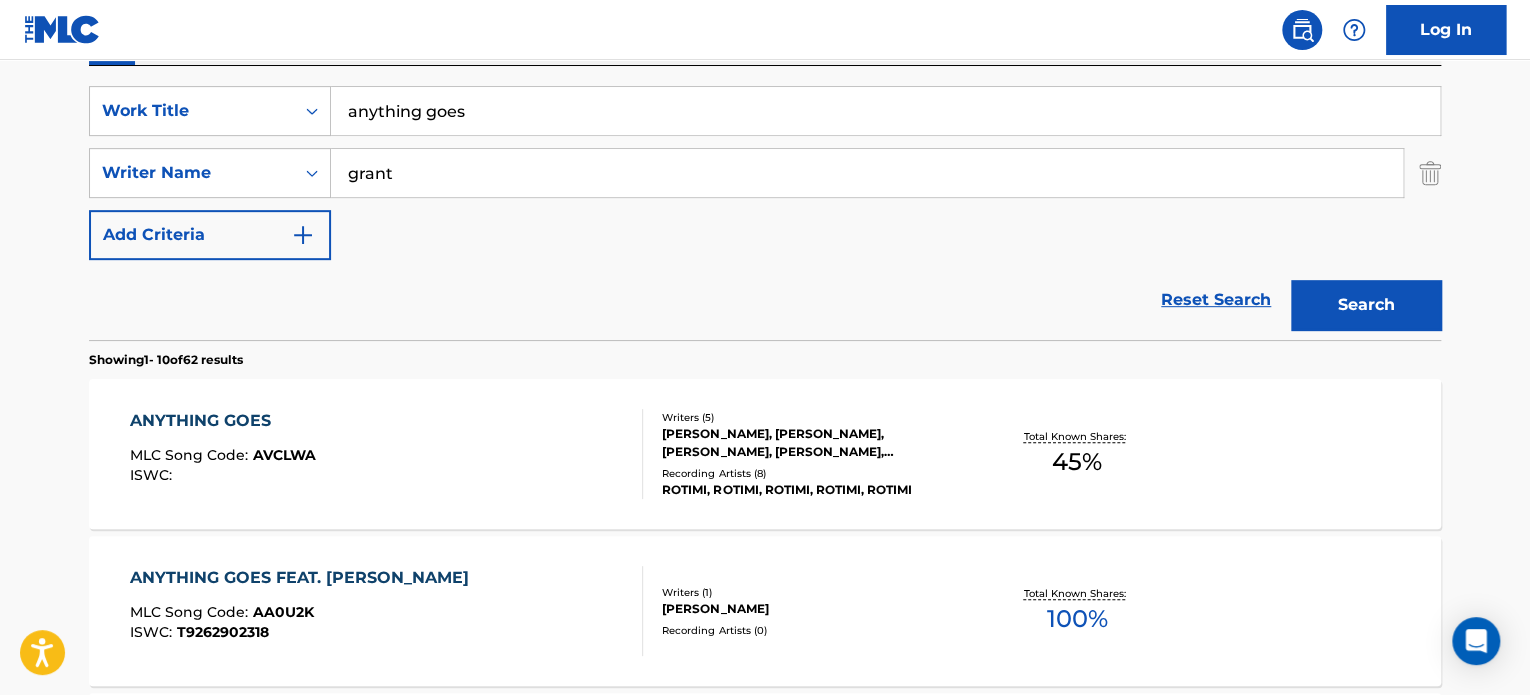 click on "ANYTHING GOES MLC Song Code : AVCLWA ISWC :" at bounding box center (387, 454) 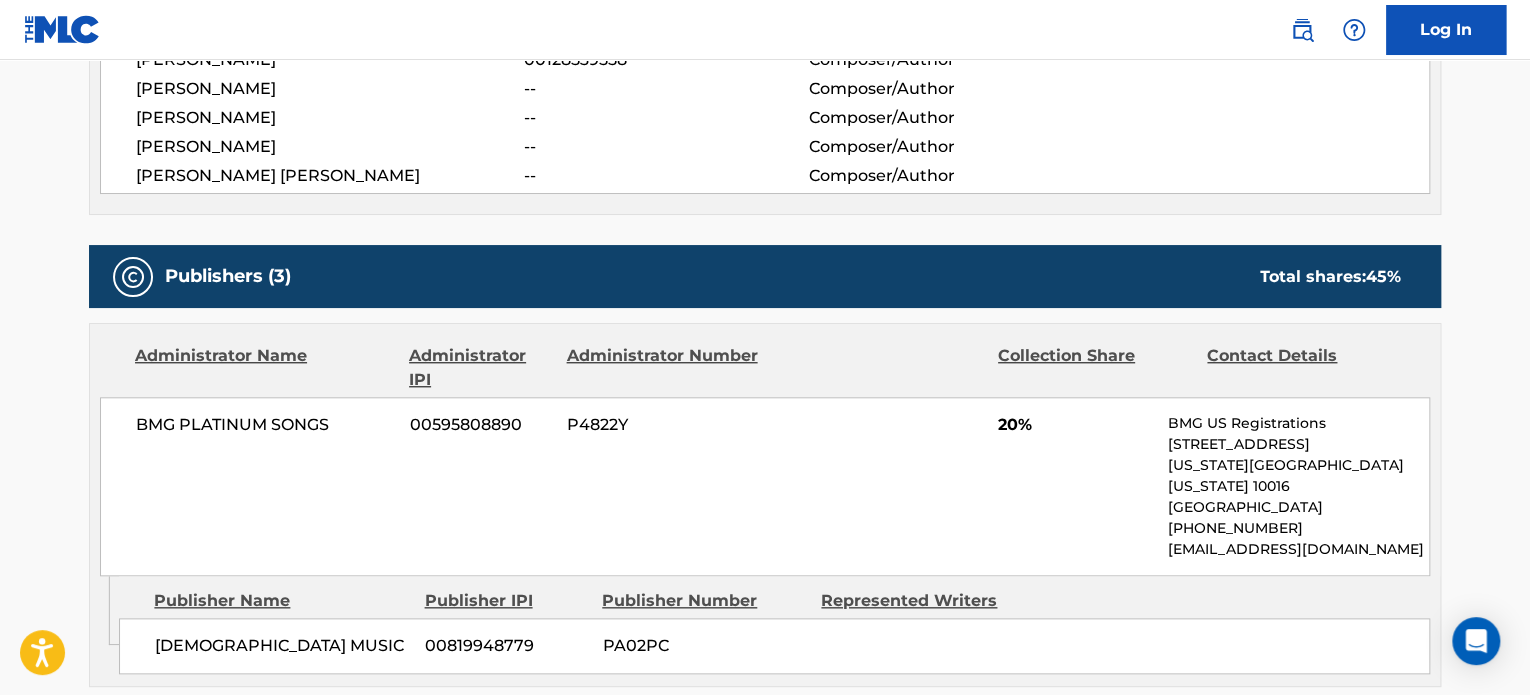 scroll, scrollTop: 787, scrollLeft: 0, axis: vertical 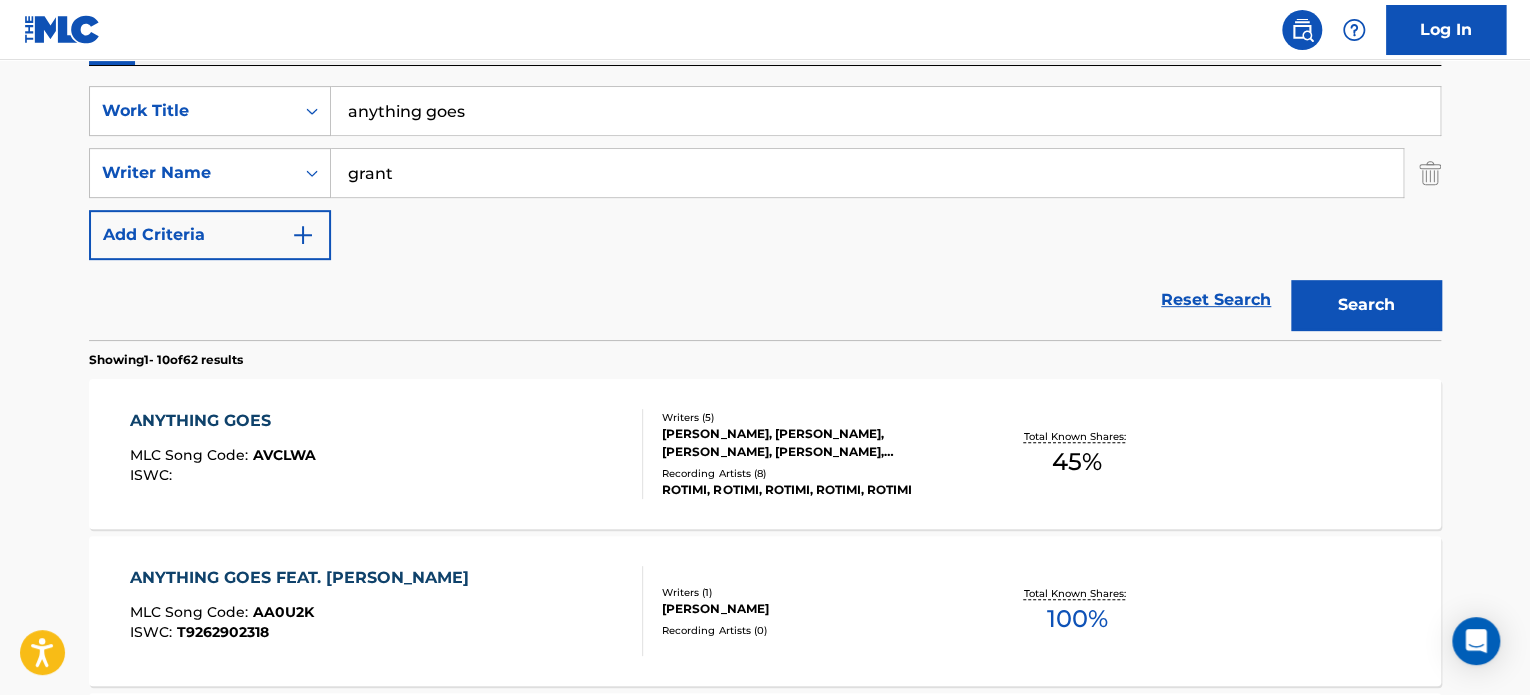 click on "anything goes" at bounding box center (885, 111) 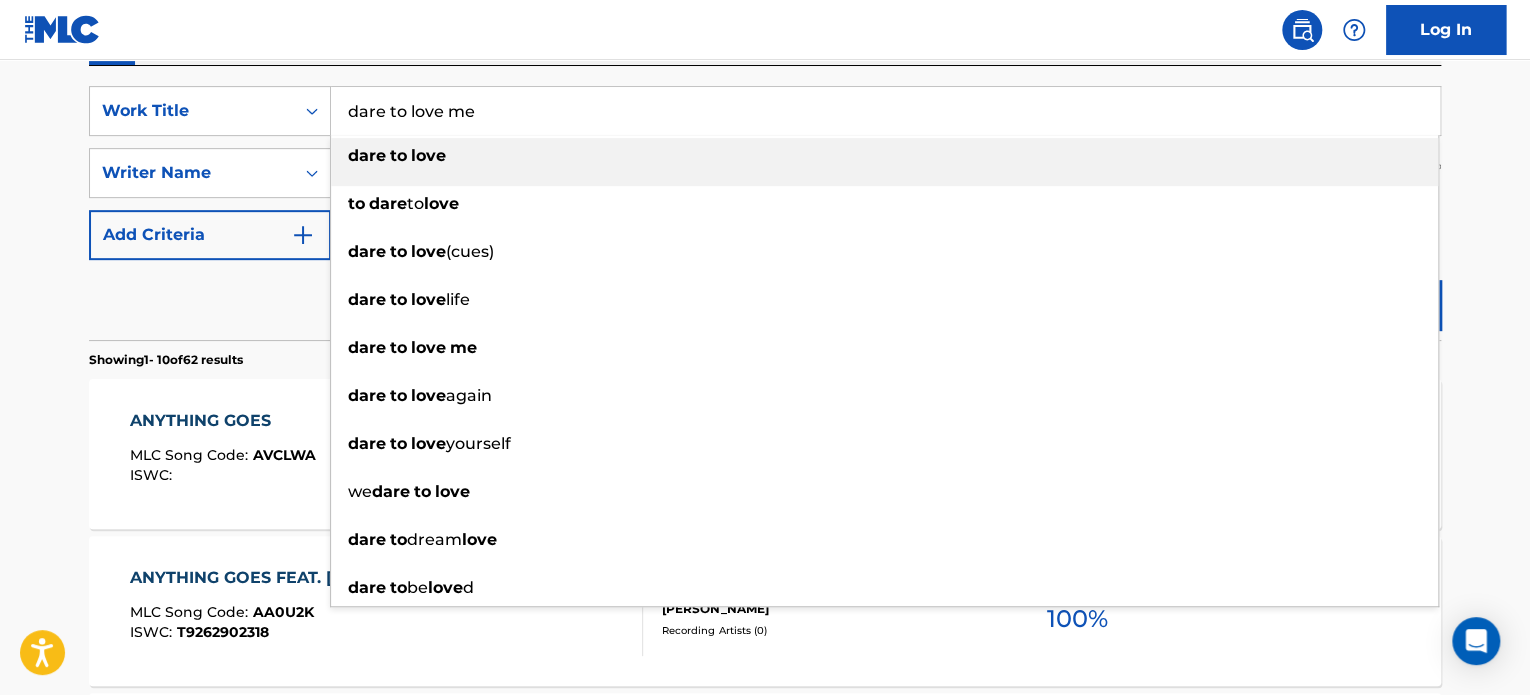 type on "dare to love me" 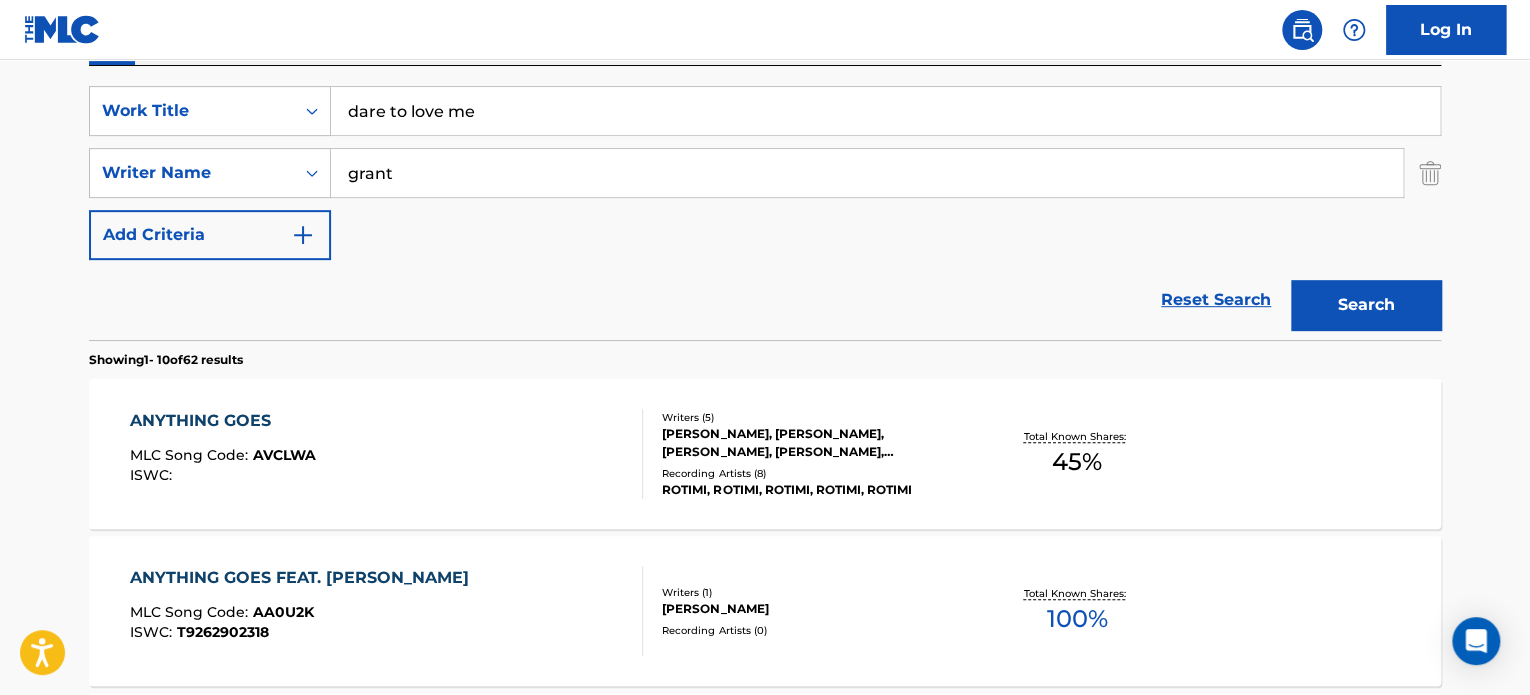 click on "Search" at bounding box center [1366, 305] 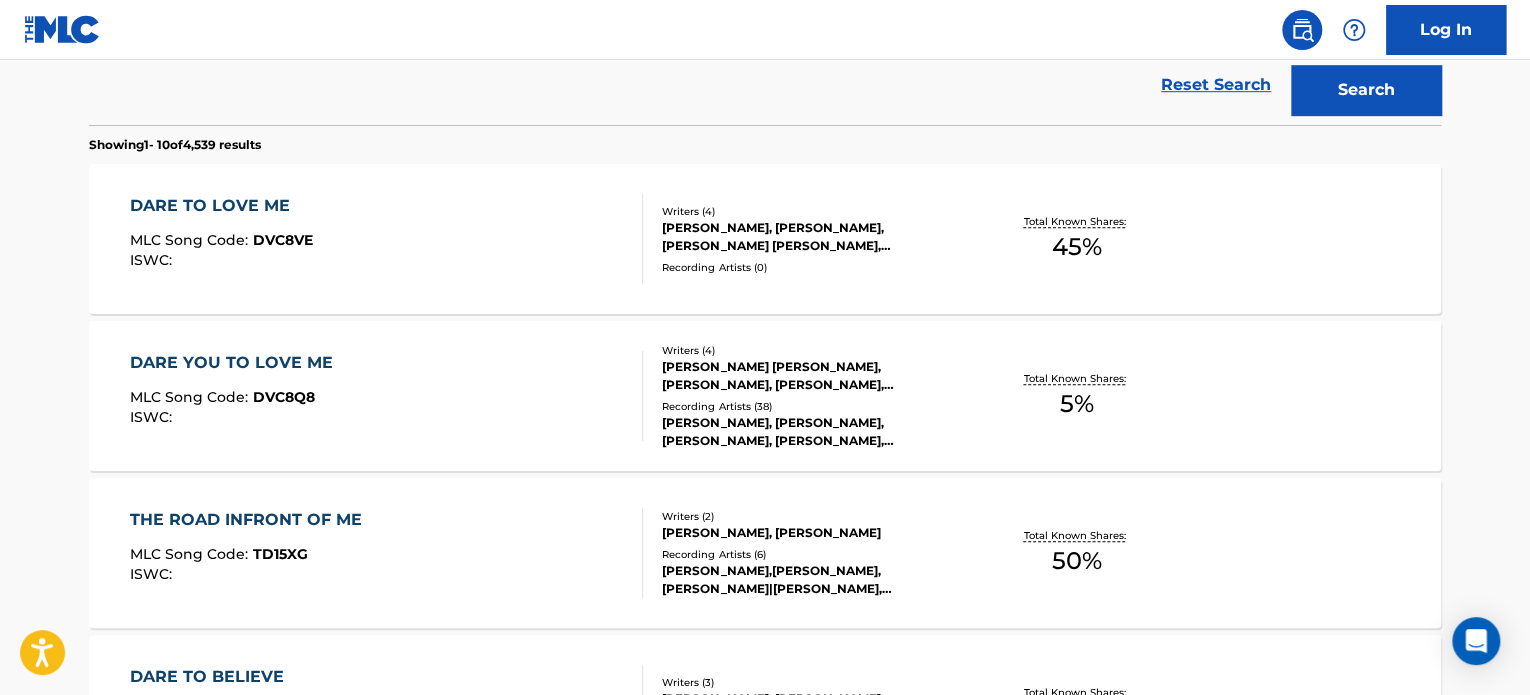 scroll, scrollTop: 575, scrollLeft: 0, axis: vertical 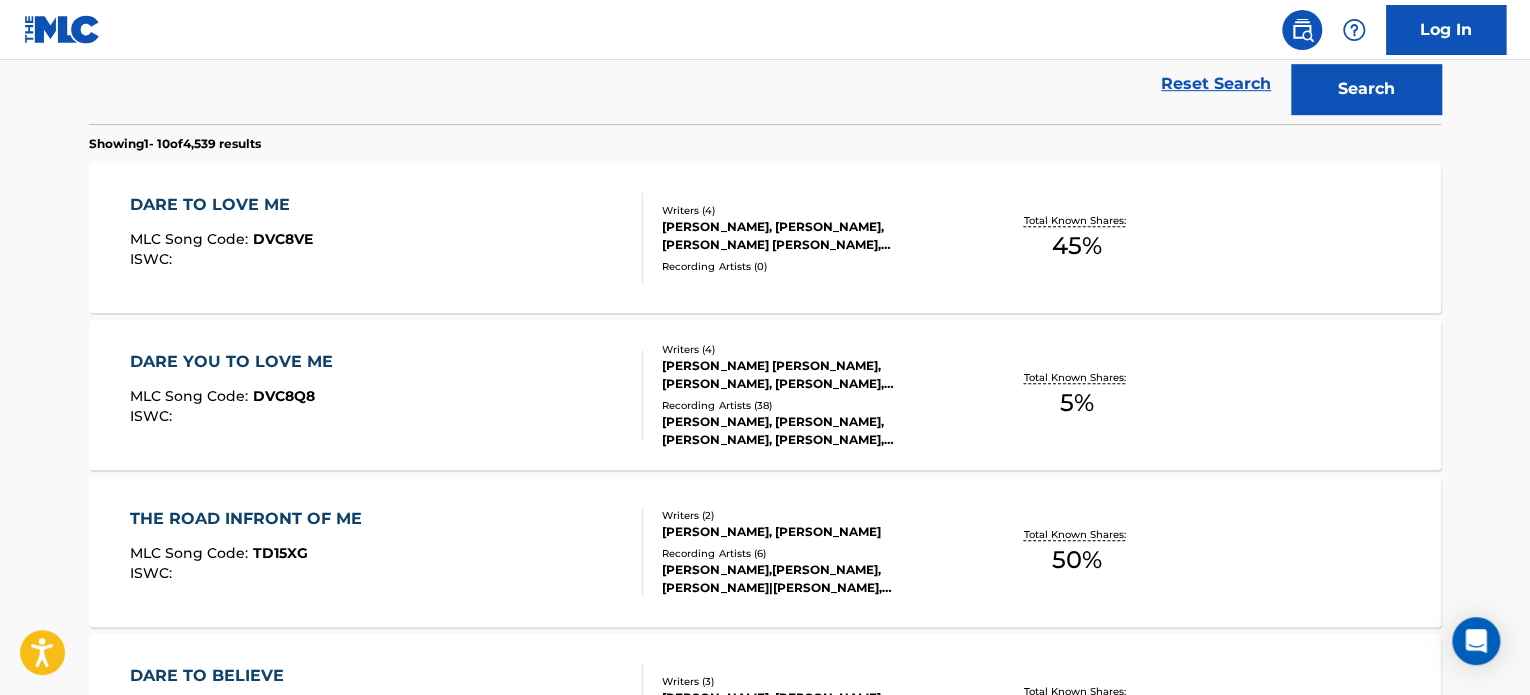 click on "DARE TO LOVE ME MLC Song Code : DVC8VE ISWC :" at bounding box center [387, 238] 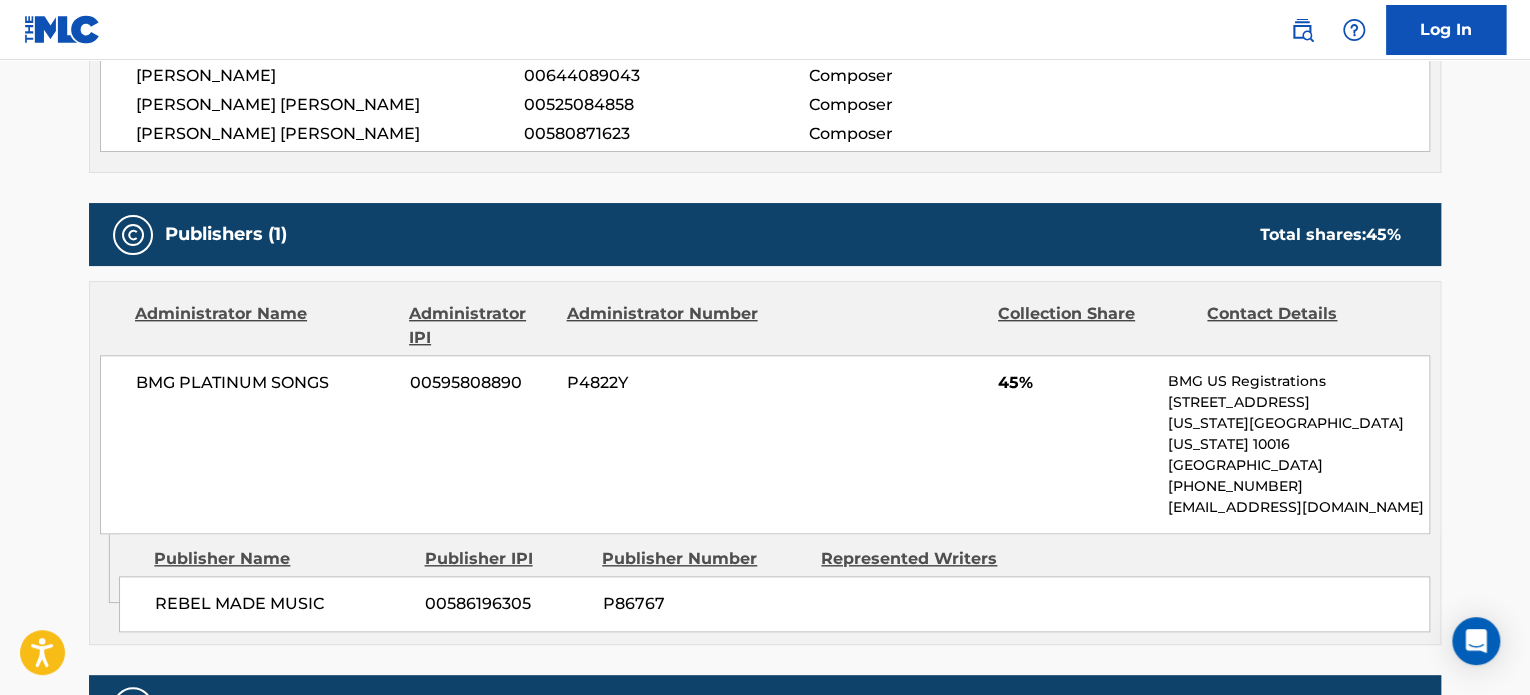 scroll, scrollTop: 805, scrollLeft: 0, axis: vertical 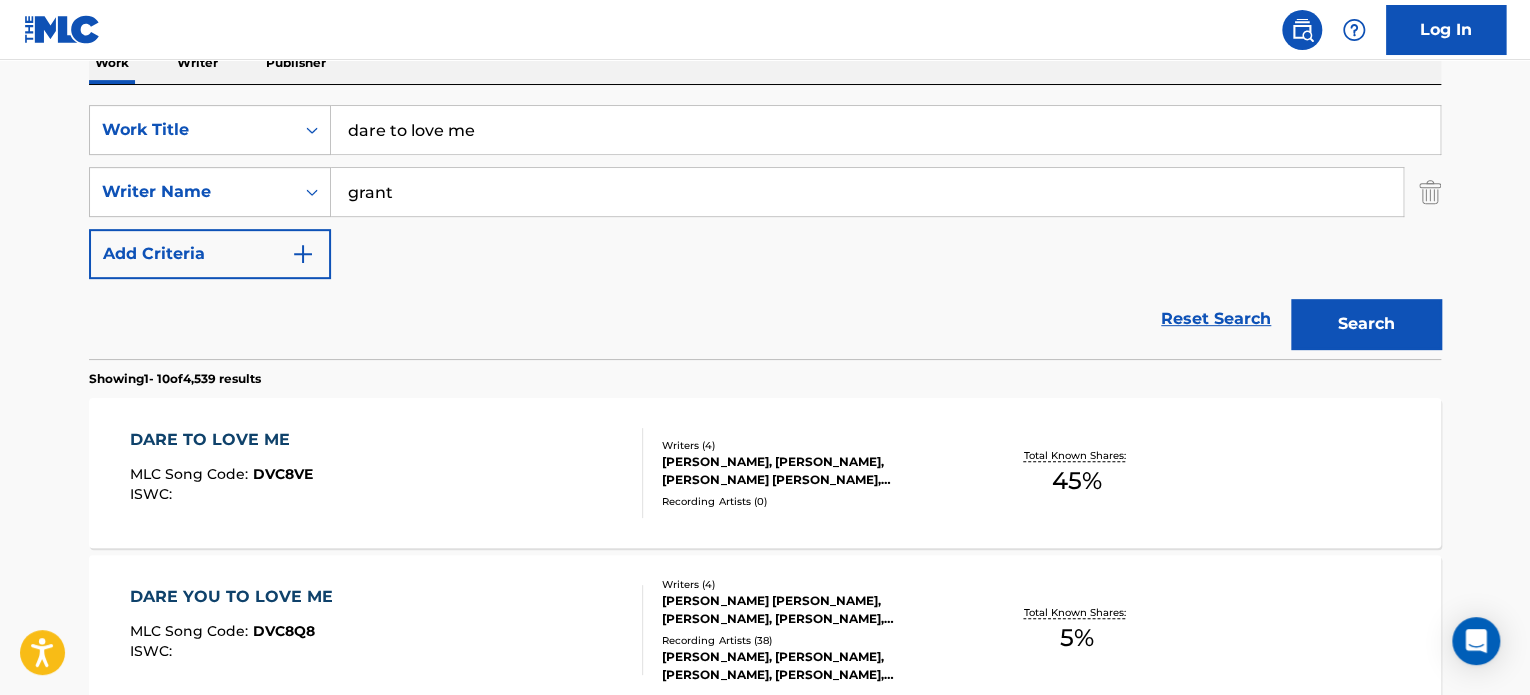 click on "dare to love me" at bounding box center (885, 130) 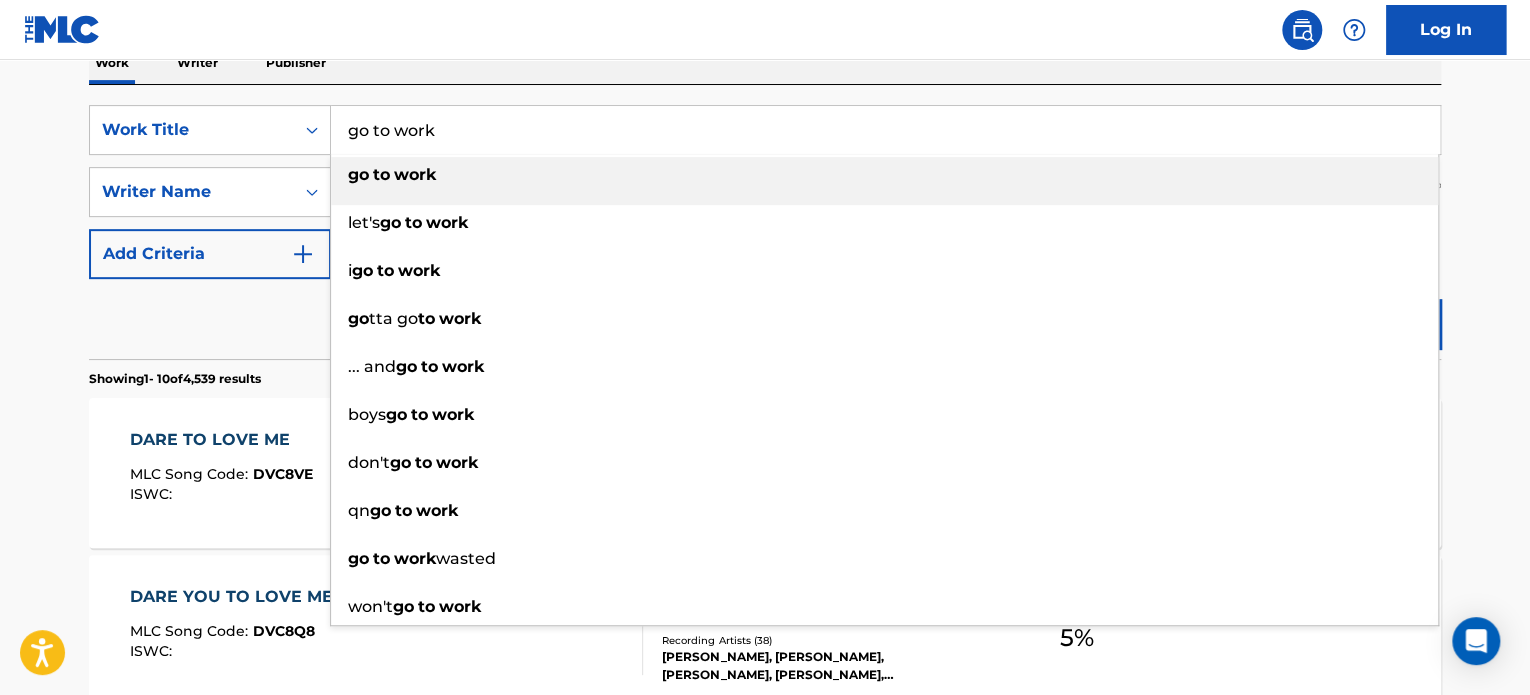 type on "go to work" 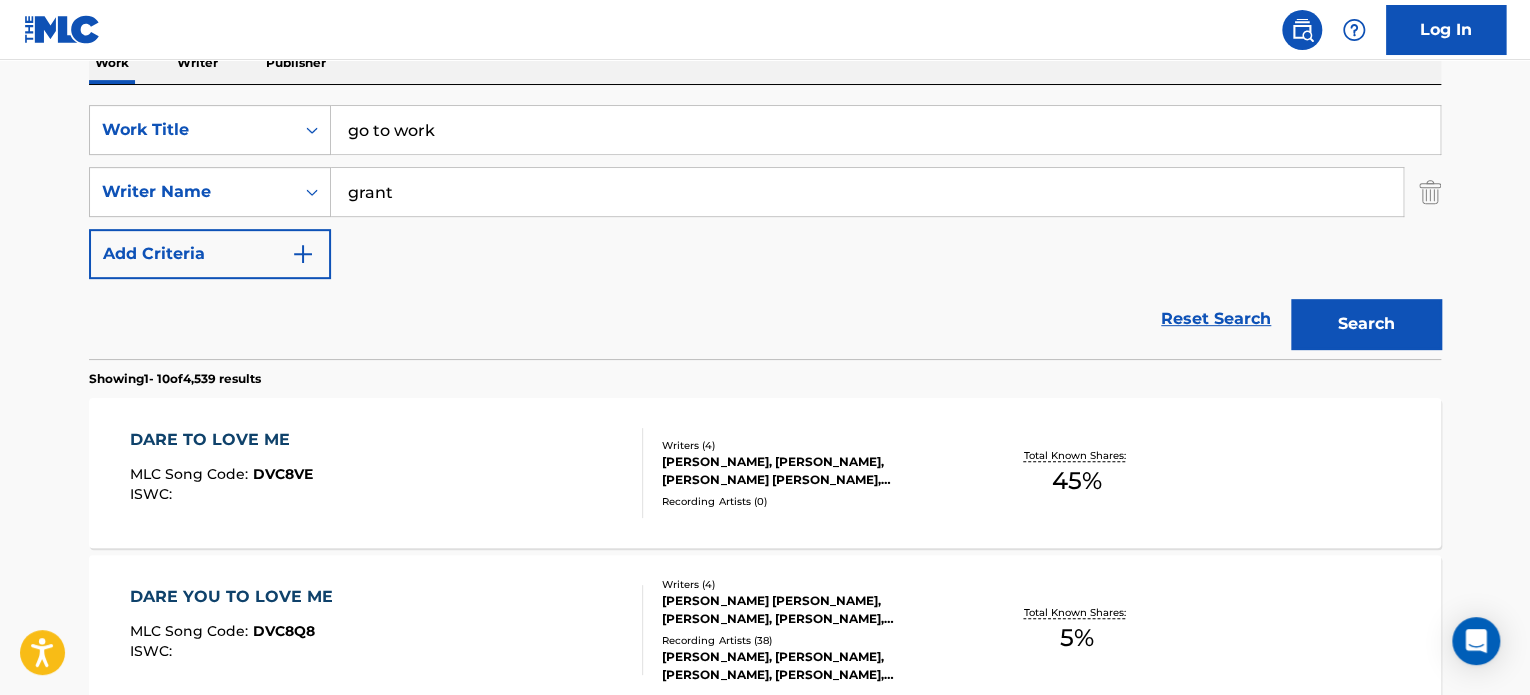click on "Search" at bounding box center [1366, 324] 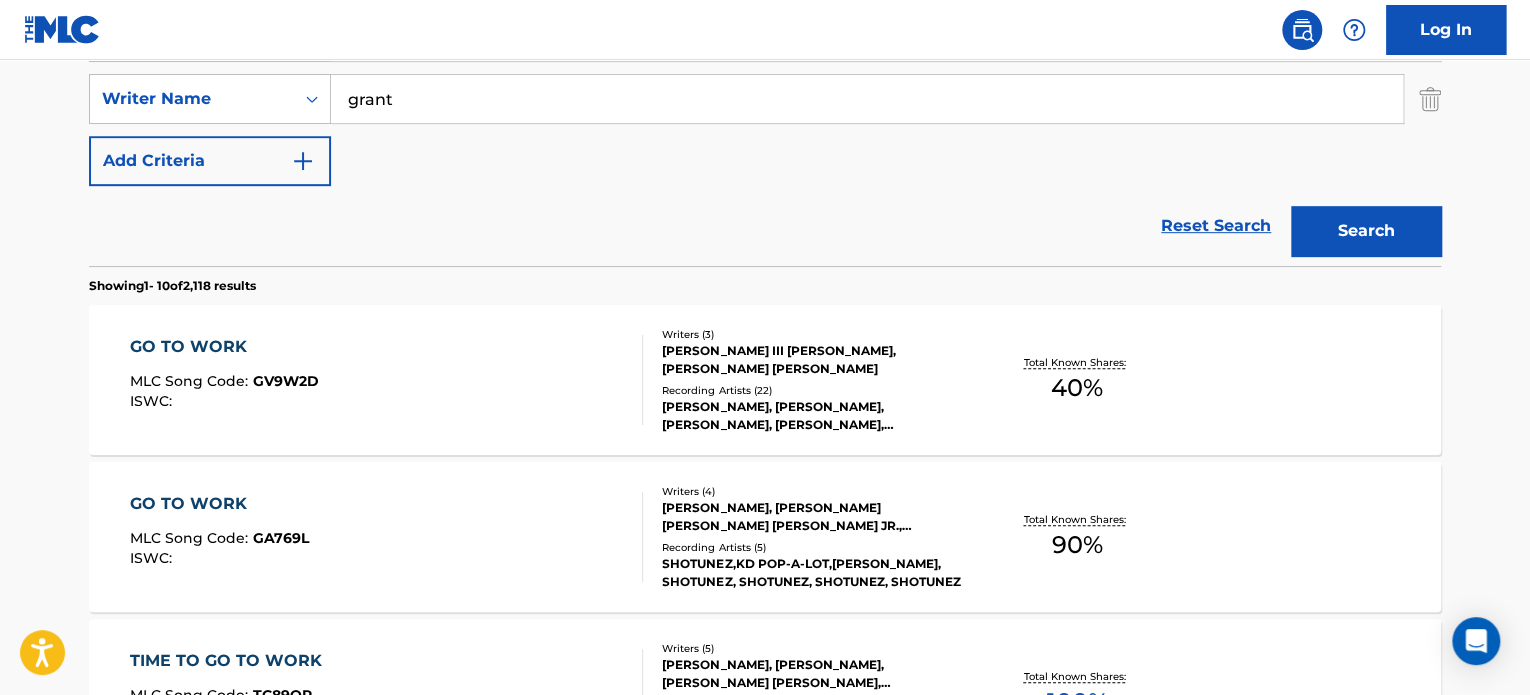 scroll, scrollTop: 435, scrollLeft: 0, axis: vertical 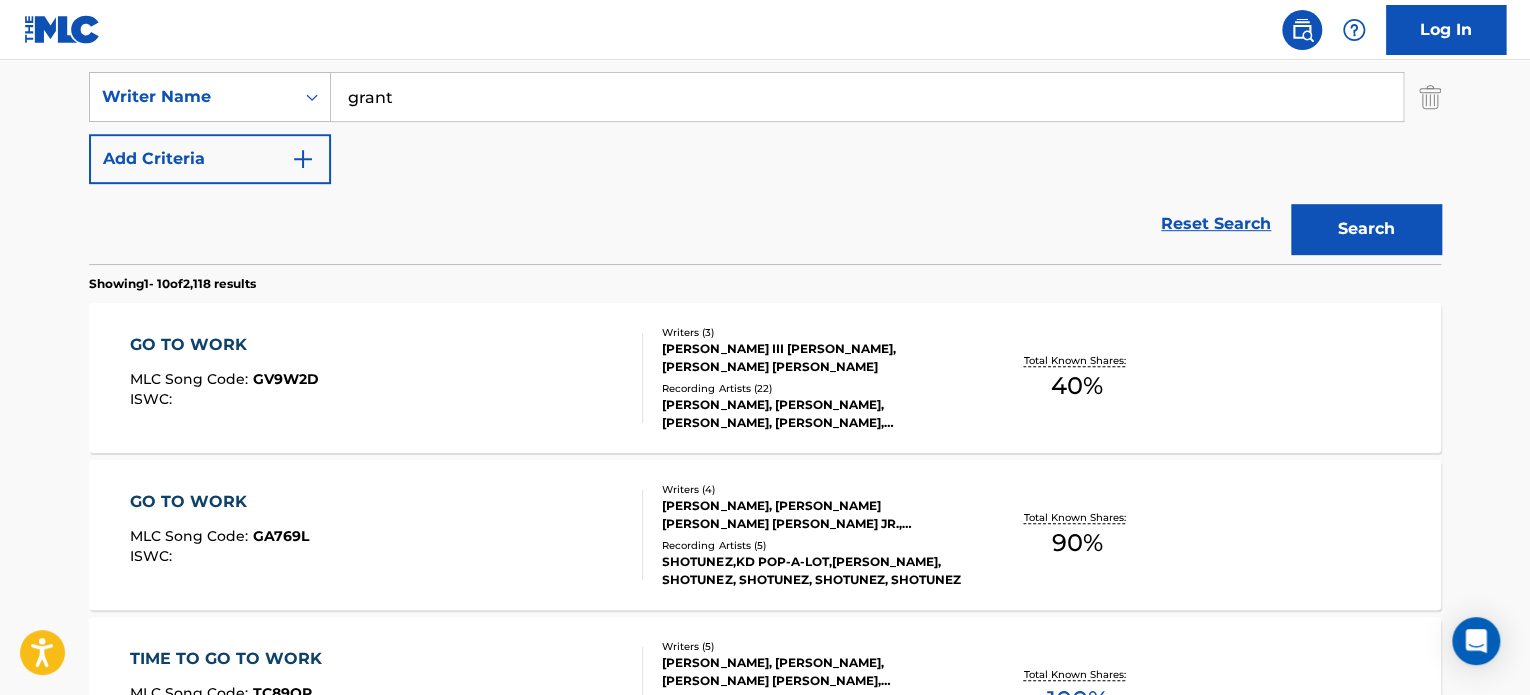click on "GO TO WORK MLC Song Code : GV9W2D ISWC :" at bounding box center (387, 378) 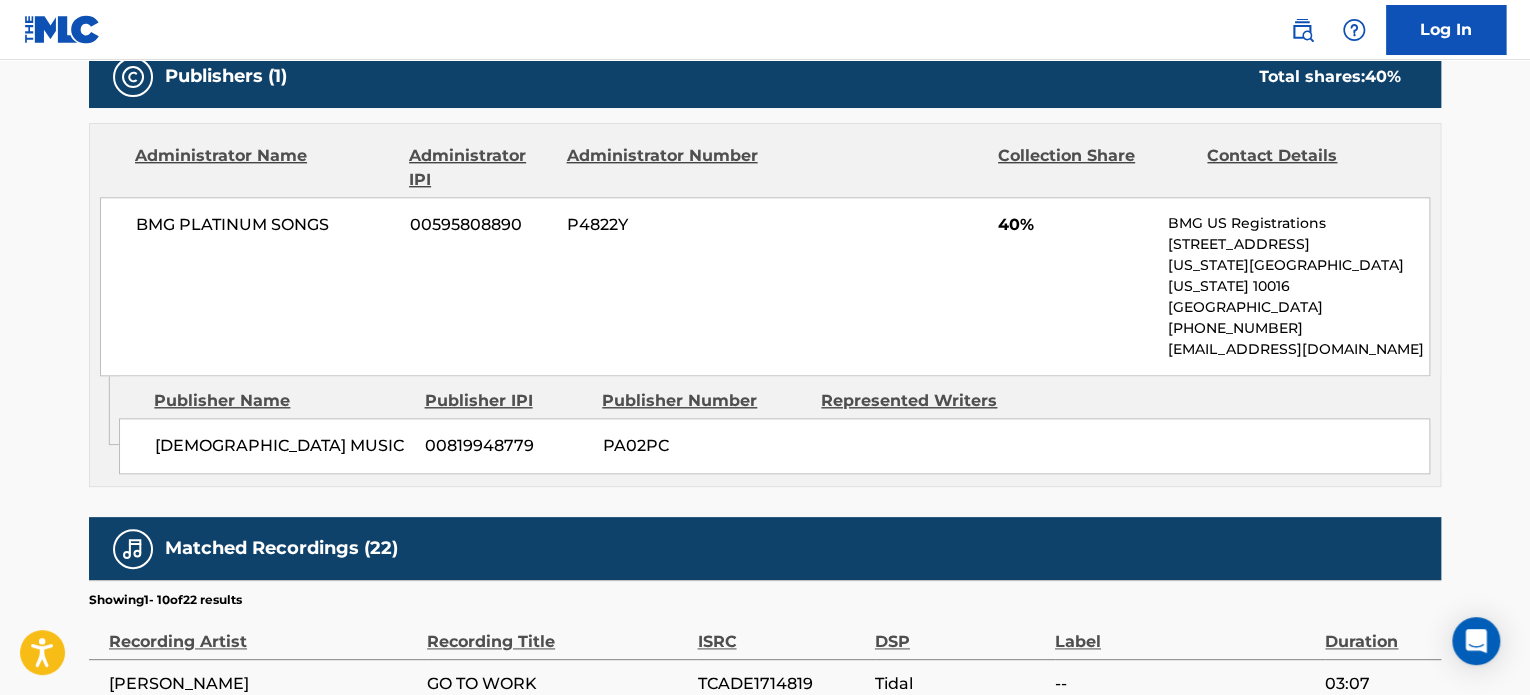 scroll, scrollTop: 930, scrollLeft: 0, axis: vertical 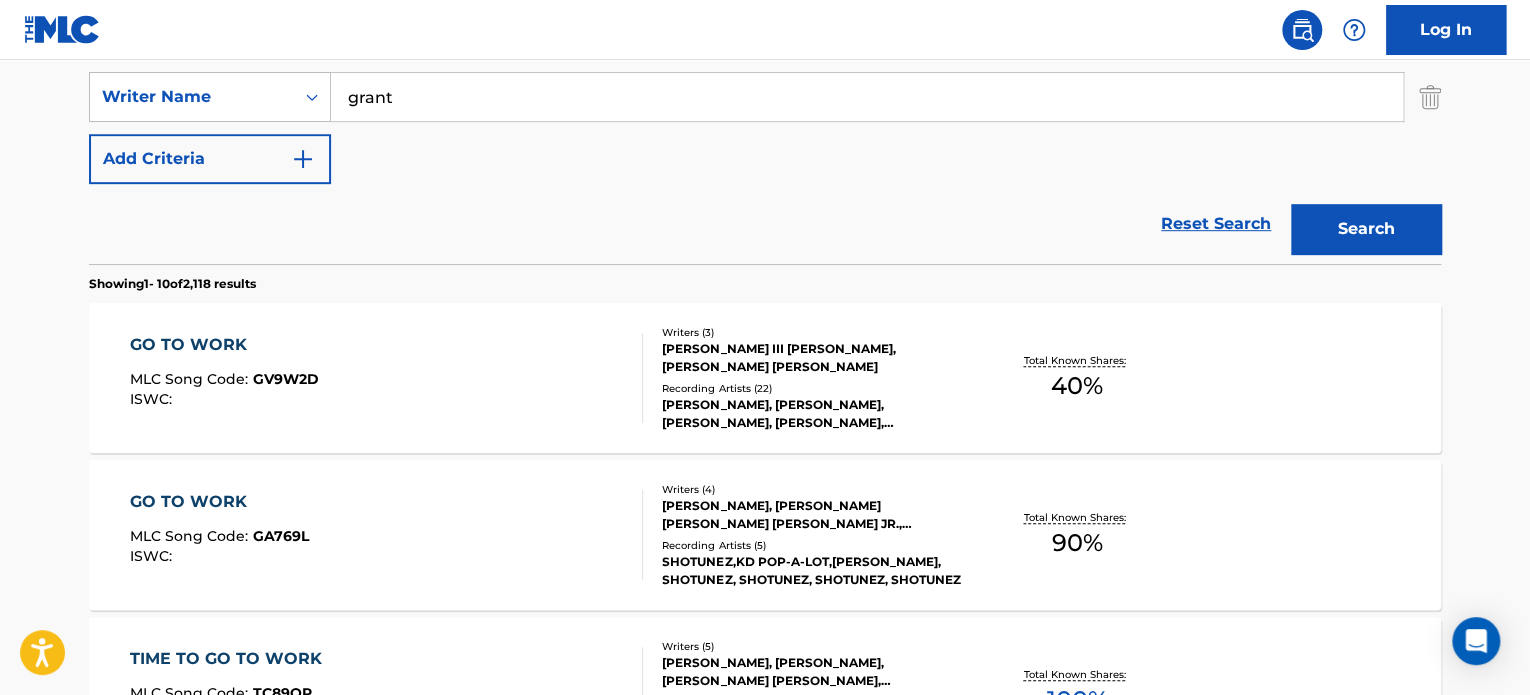 click on "grant" at bounding box center (867, 97) 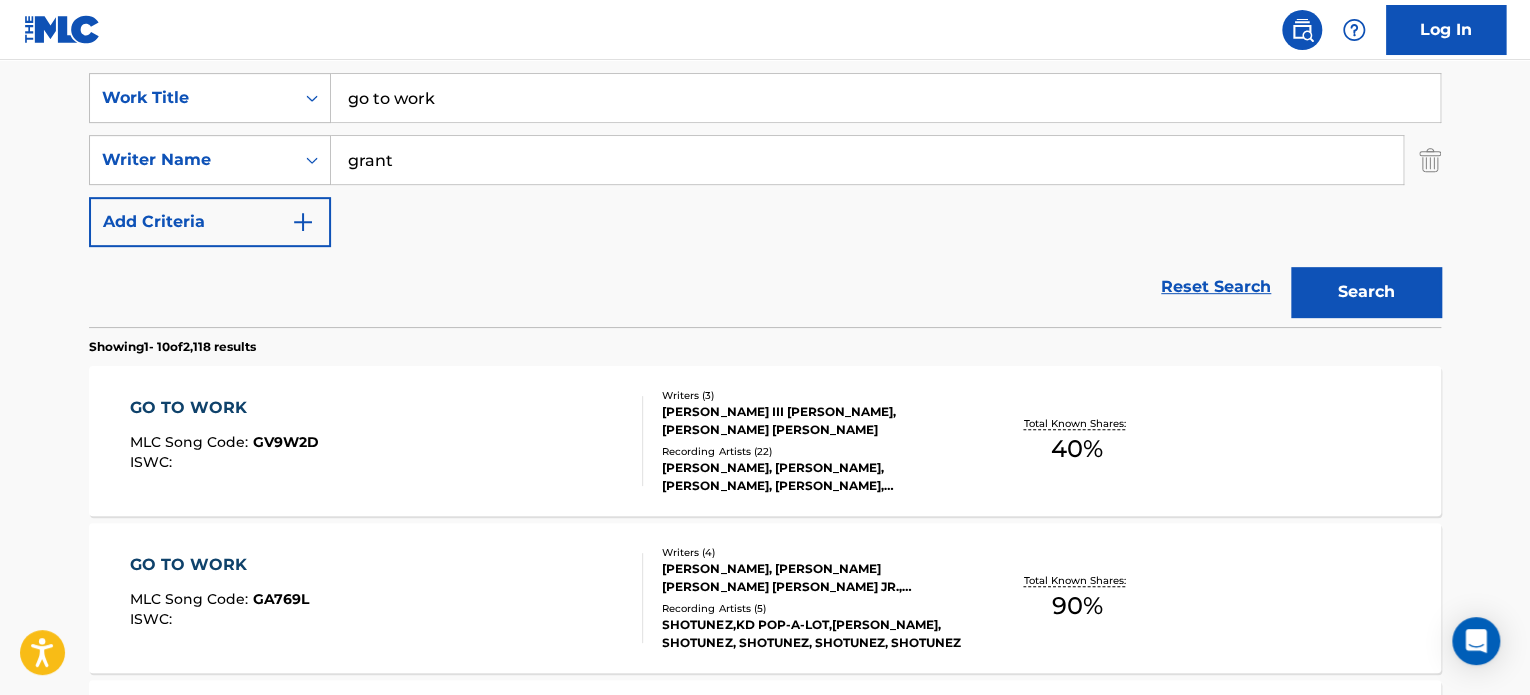 scroll, scrollTop: 373, scrollLeft: 0, axis: vertical 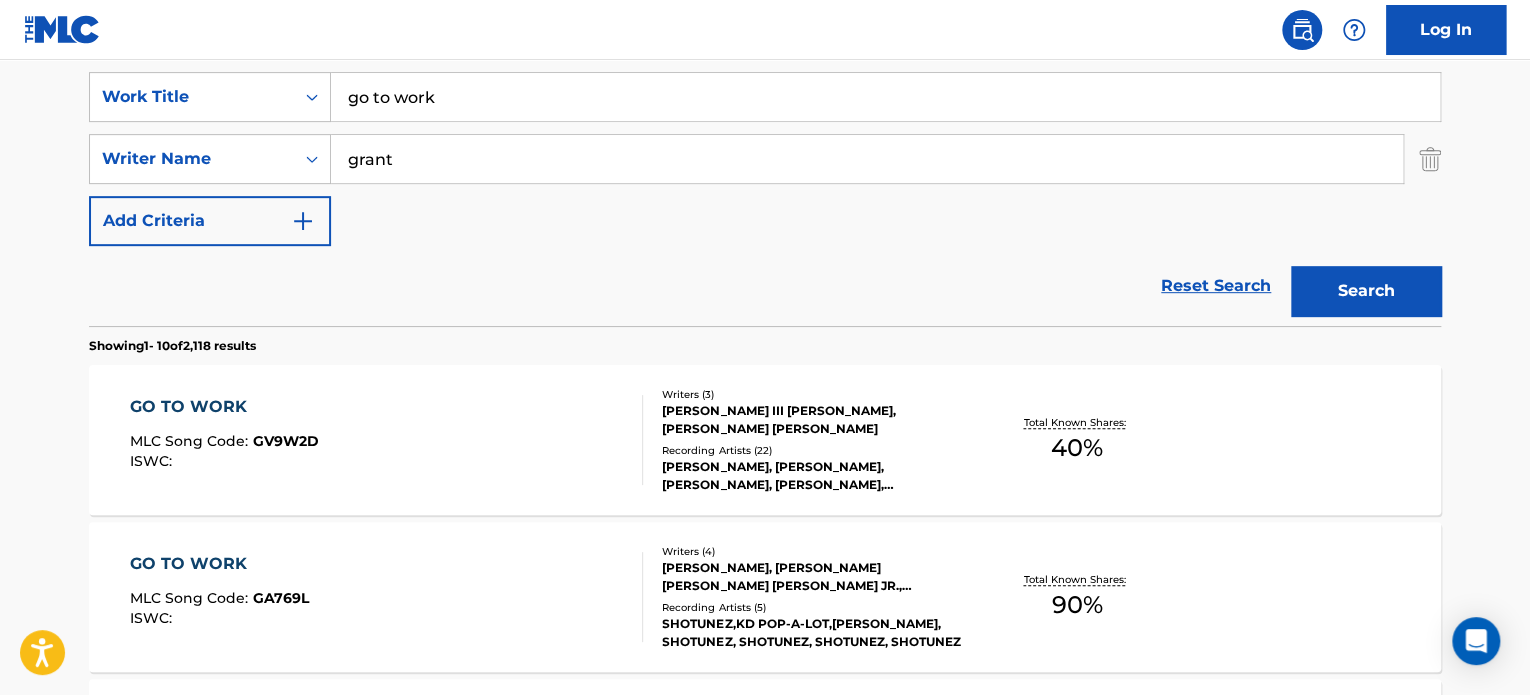click on "go to work" at bounding box center [885, 97] 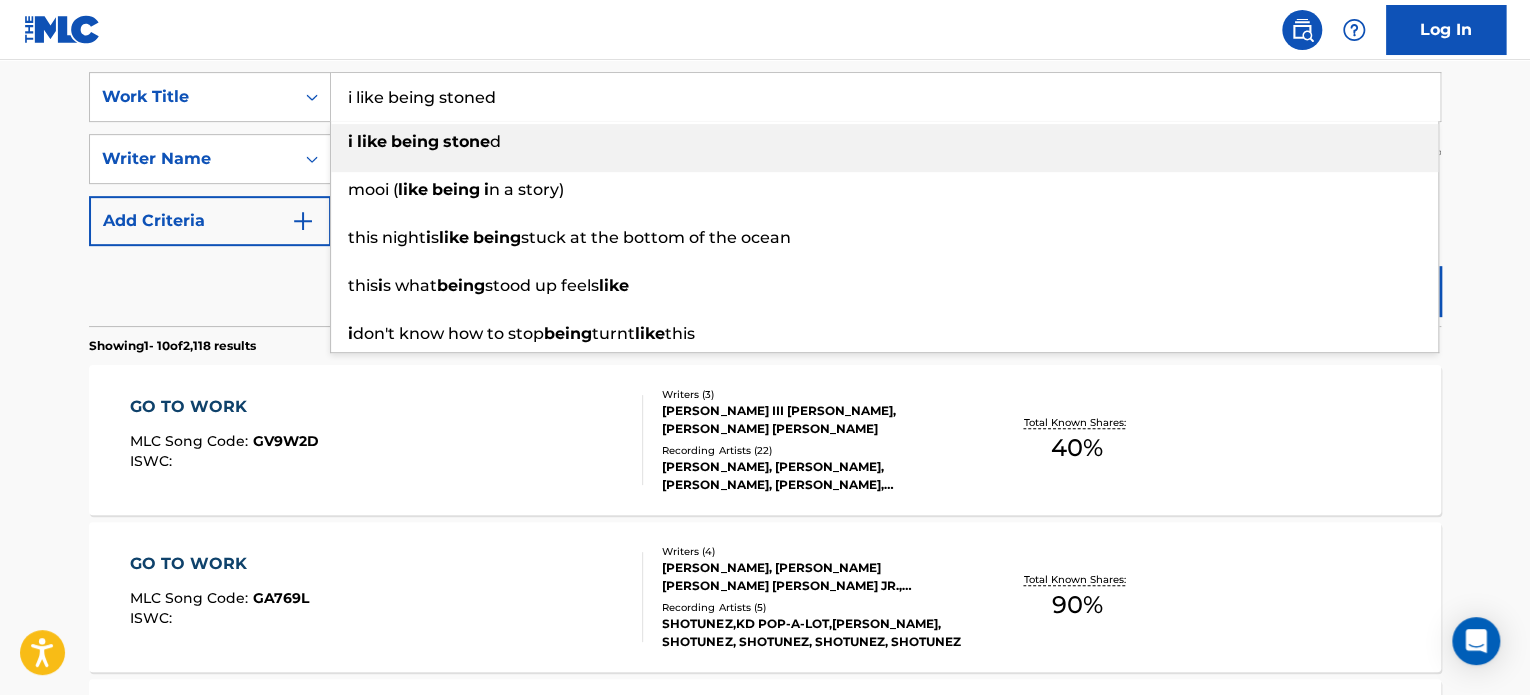type on "i like being stoned" 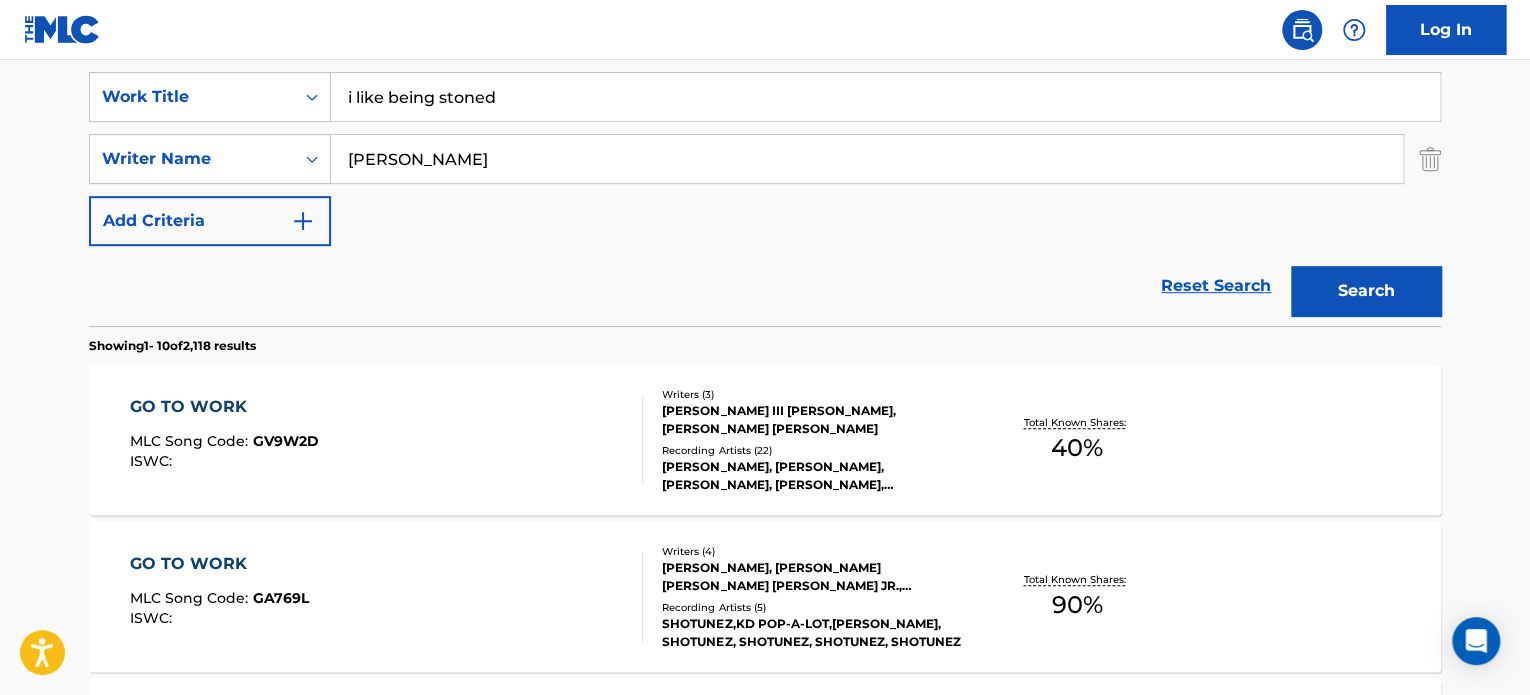 type on "[PERSON_NAME]" 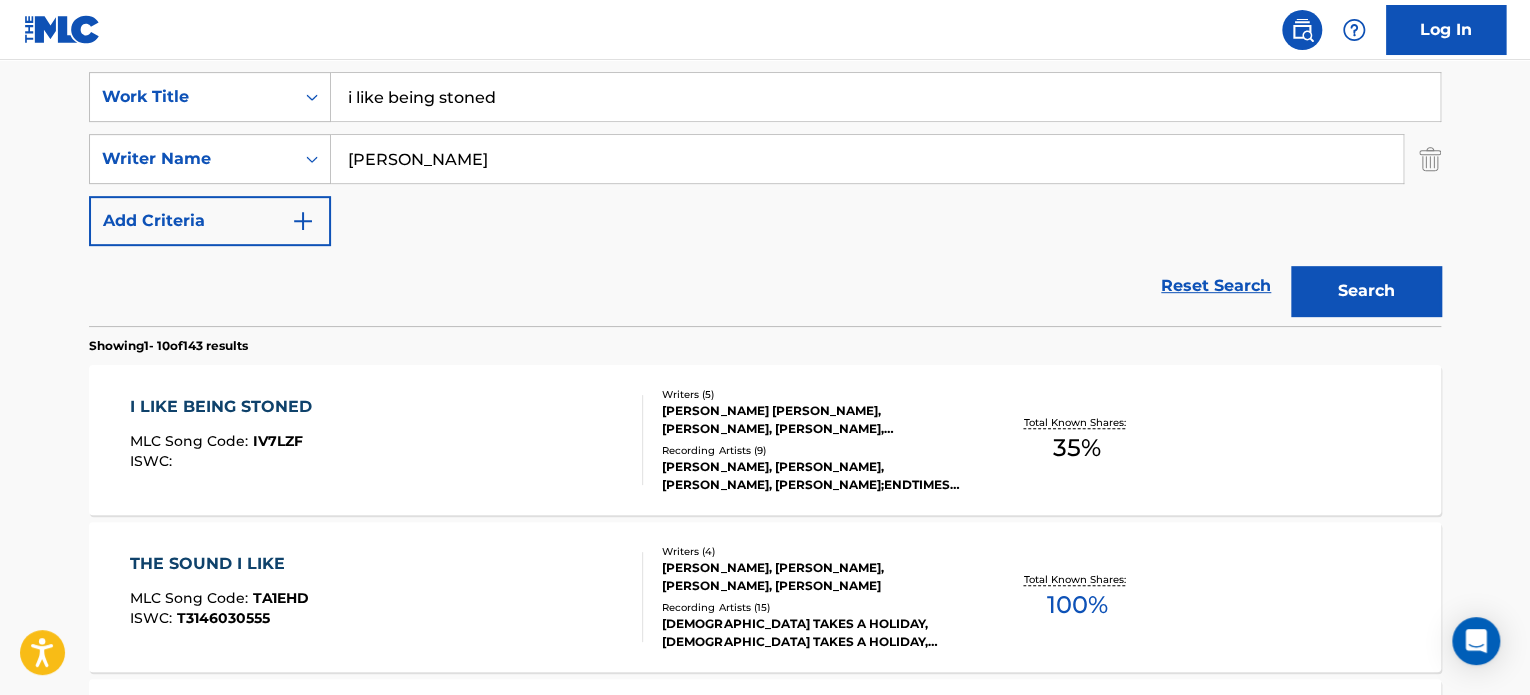 scroll, scrollTop: 498, scrollLeft: 0, axis: vertical 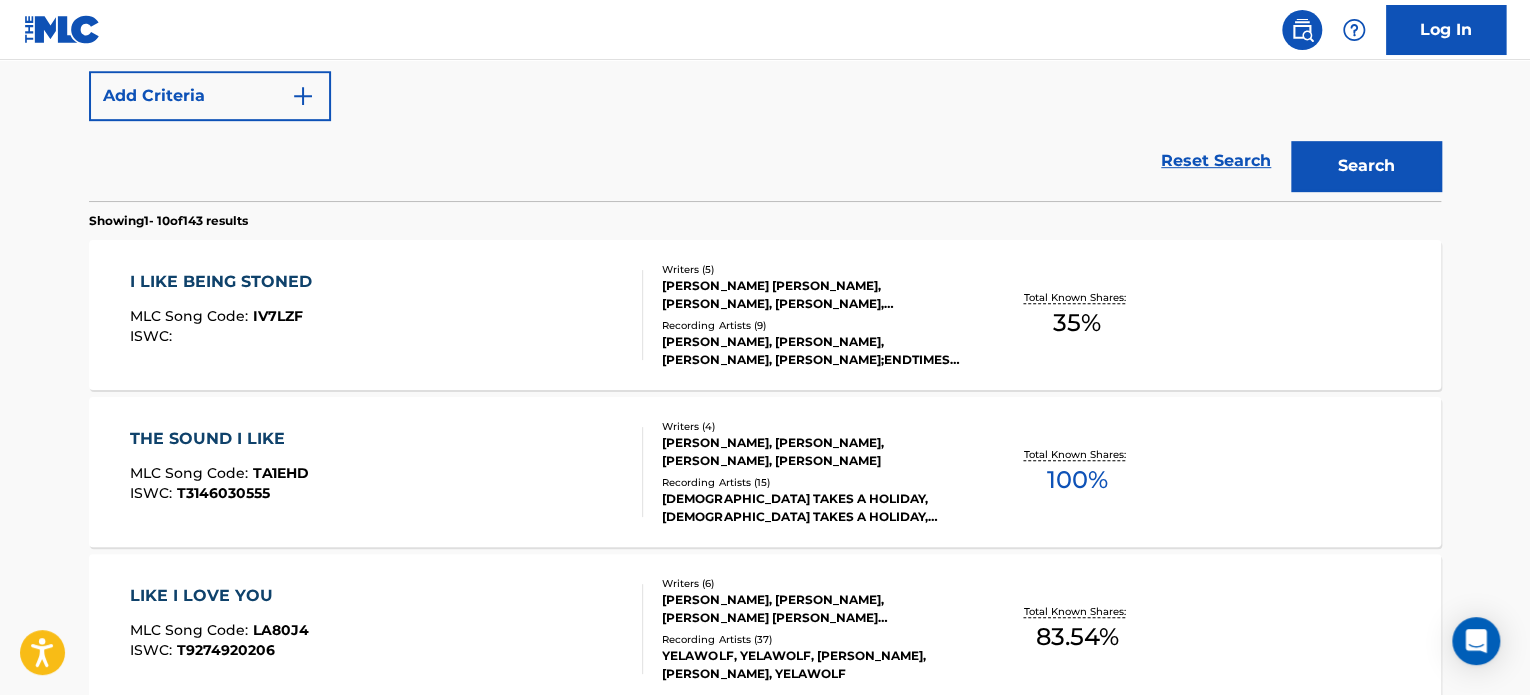 click on "I LIKE BEING STONED MLC Song Code : IV7LZF ISWC :" at bounding box center (387, 315) 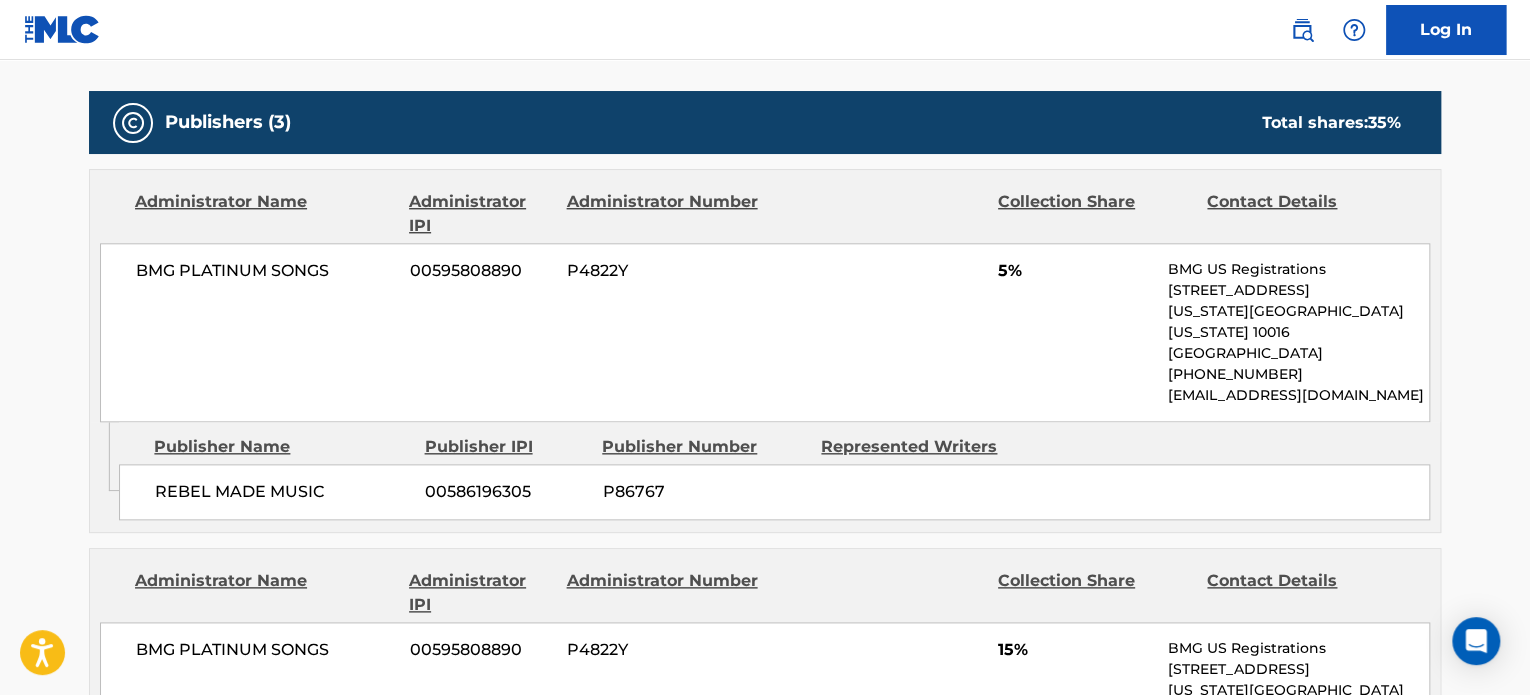 scroll, scrollTop: 941, scrollLeft: 0, axis: vertical 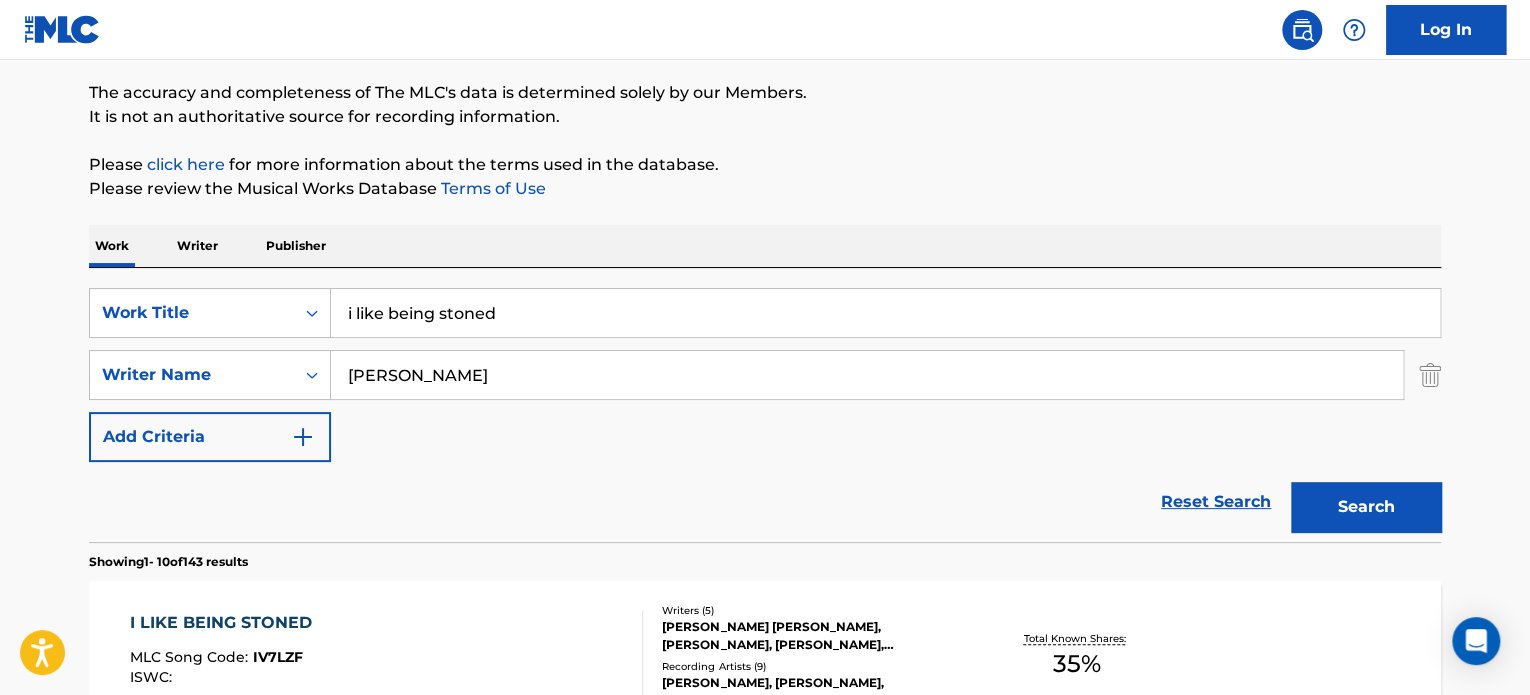 click on "i like being stoned" at bounding box center (885, 313) 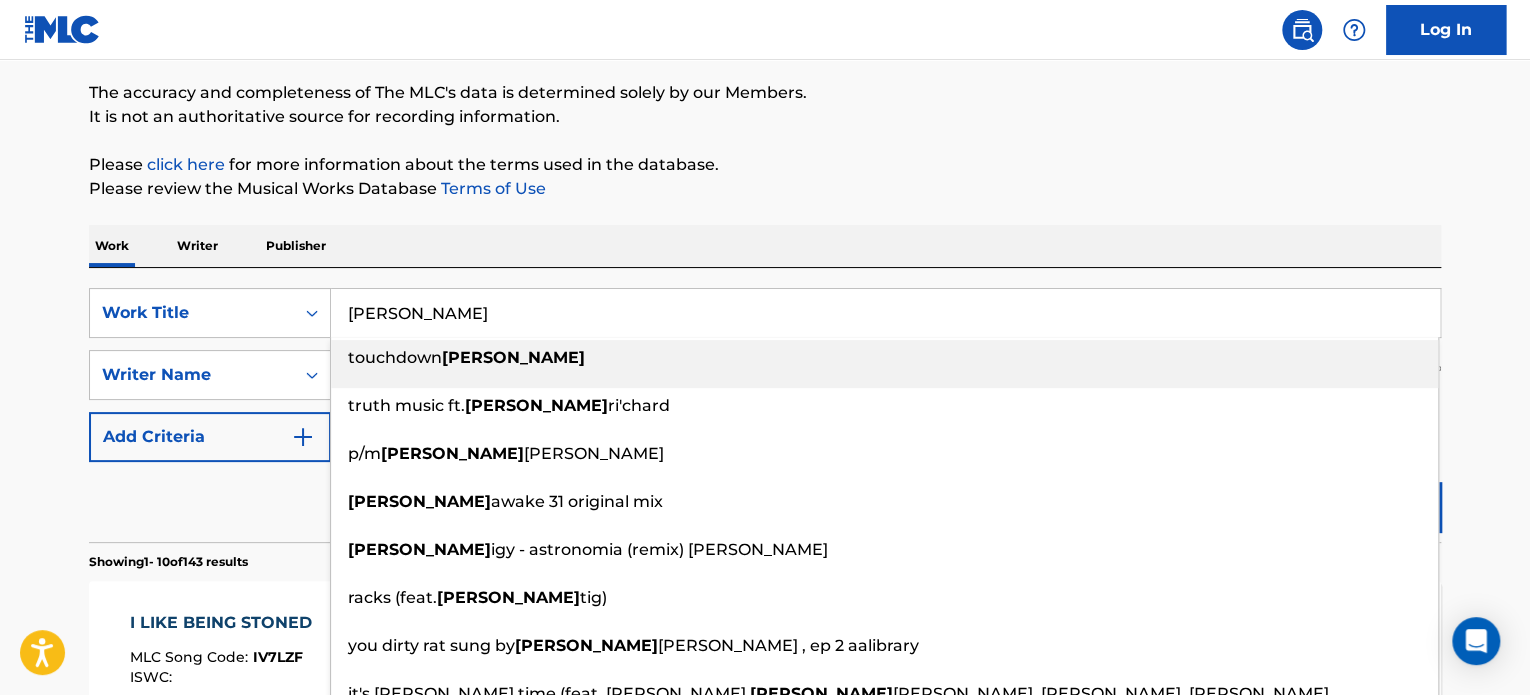 type on "[PERSON_NAME]" 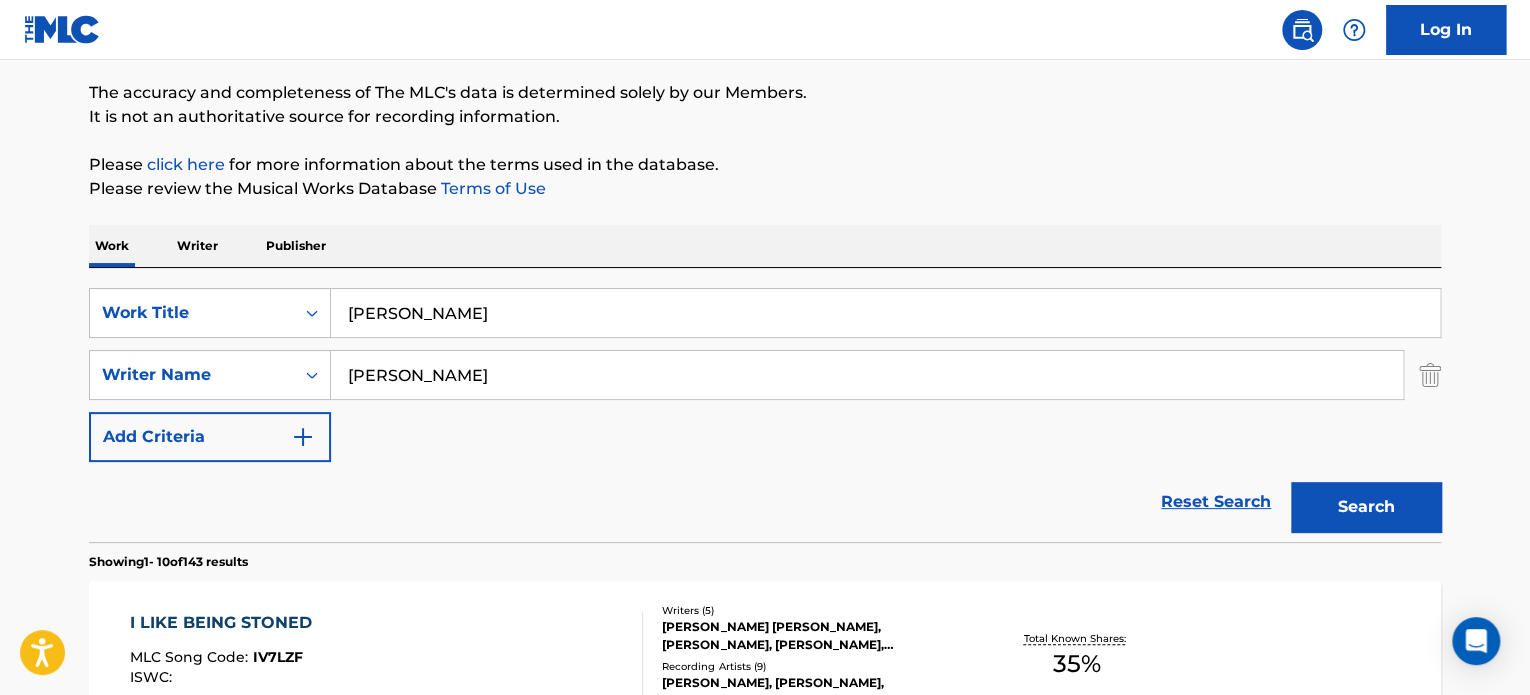 type on "[PERSON_NAME]" 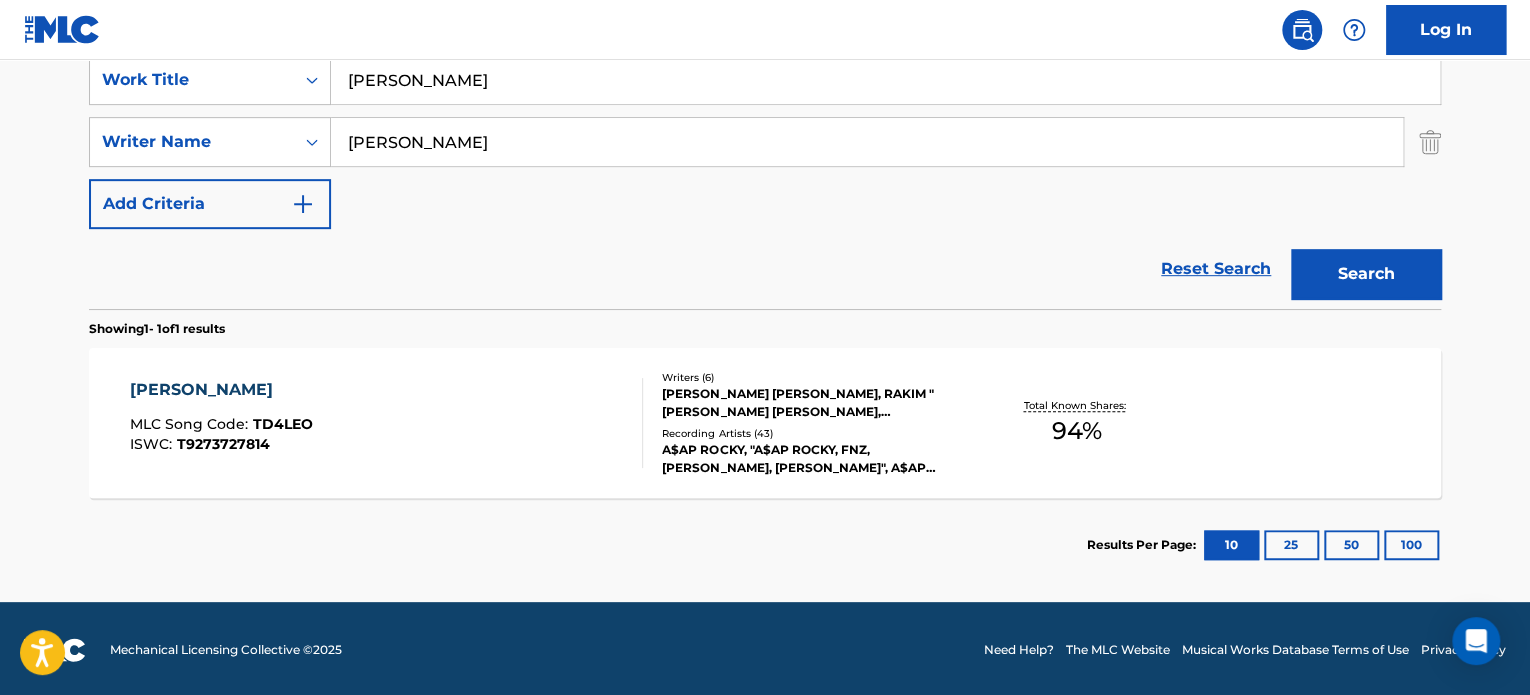scroll, scrollTop: 392, scrollLeft: 0, axis: vertical 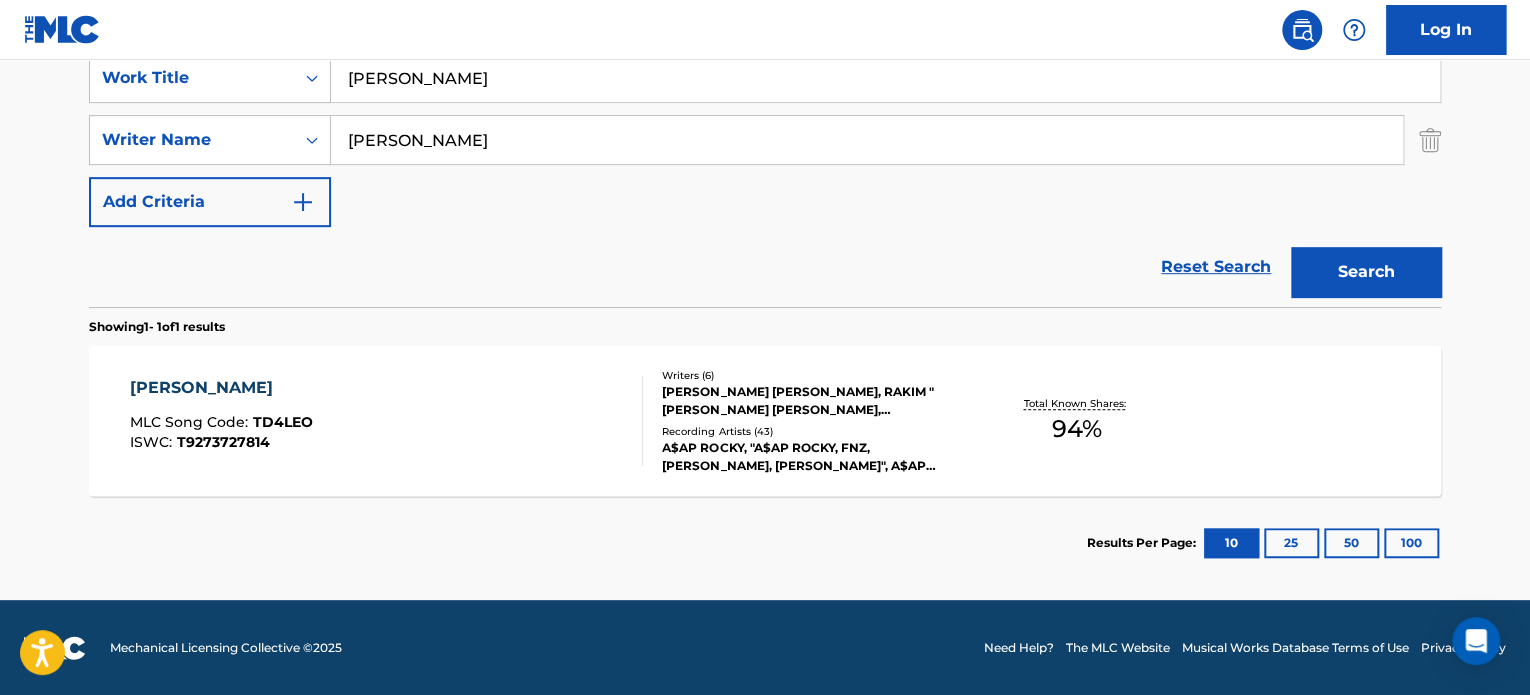 click on "[PERSON_NAME] MLC Song Code : TD4LEO ISWC : T9273727814" at bounding box center (387, 421) 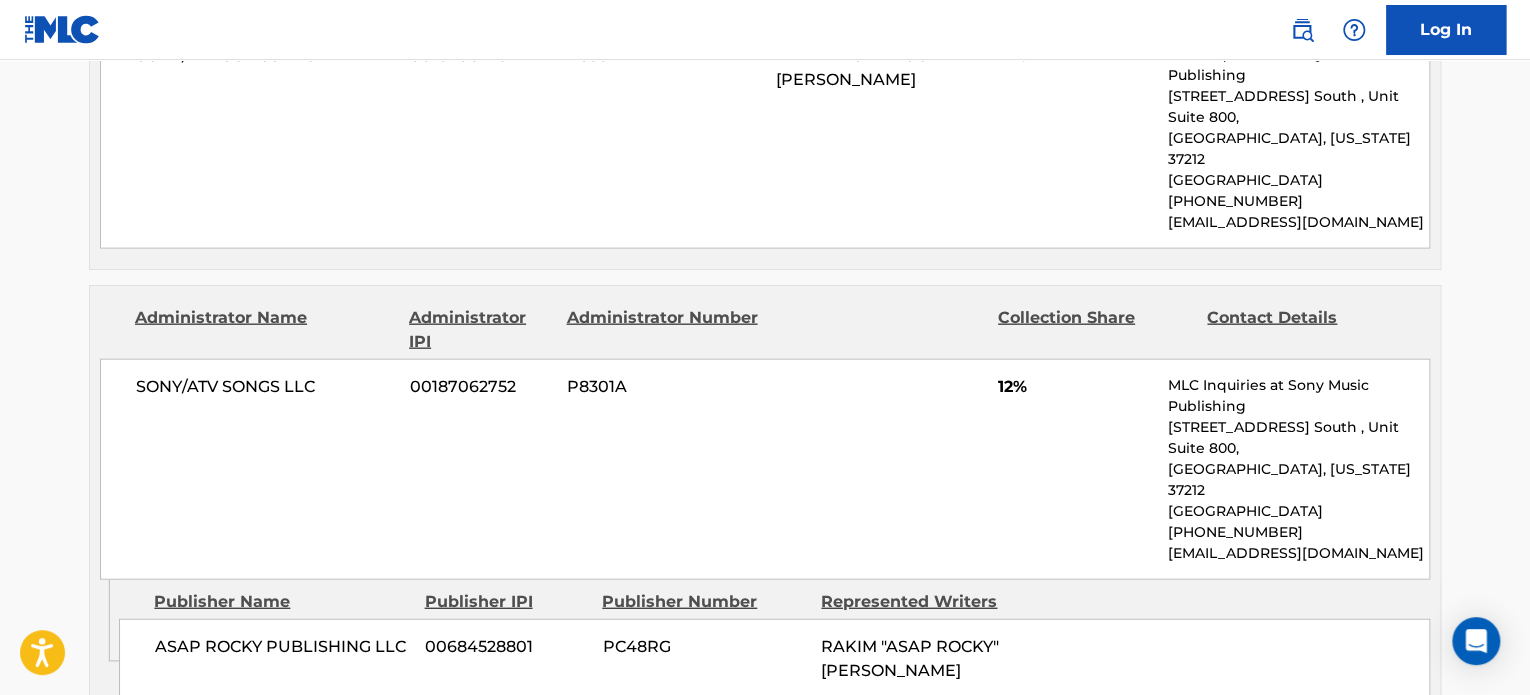 scroll, scrollTop: 2076, scrollLeft: 0, axis: vertical 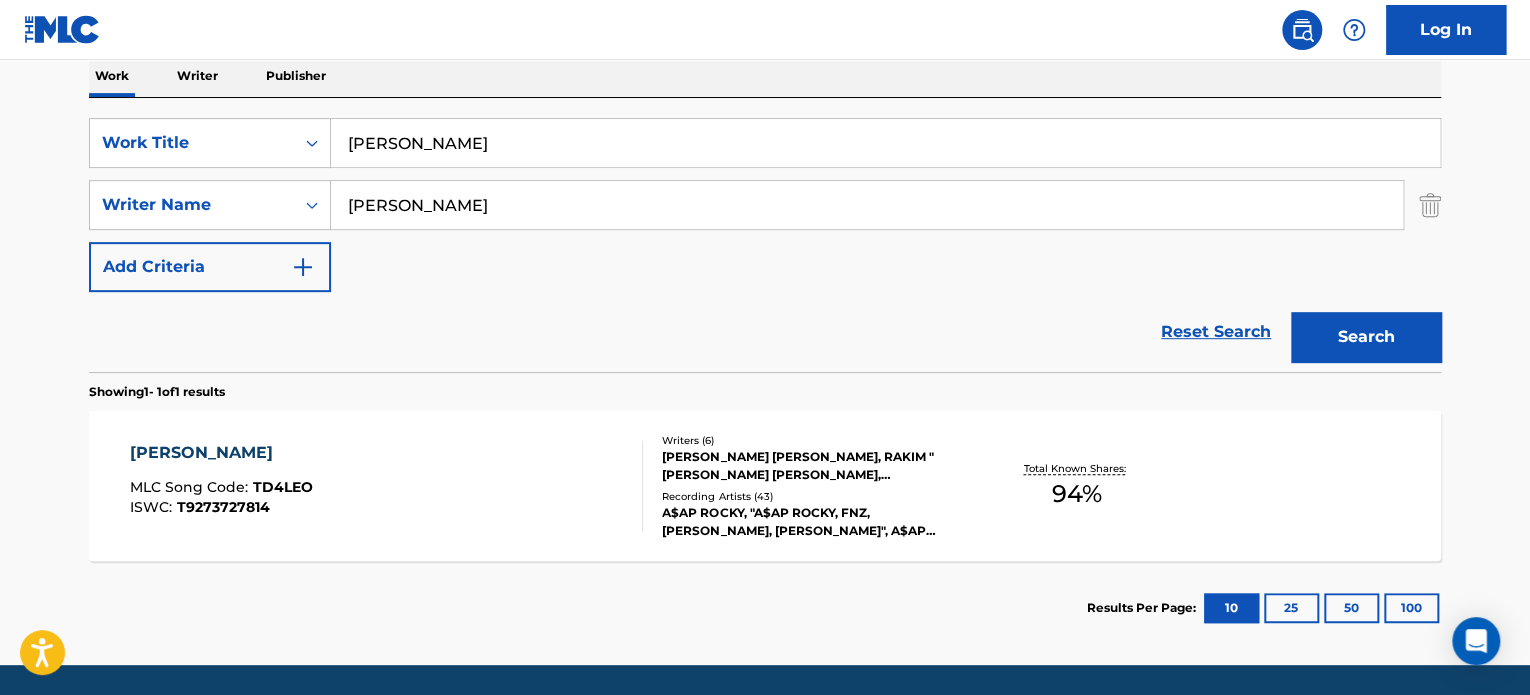 click on "[PERSON_NAME]" at bounding box center [885, 143] 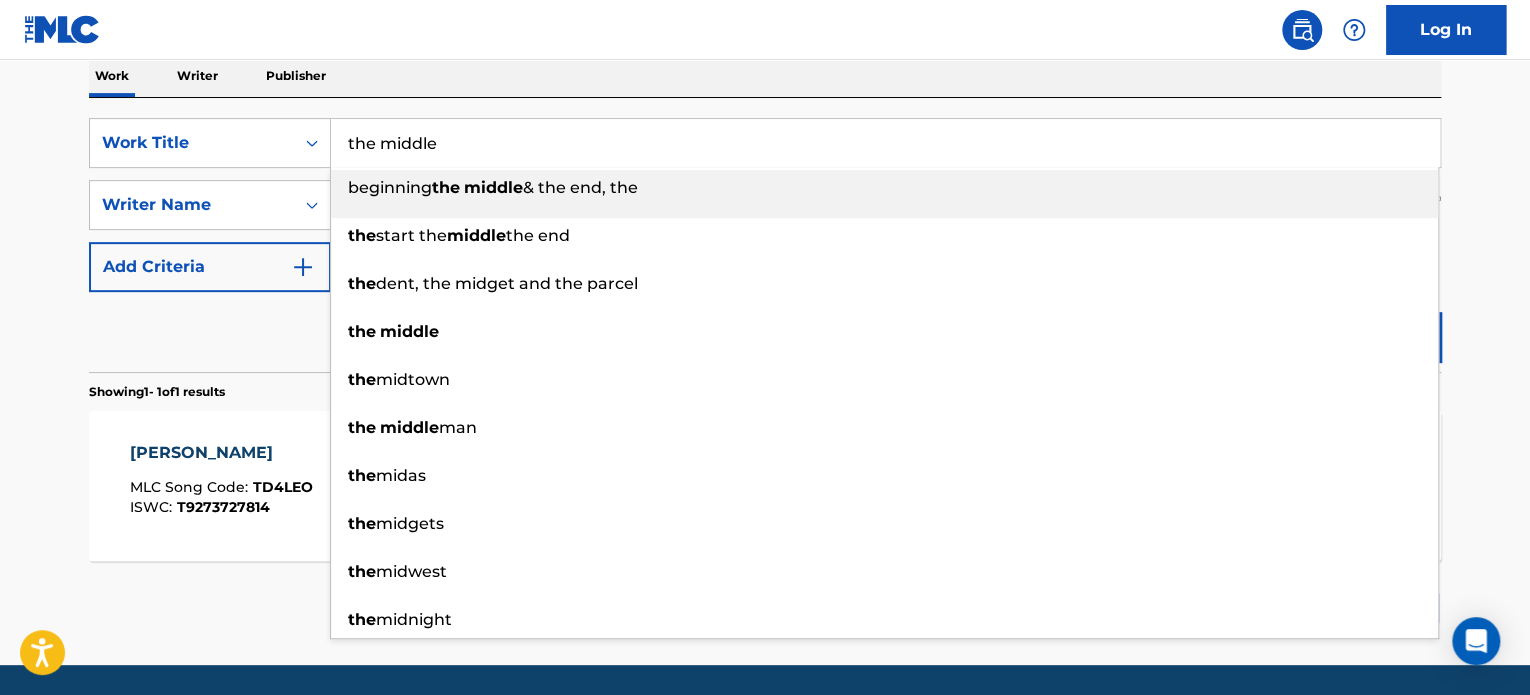 type on "the middle" 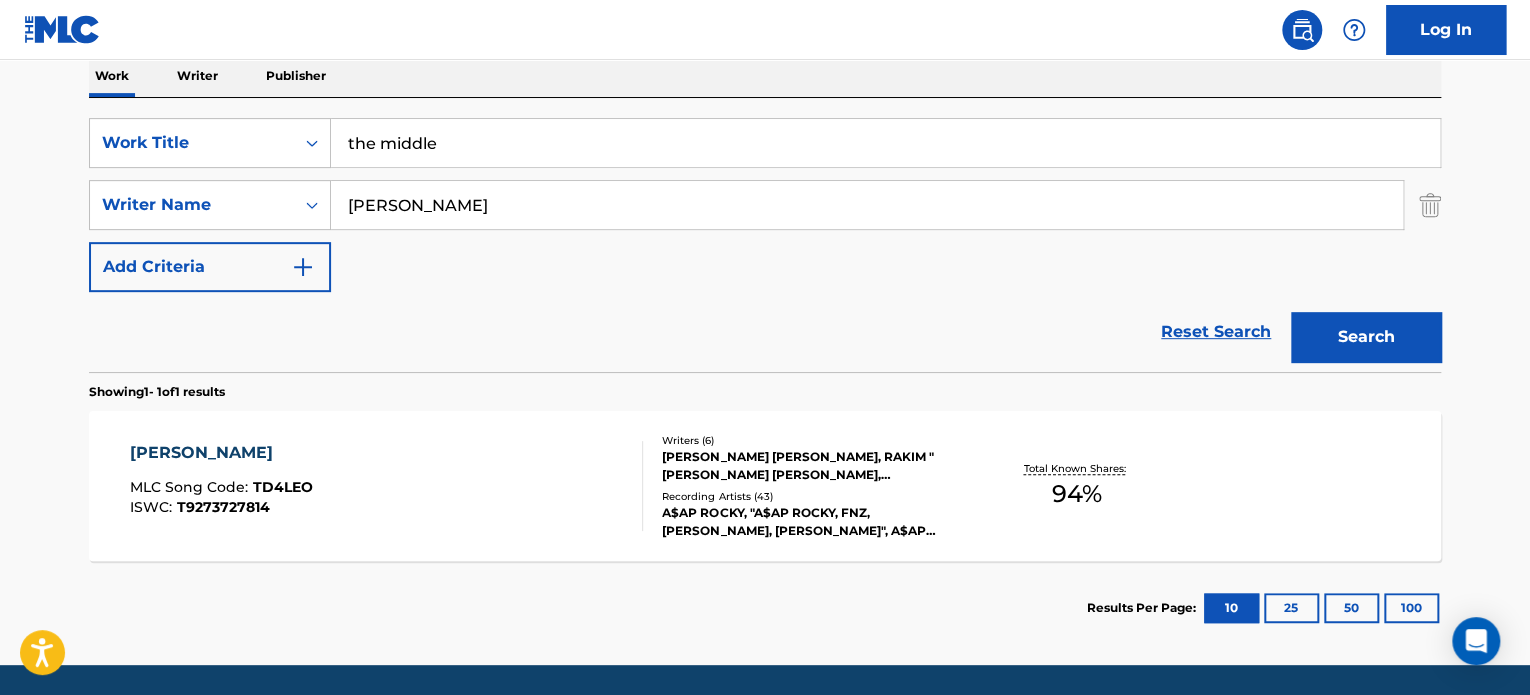 type on "[PERSON_NAME]" 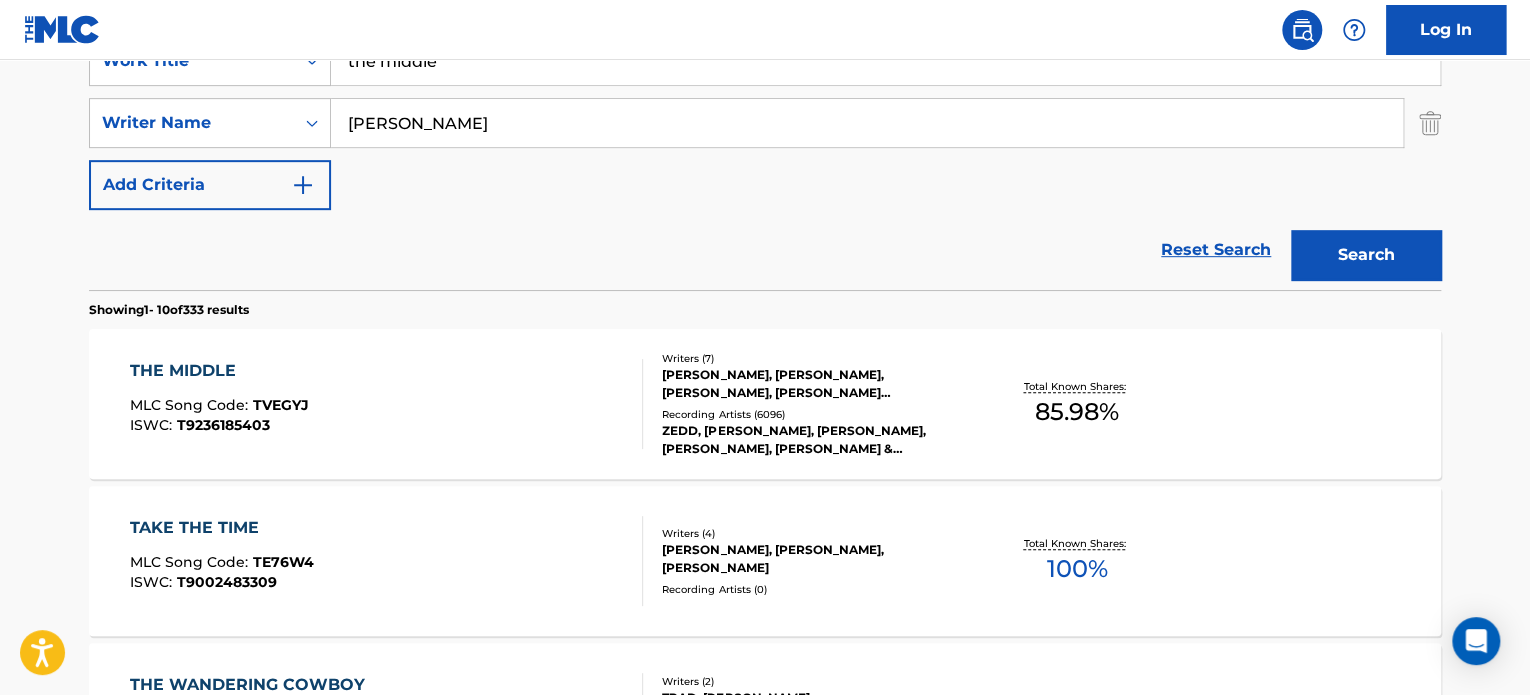 scroll, scrollTop: 429, scrollLeft: 0, axis: vertical 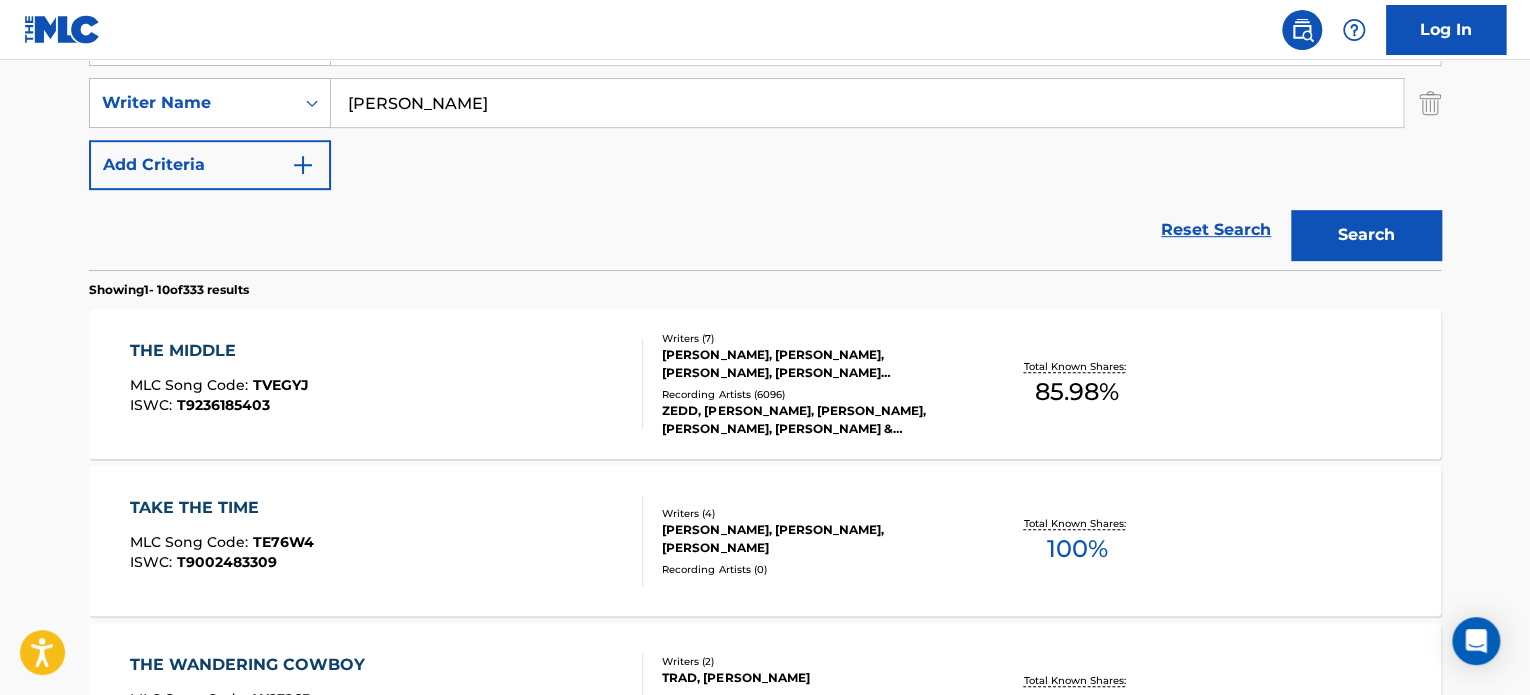 click on "THE MIDDLE MLC Song Code : TVEGYJ ISWC : T9236185403" at bounding box center [387, 384] 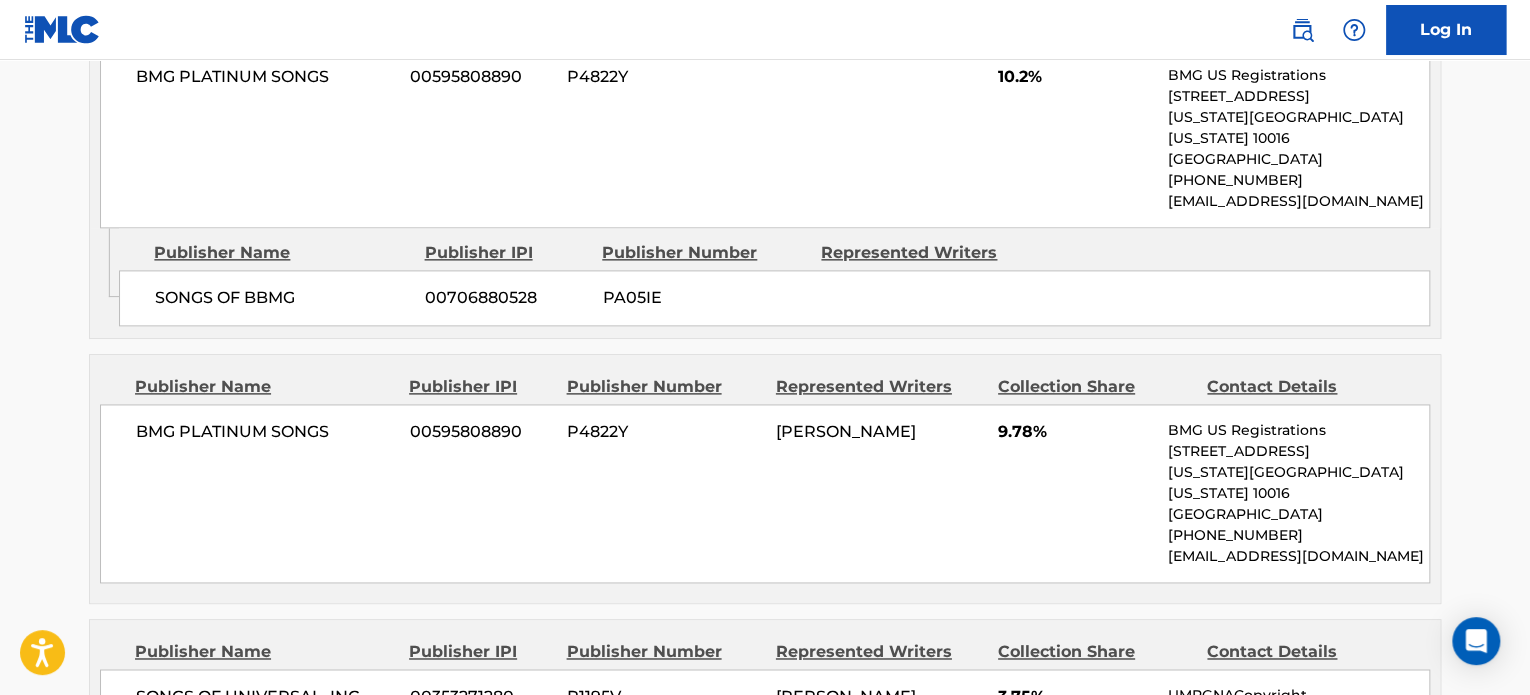 scroll, scrollTop: 1188, scrollLeft: 0, axis: vertical 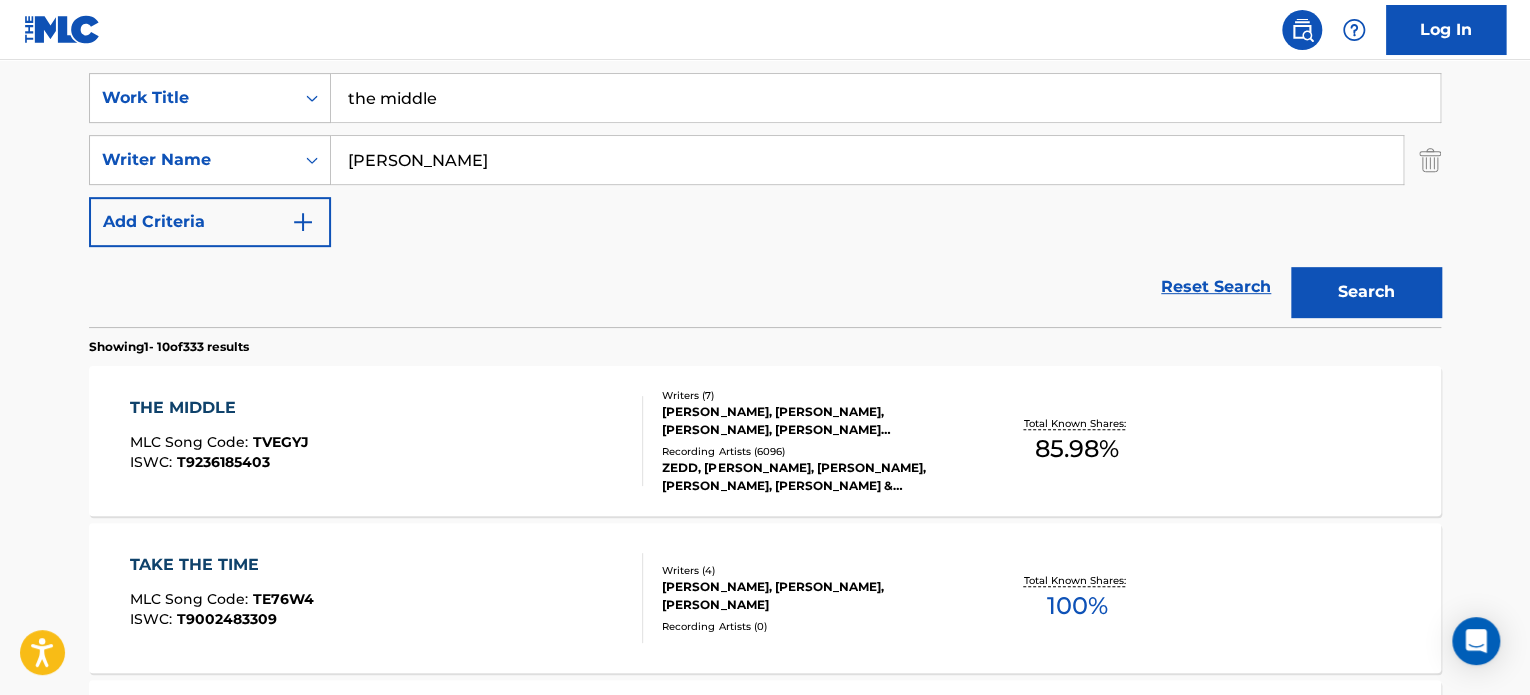 click on "the middle" at bounding box center (885, 98) 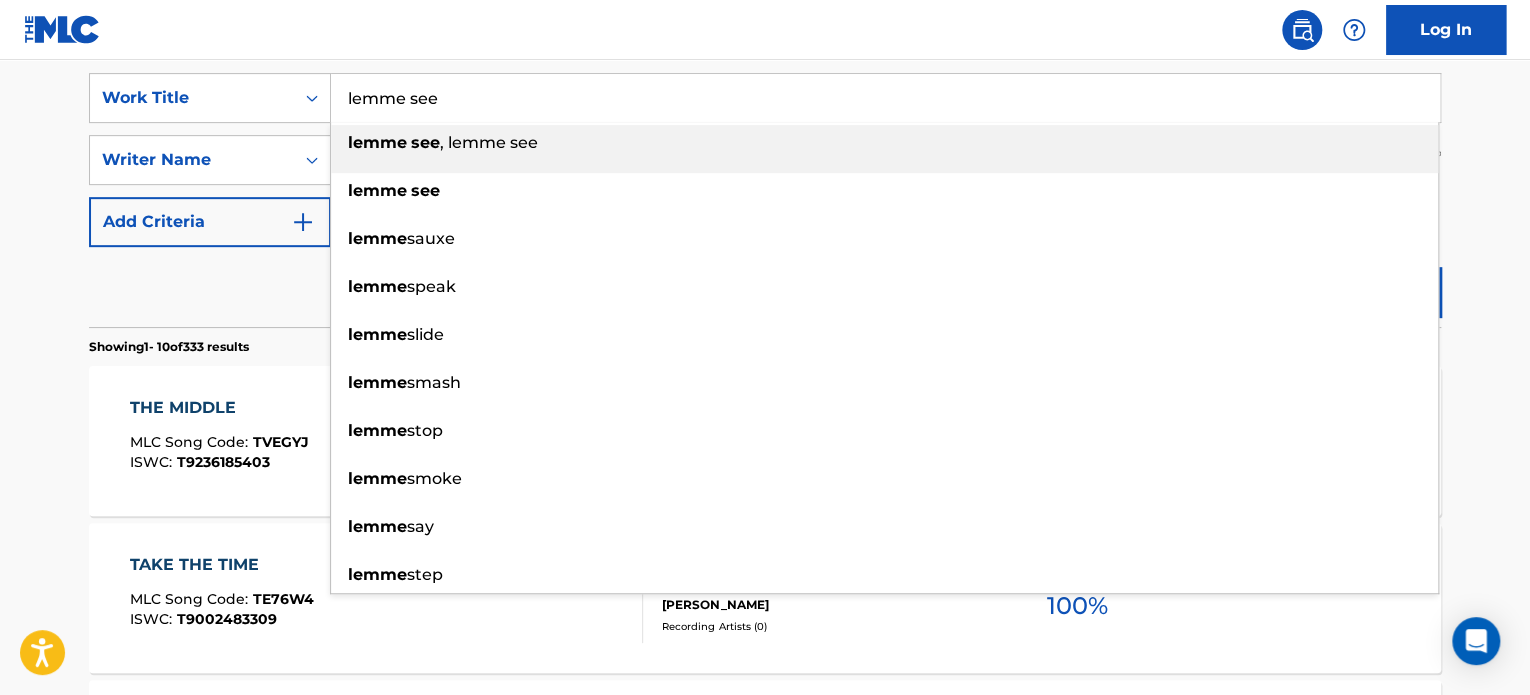 type on "lemme see" 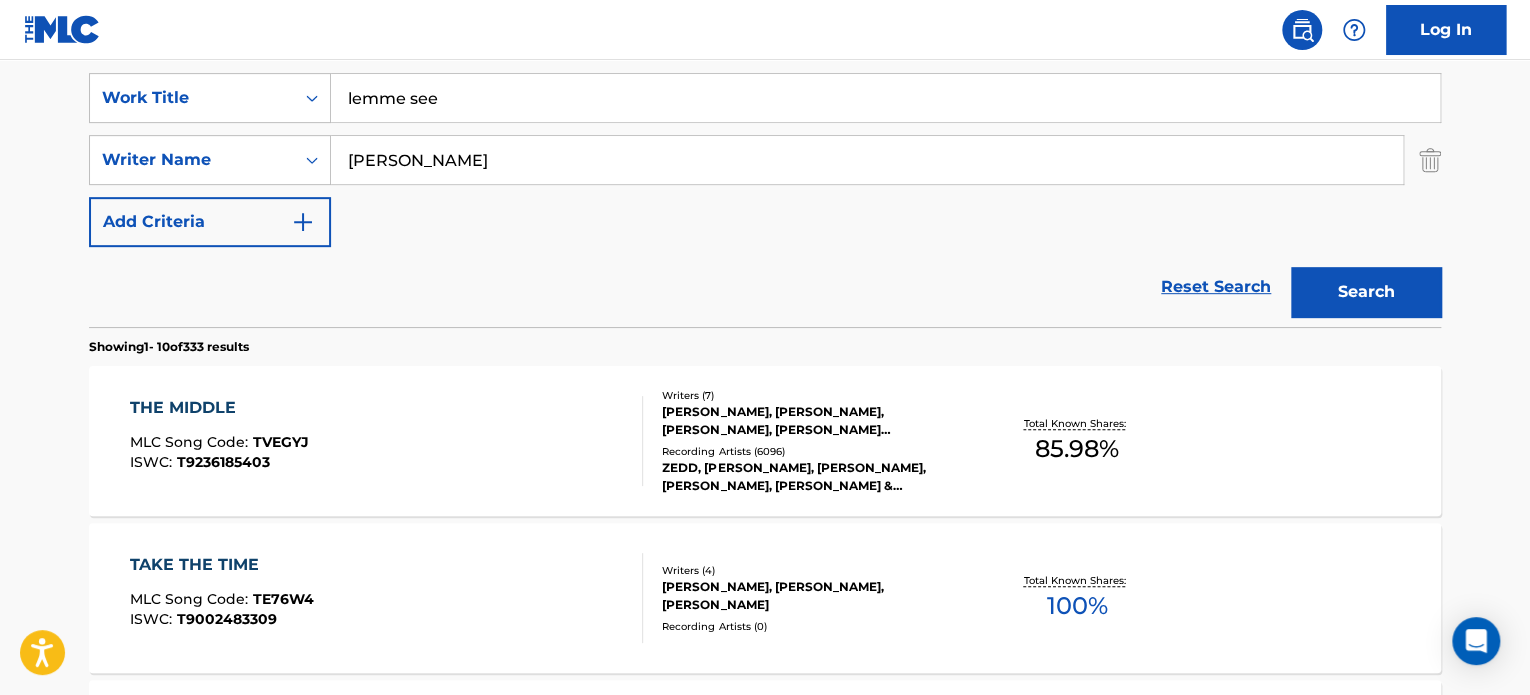 type on "[PERSON_NAME]" 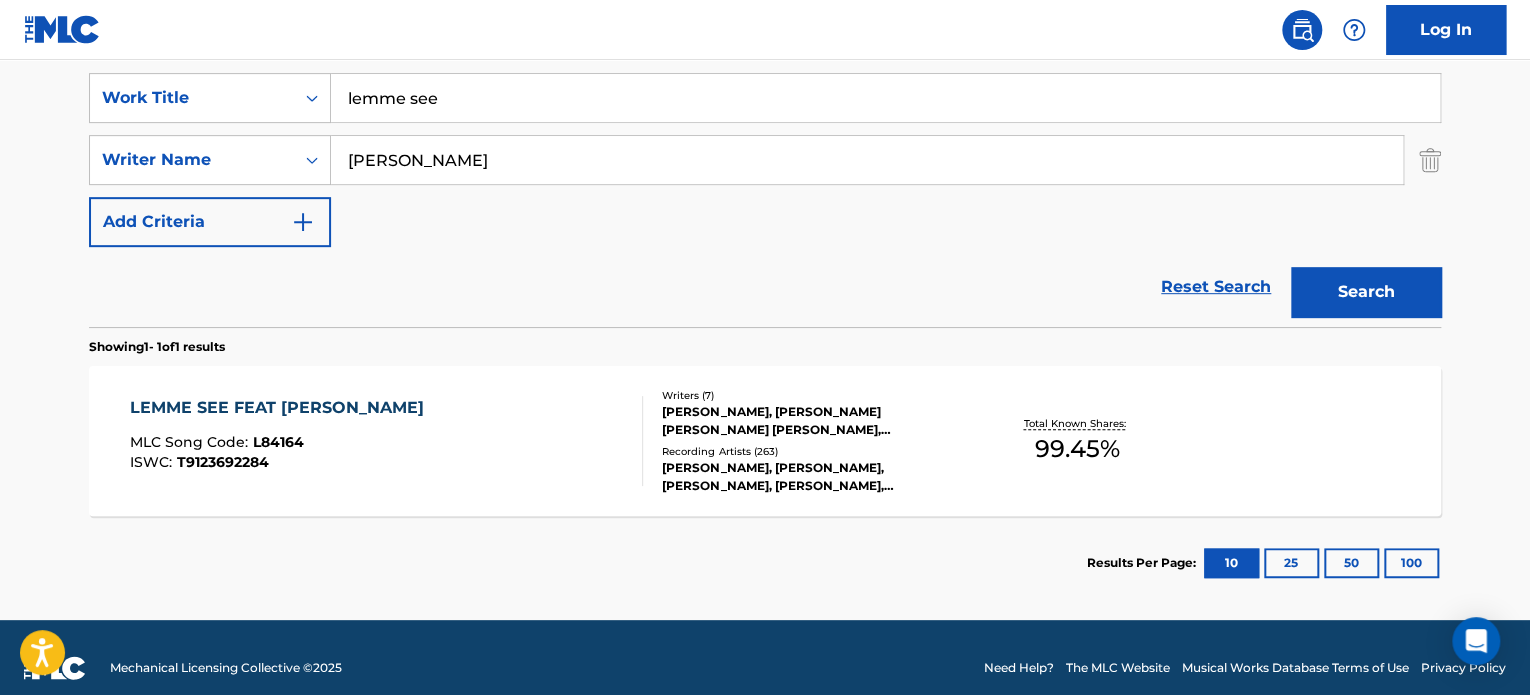 scroll, scrollTop: 392, scrollLeft: 0, axis: vertical 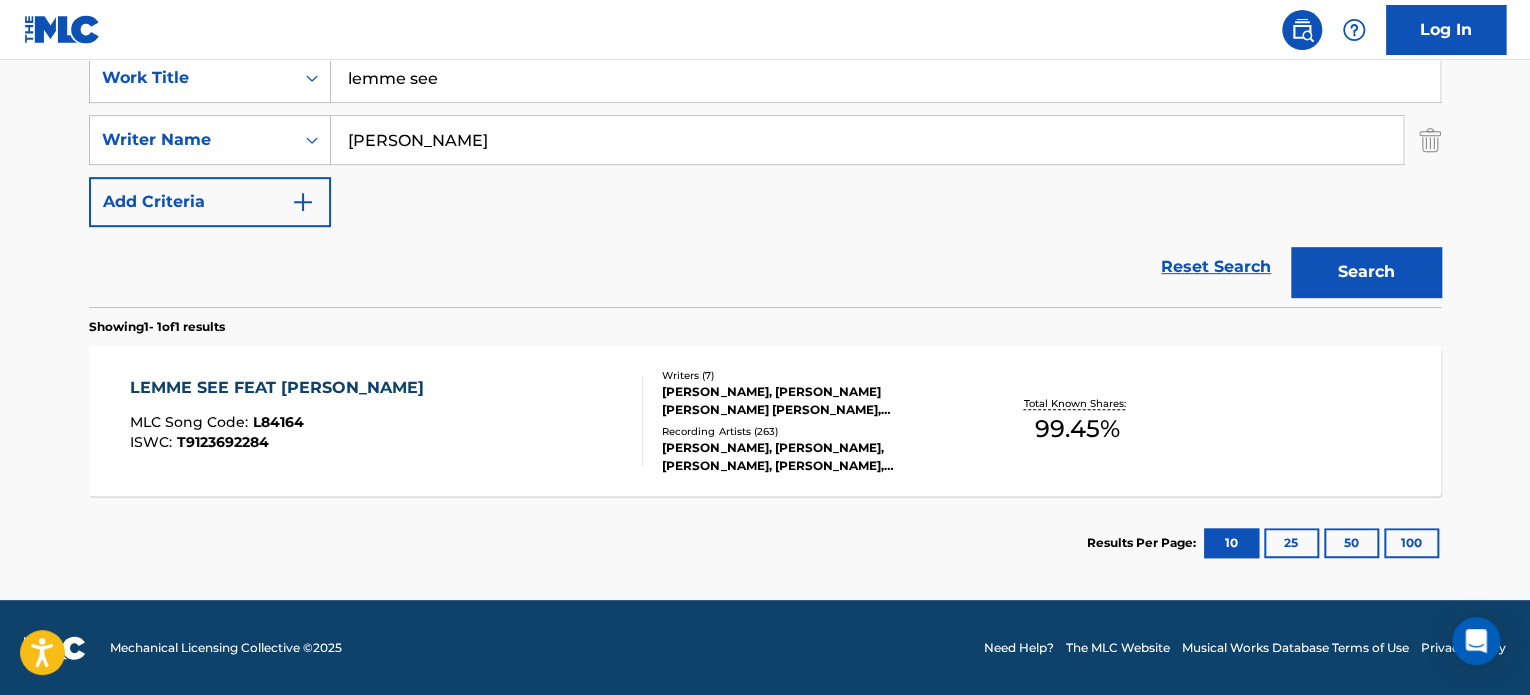 click on "LEMME SEE FEAT [PERSON_NAME] MLC Song Code : L84164 ISWC : T9123692284" at bounding box center (387, 421) 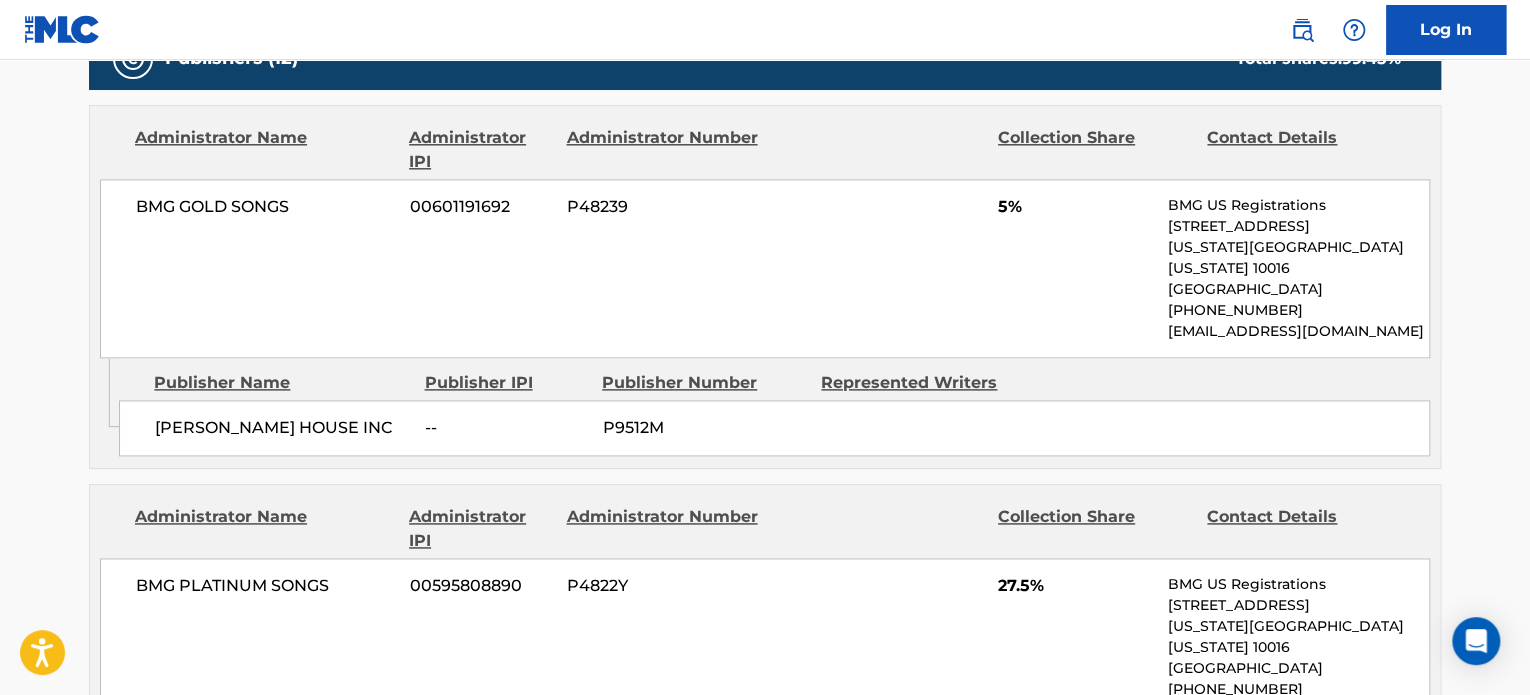 scroll, scrollTop: 1168, scrollLeft: 0, axis: vertical 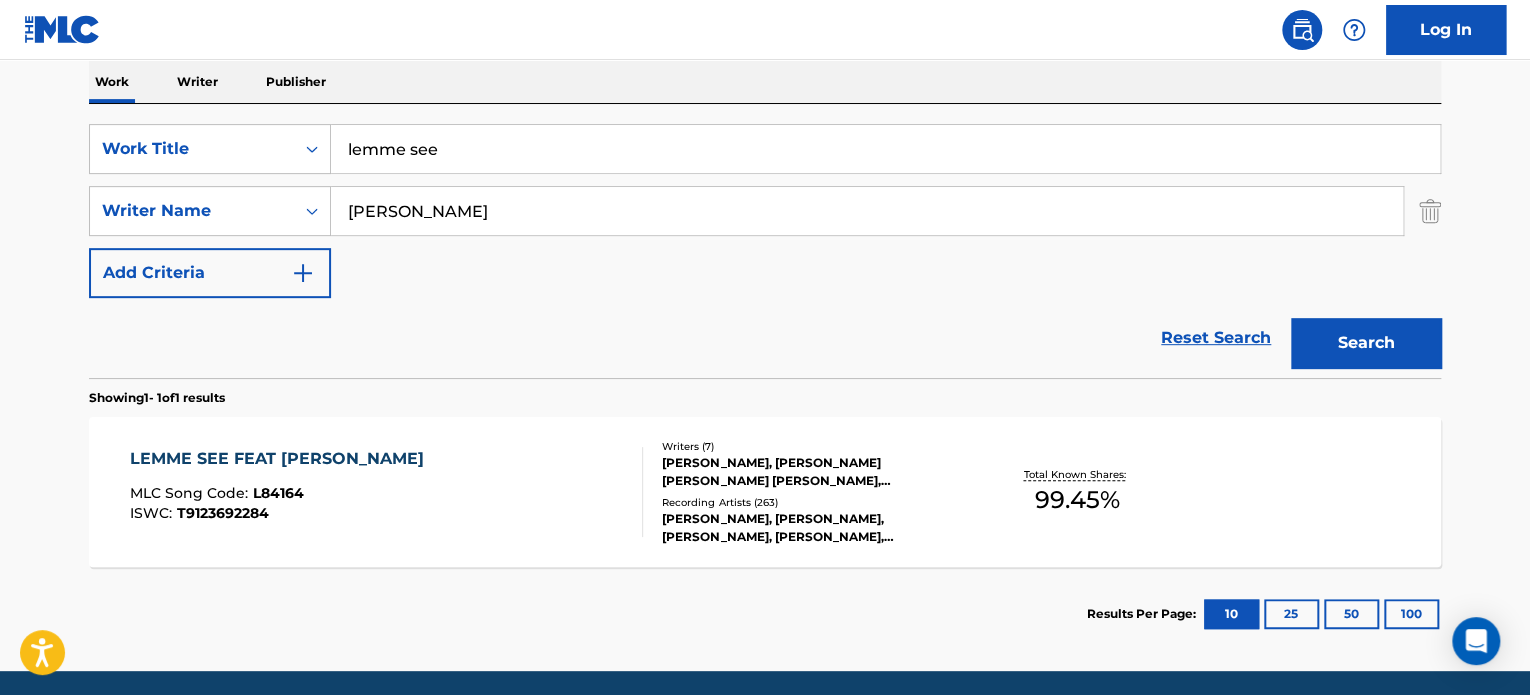click on "lemme see" at bounding box center (885, 149) 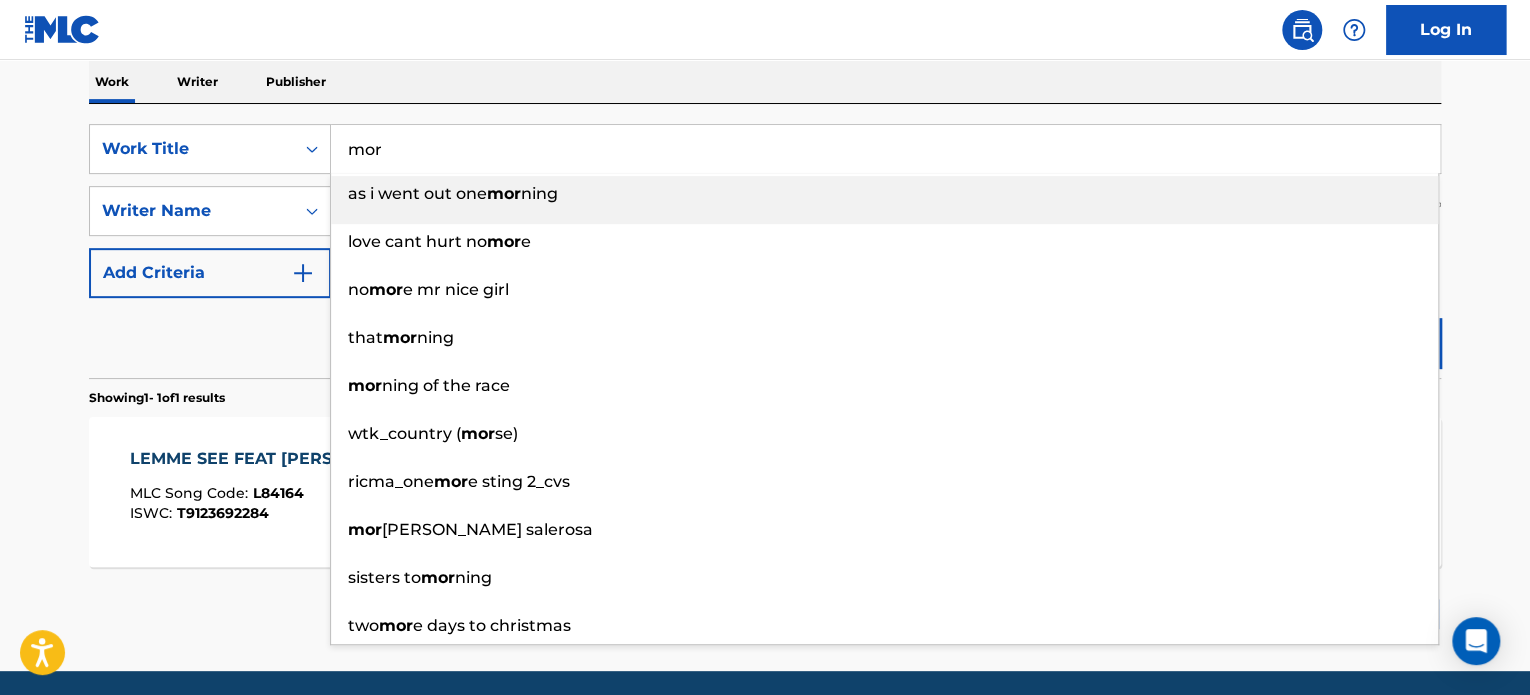 type on "morr" 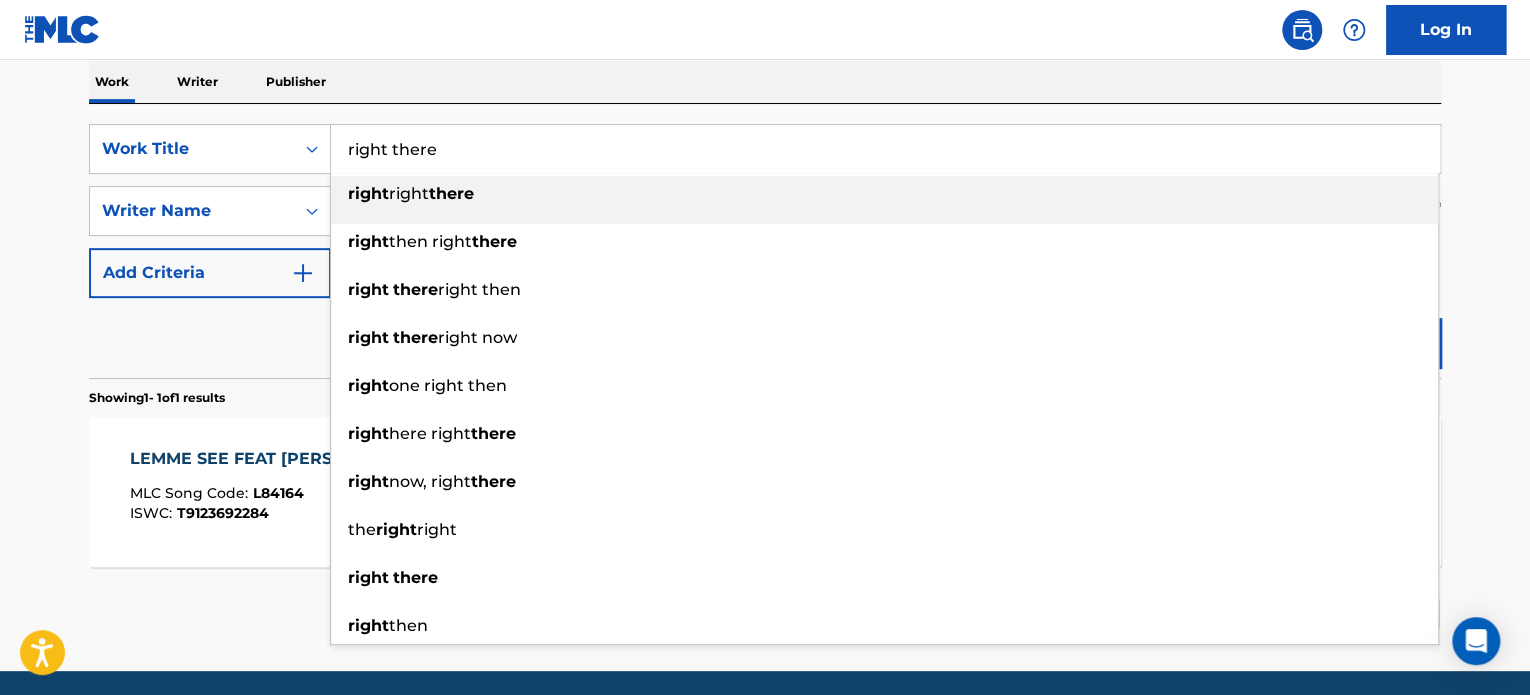 type on "right there" 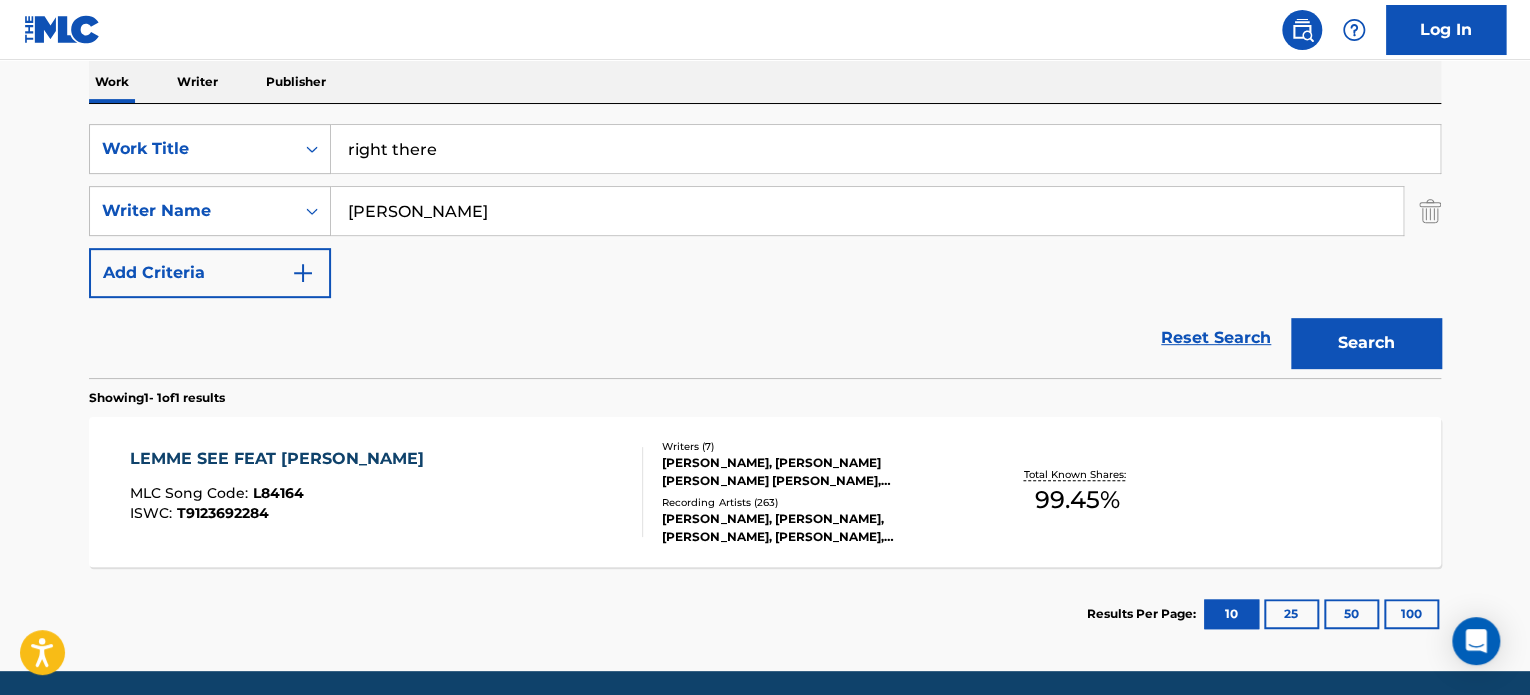 type on "[PERSON_NAME]" 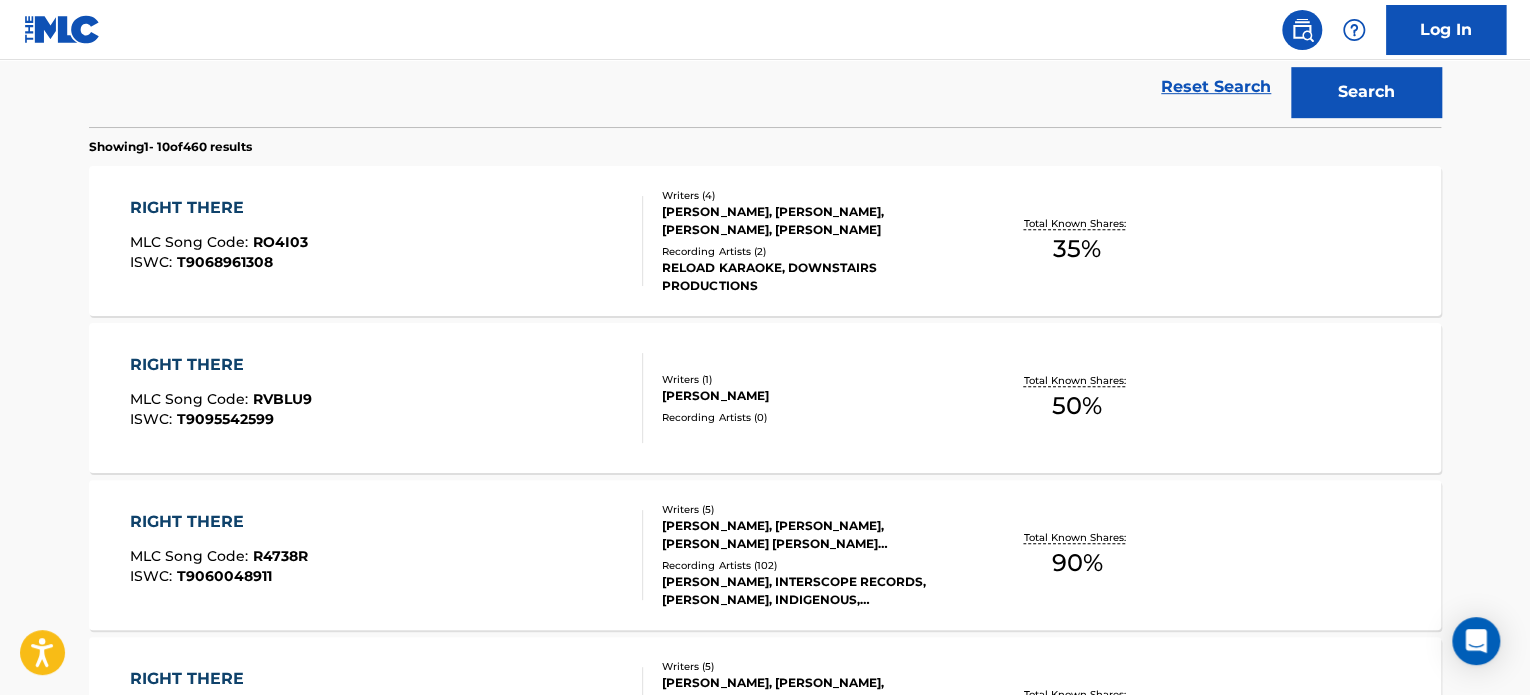 scroll, scrollTop: 590, scrollLeft: 0, axis: vertical 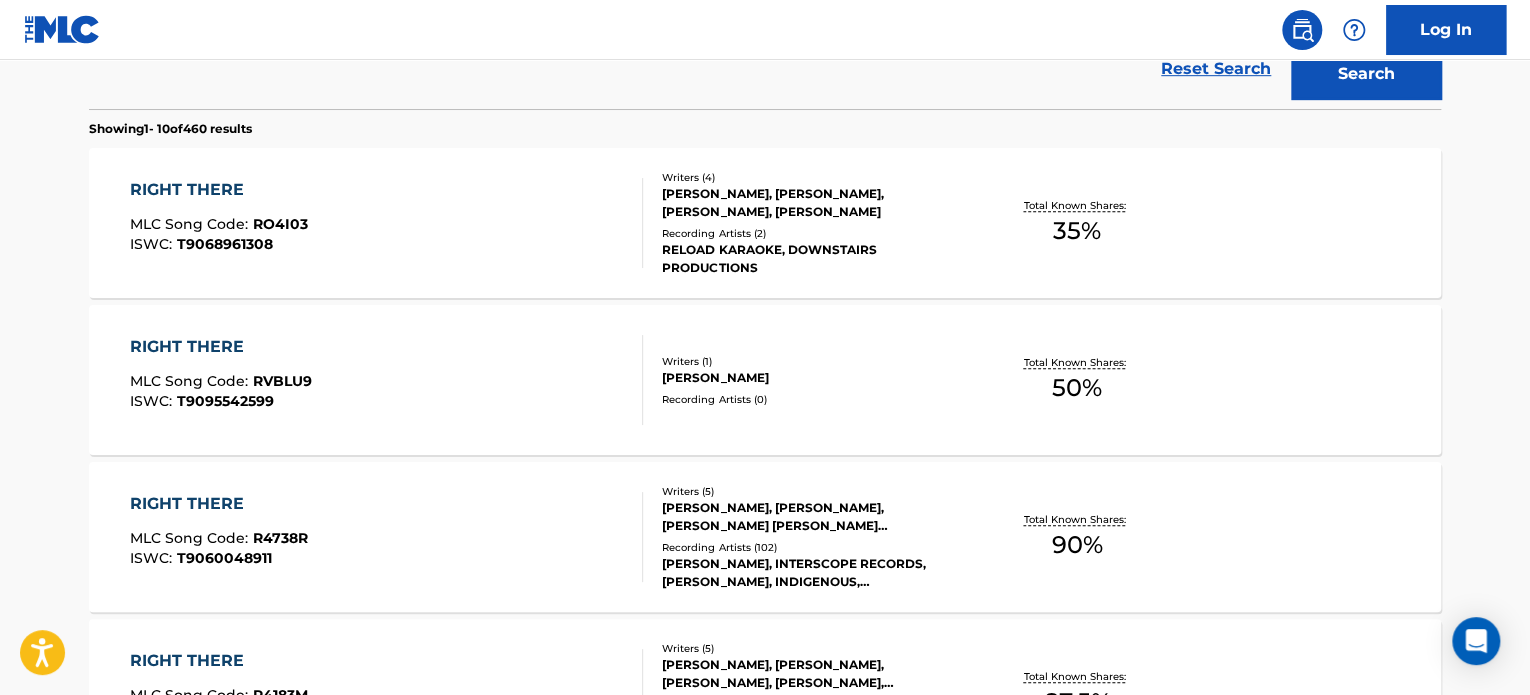 click on "RIGHT THERE MLC Song Code : RO4I03 ISWC : T9068961308" at bounding box center (387, 223) 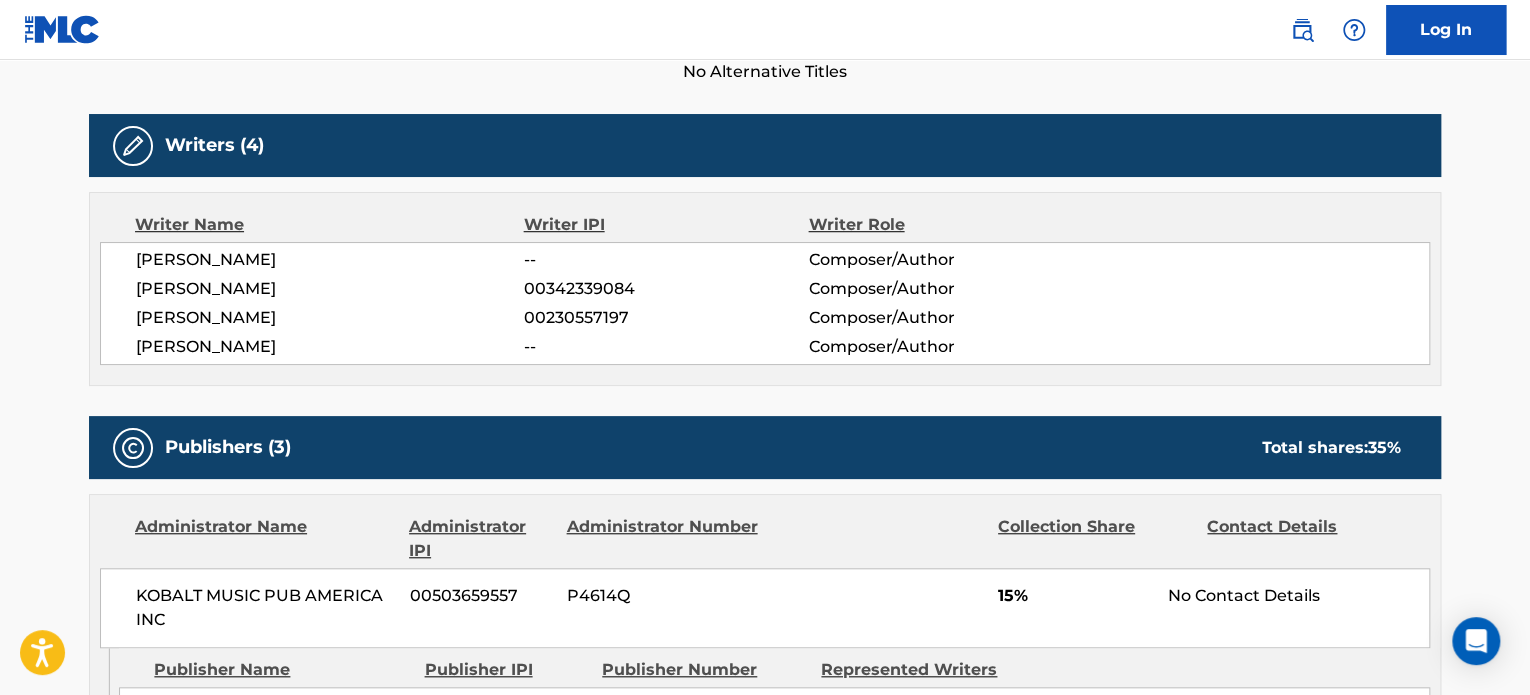 scroll, scrollTop: 0, scrollLeft: 0, axis: both 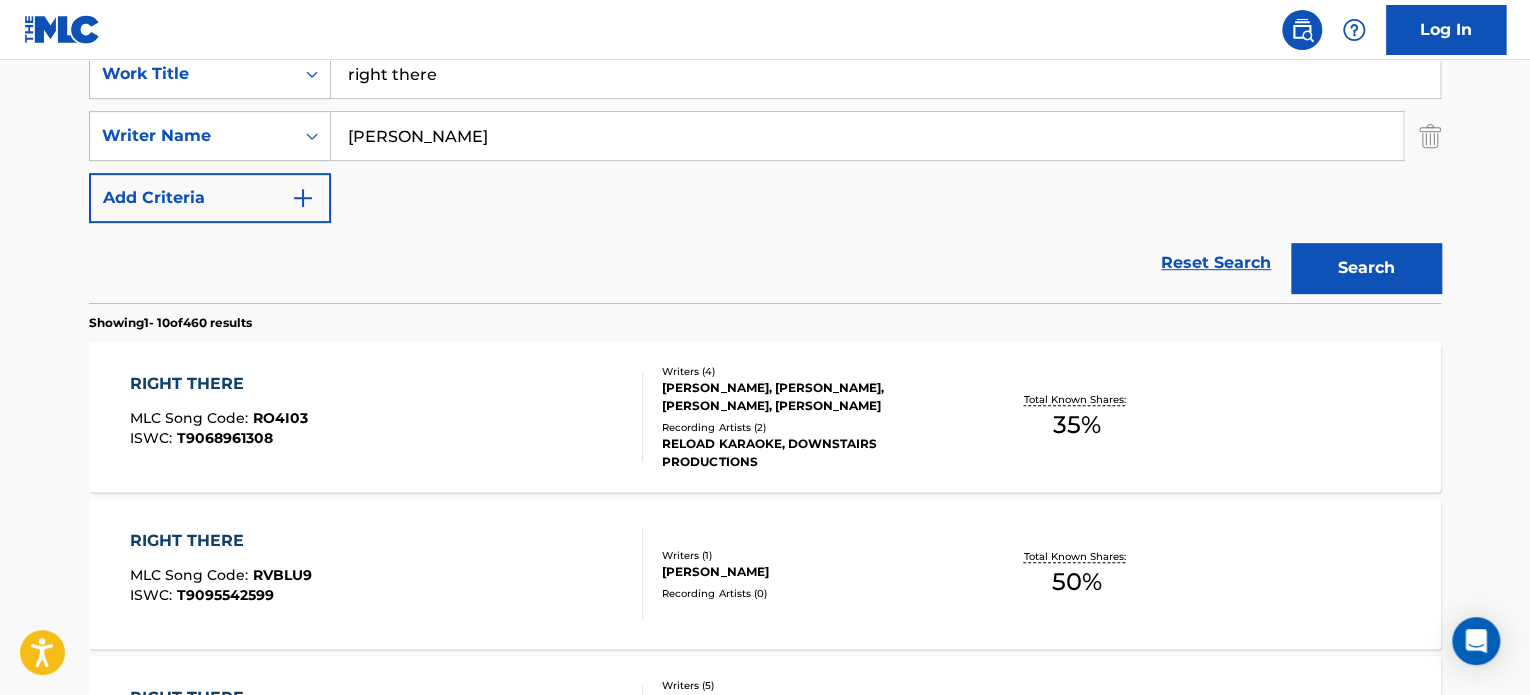 click on "right there" at bounding box center [885, 74] 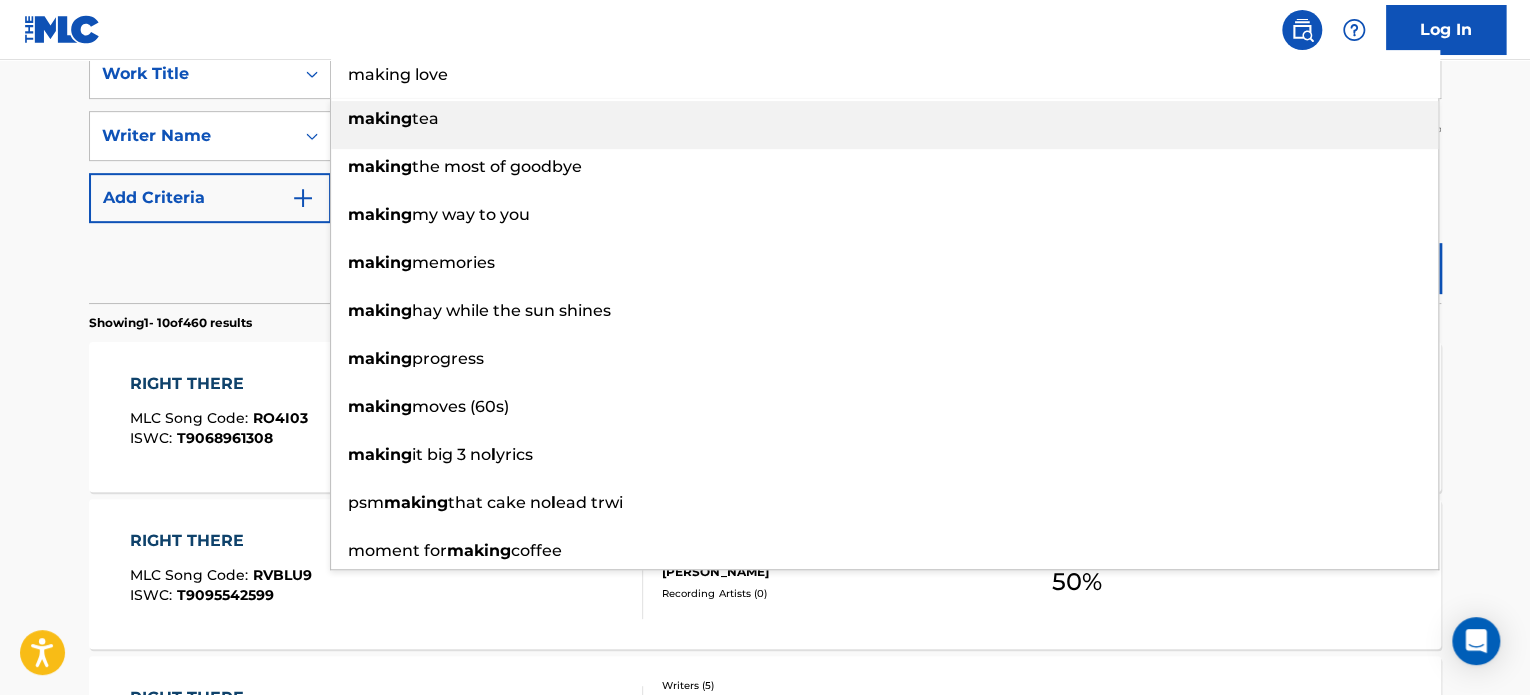 type on "making love" 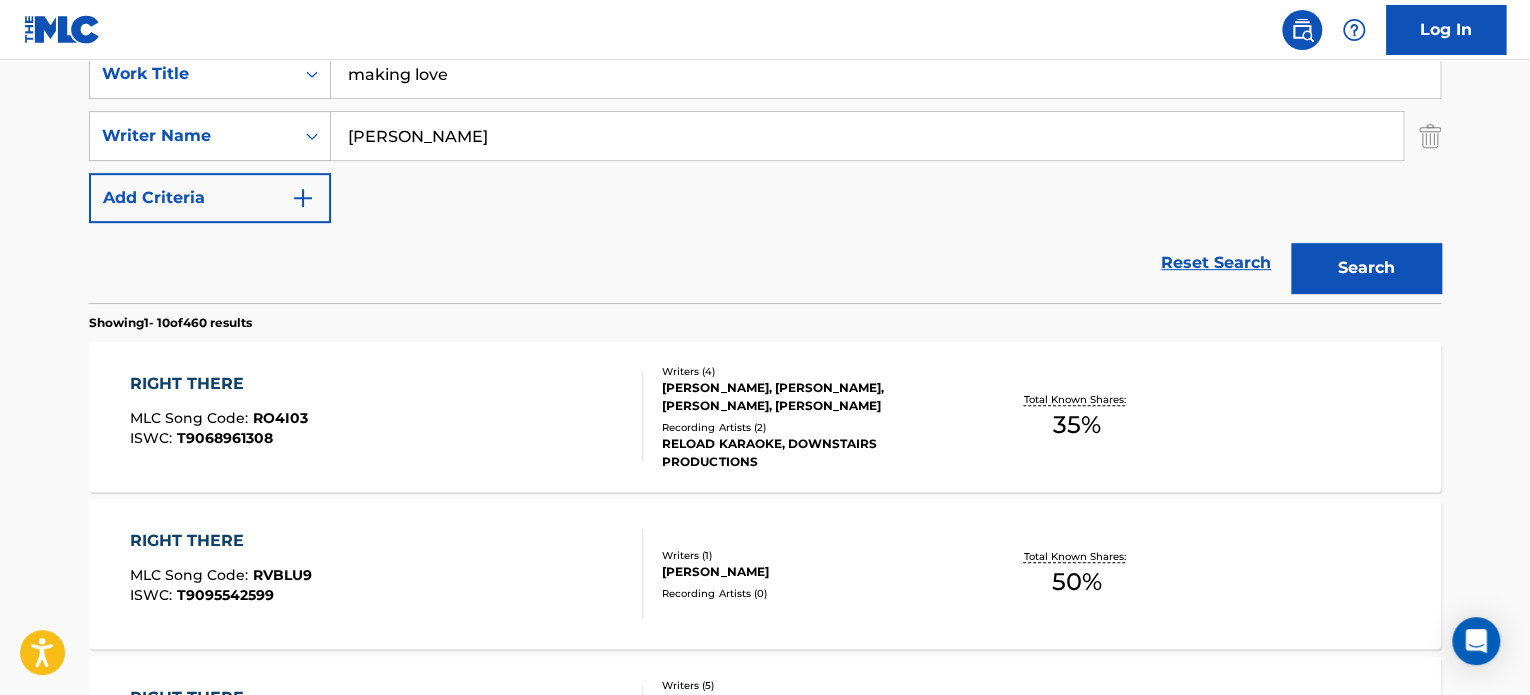 click on "Search" at bounding box center [1366, 268] 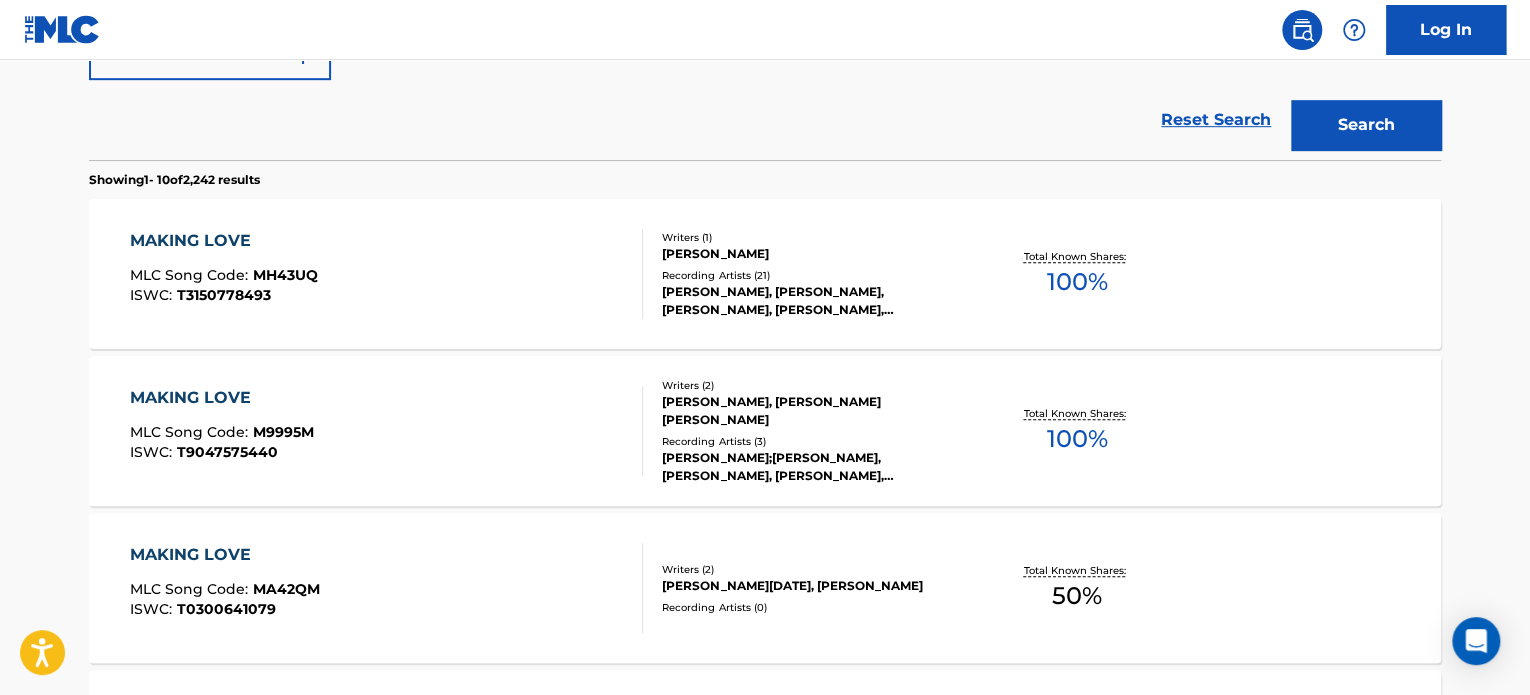 scroll, scrollTop: 540, scrollLeft: 0, axis: vertical 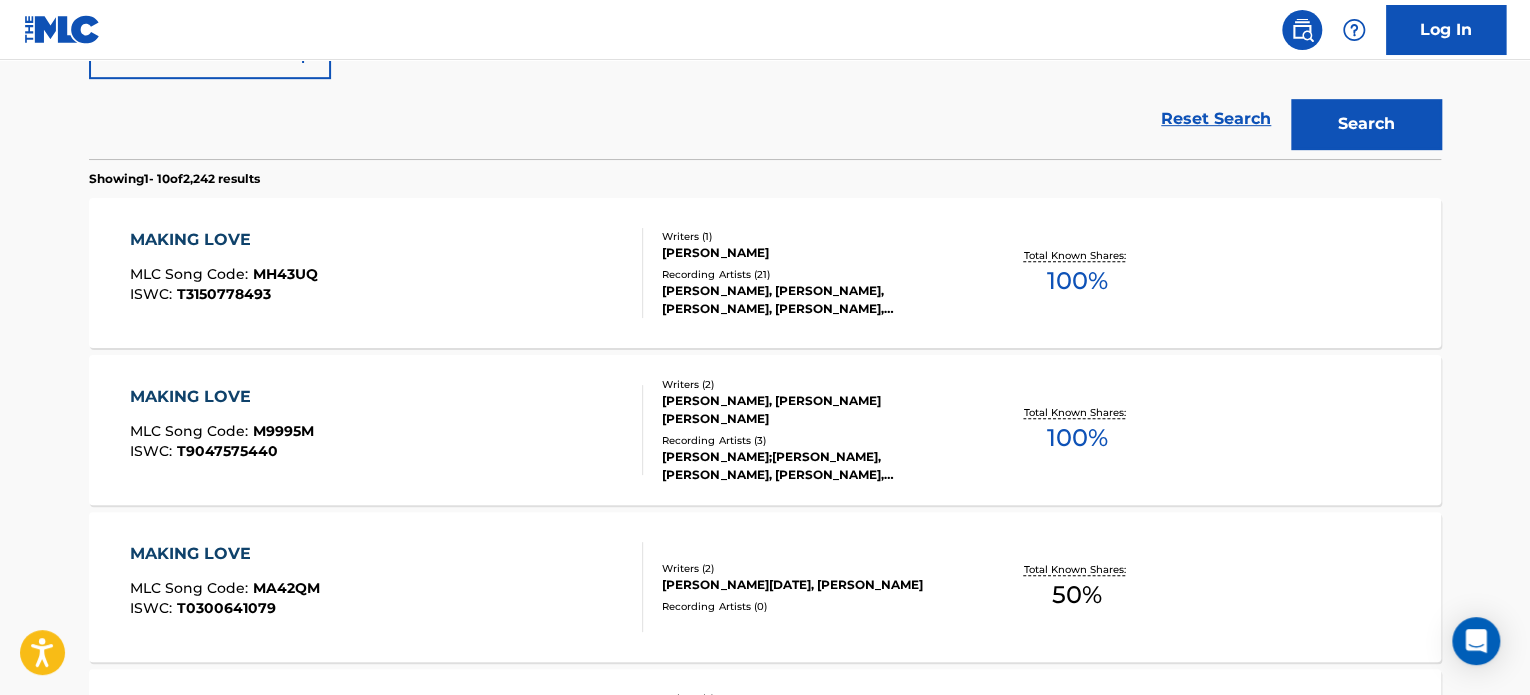 click on "MAKING LOVE MLC Song Code : MH43UQ ISWC : T3150778493" at bounding box center (387, 273) 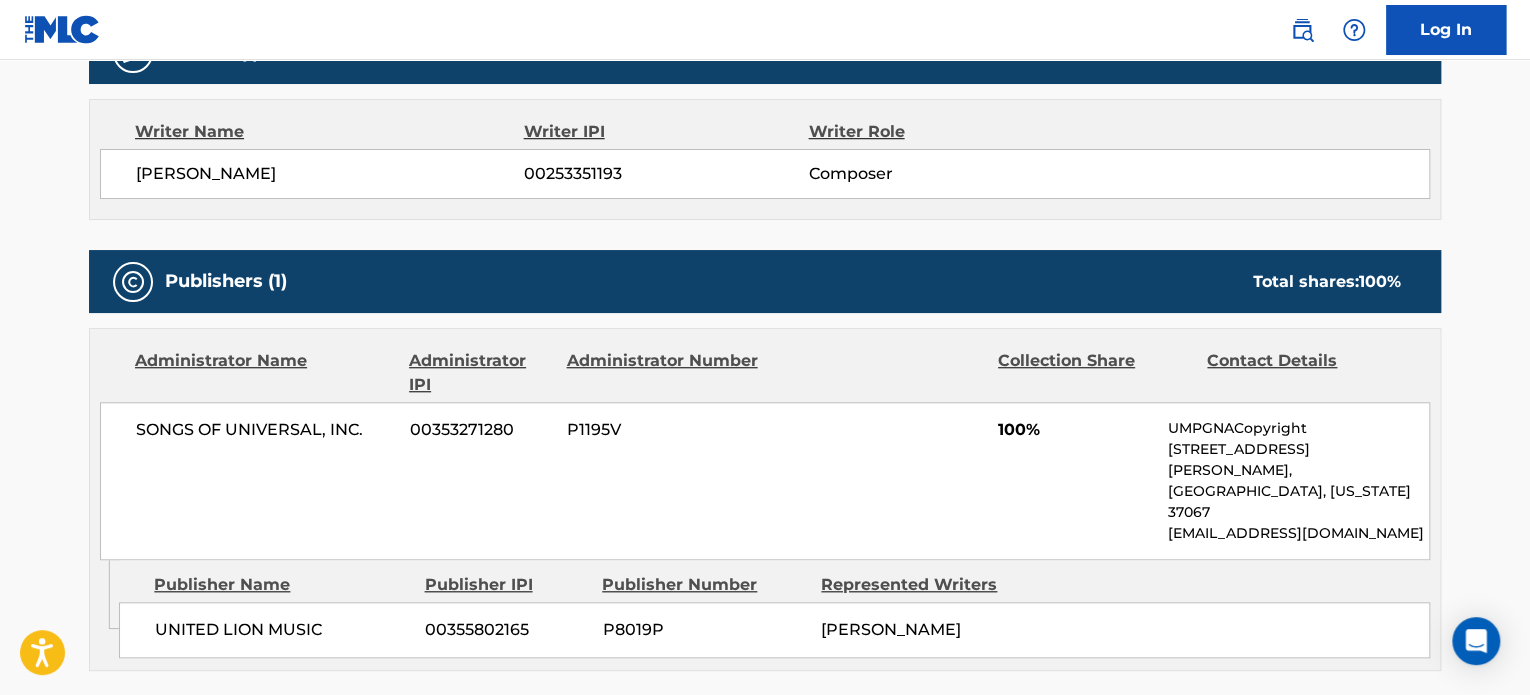 scroll, scrollTop: 682, scrollLeft: 0, axis: vertical 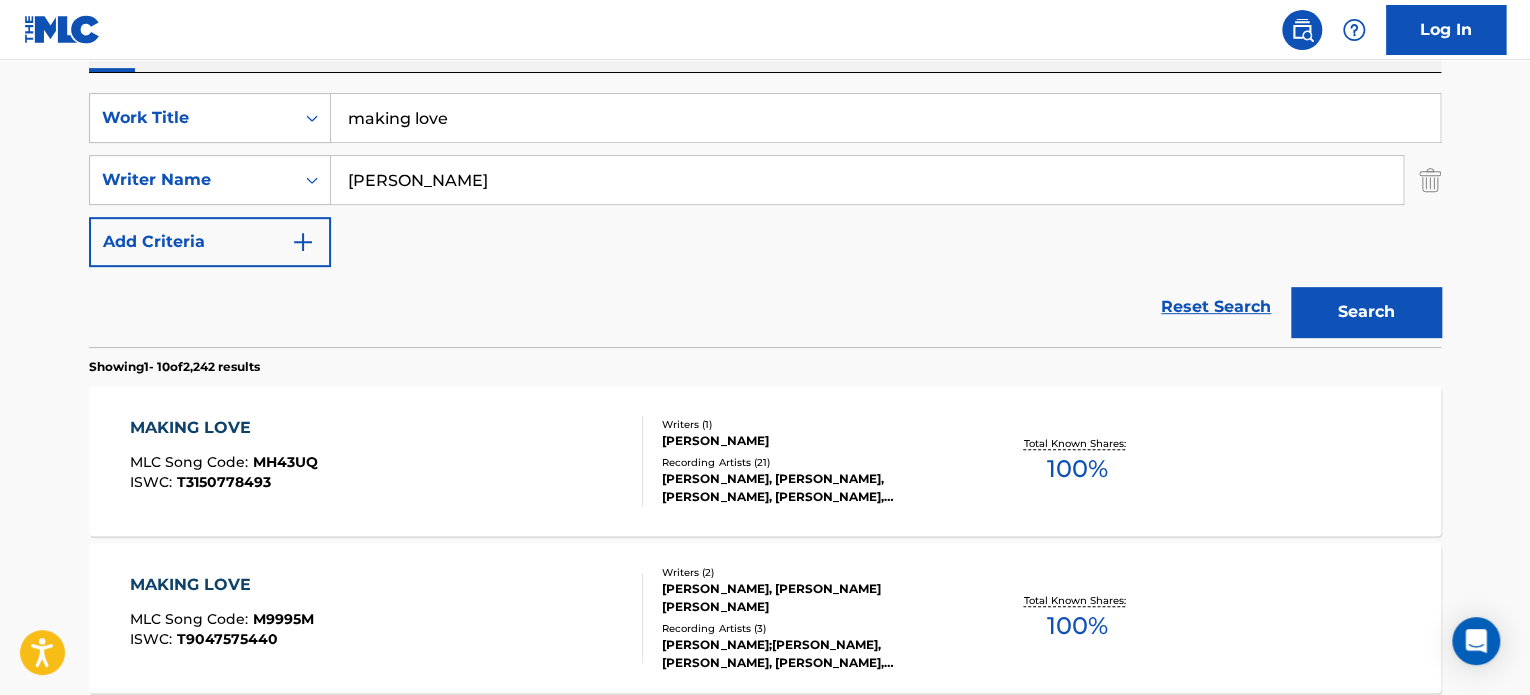 click on "[PERSON_NAME]" at bounding box center (867, 180) 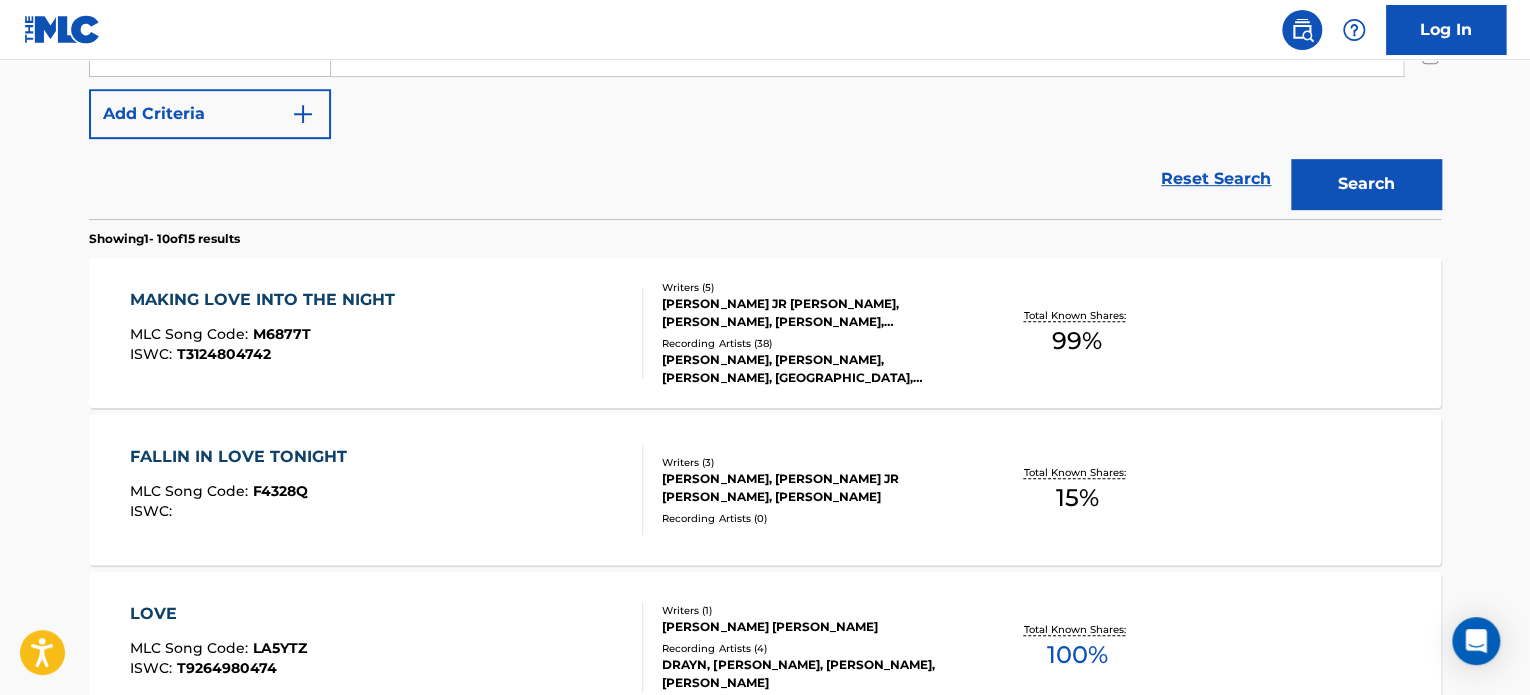 scroll, scrollTop: 480, scrollLeft: 0, axis: vertical 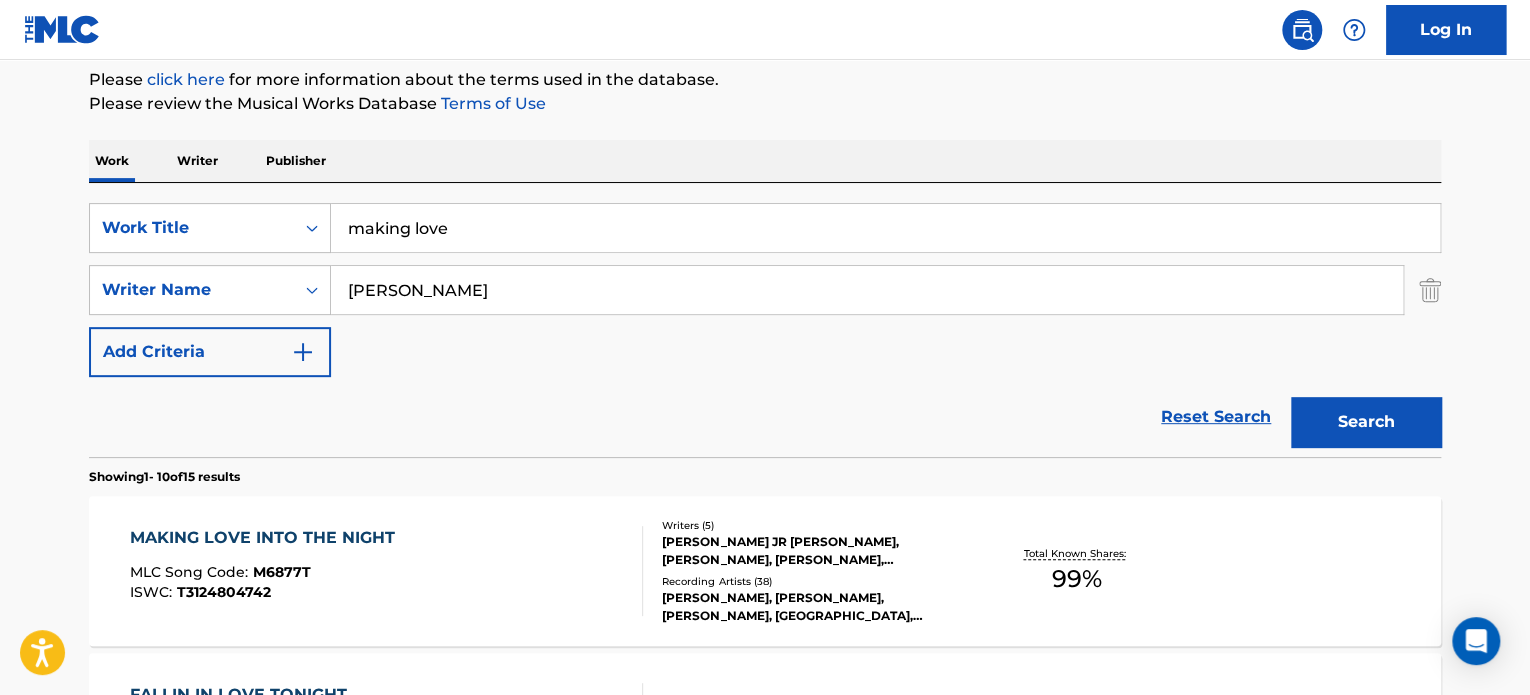 click on "making love" at bounding box center [885, 228] 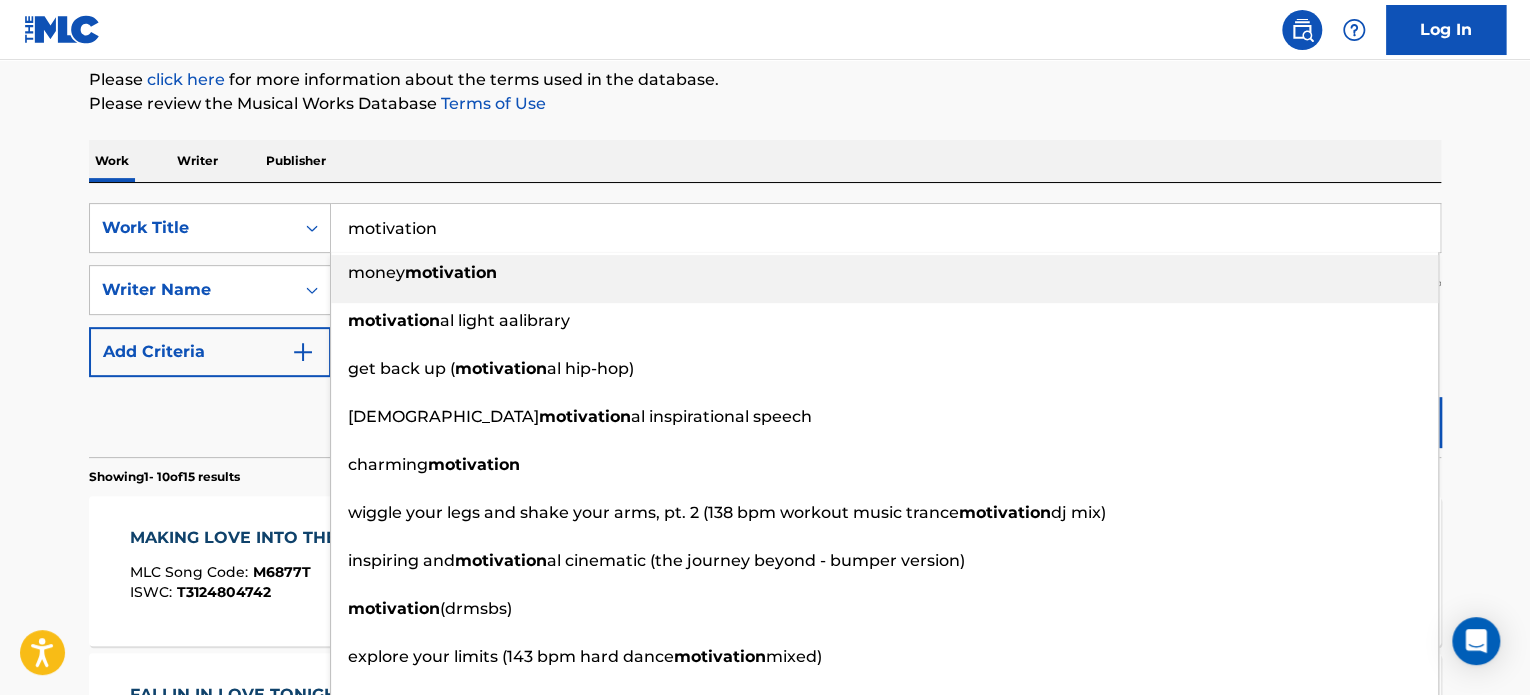 type on "motivation" 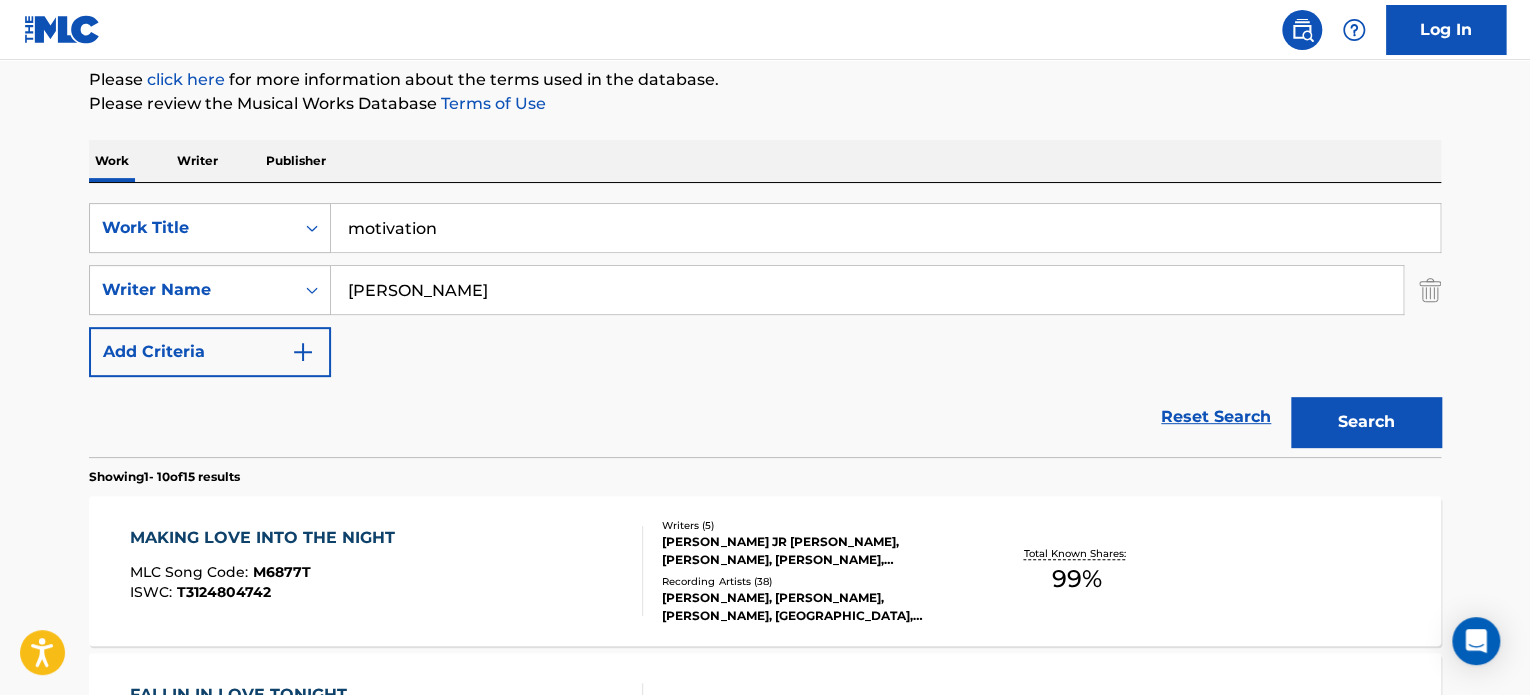 click on "Search" at bounding box center (1366, 422) 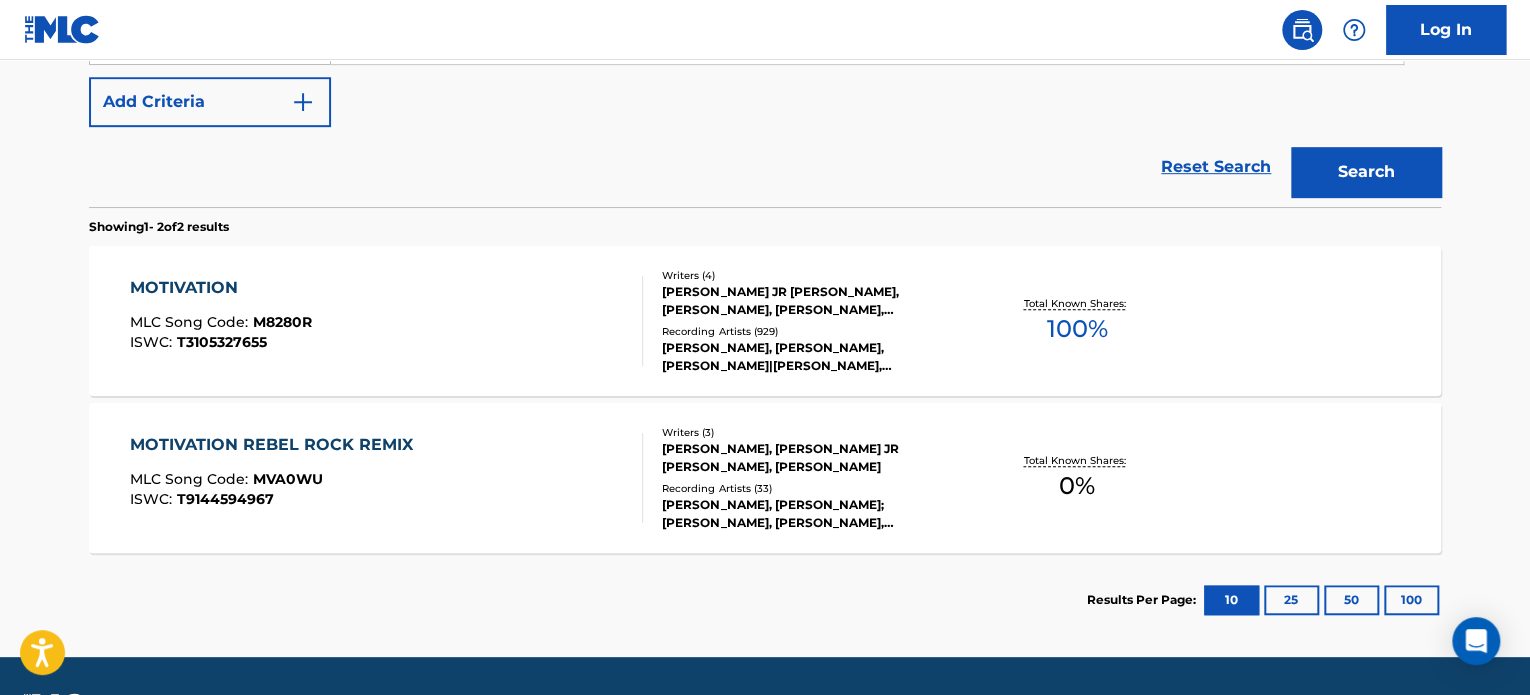 scroll, scrollTop: 504, scrollLeft: 0, axis: vertical 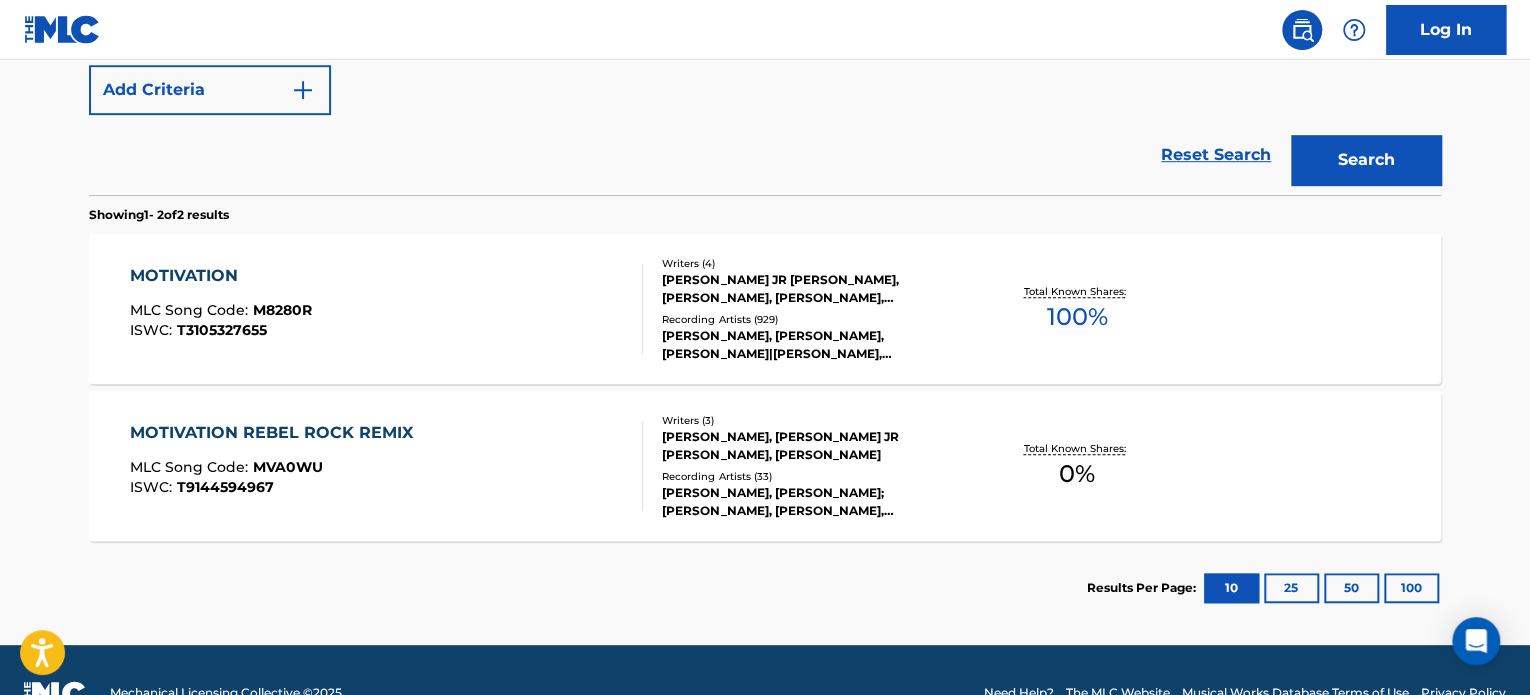 click on "MOTIVATION MLC Song Code : M8280R ISWC : T3105327655" at bounding box center (387, 309) 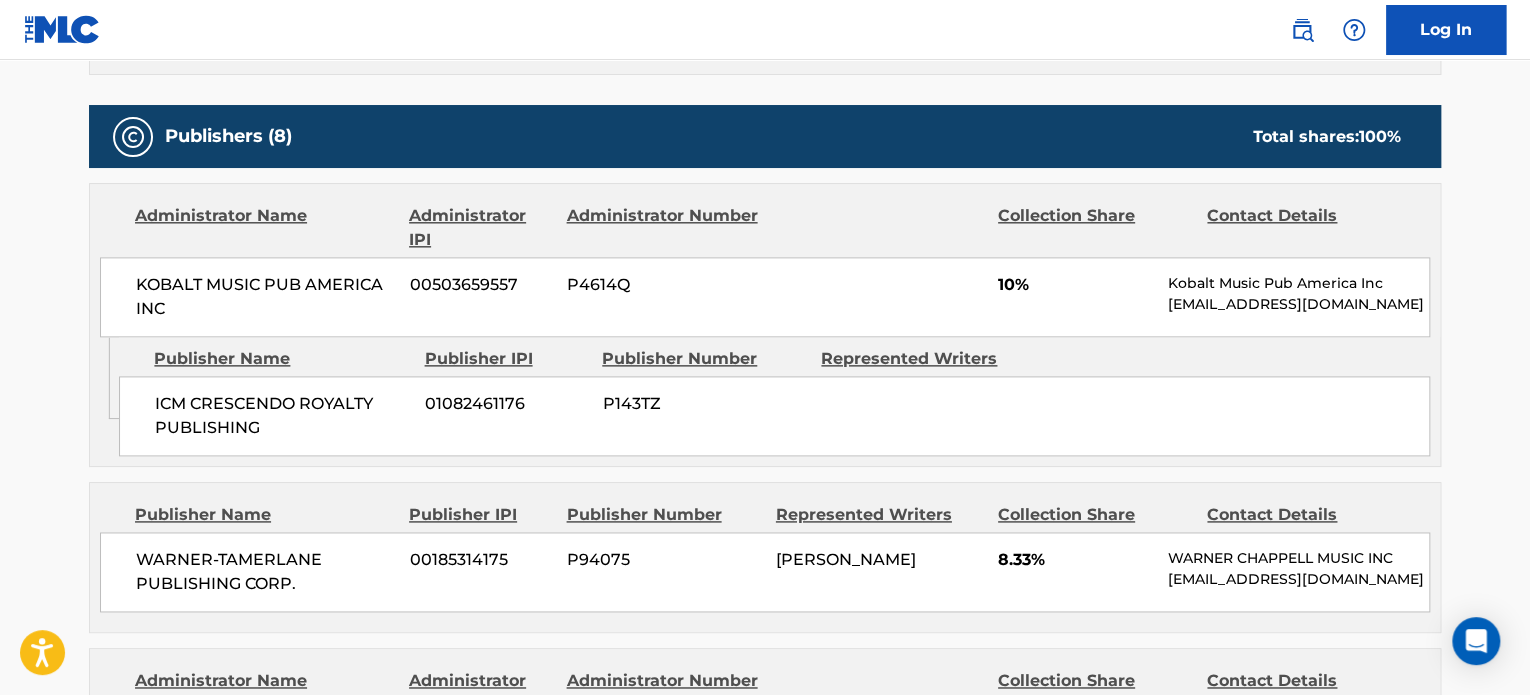 scroll, scrollTop: 1110, scrollLeft: 0, axis: vertical 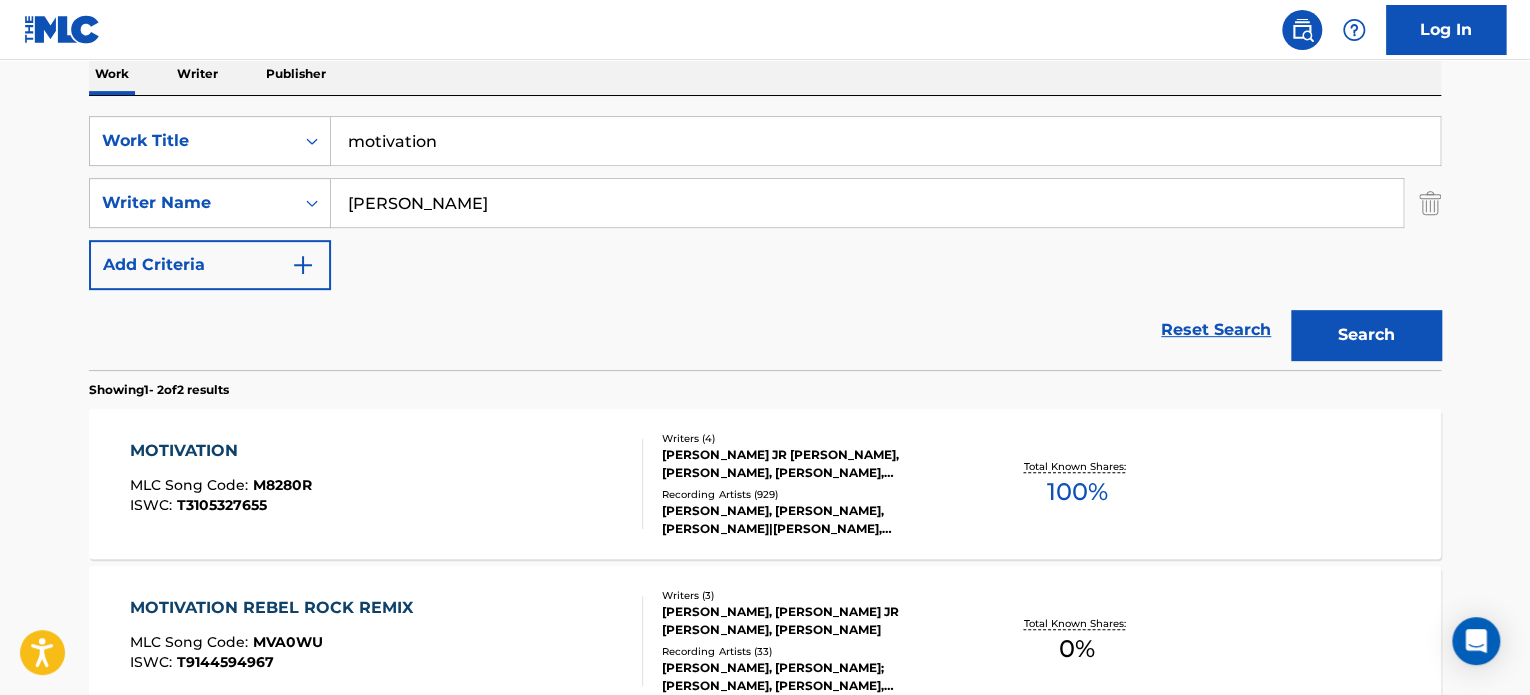 click on "motivation" at bounding box center (885, 141) 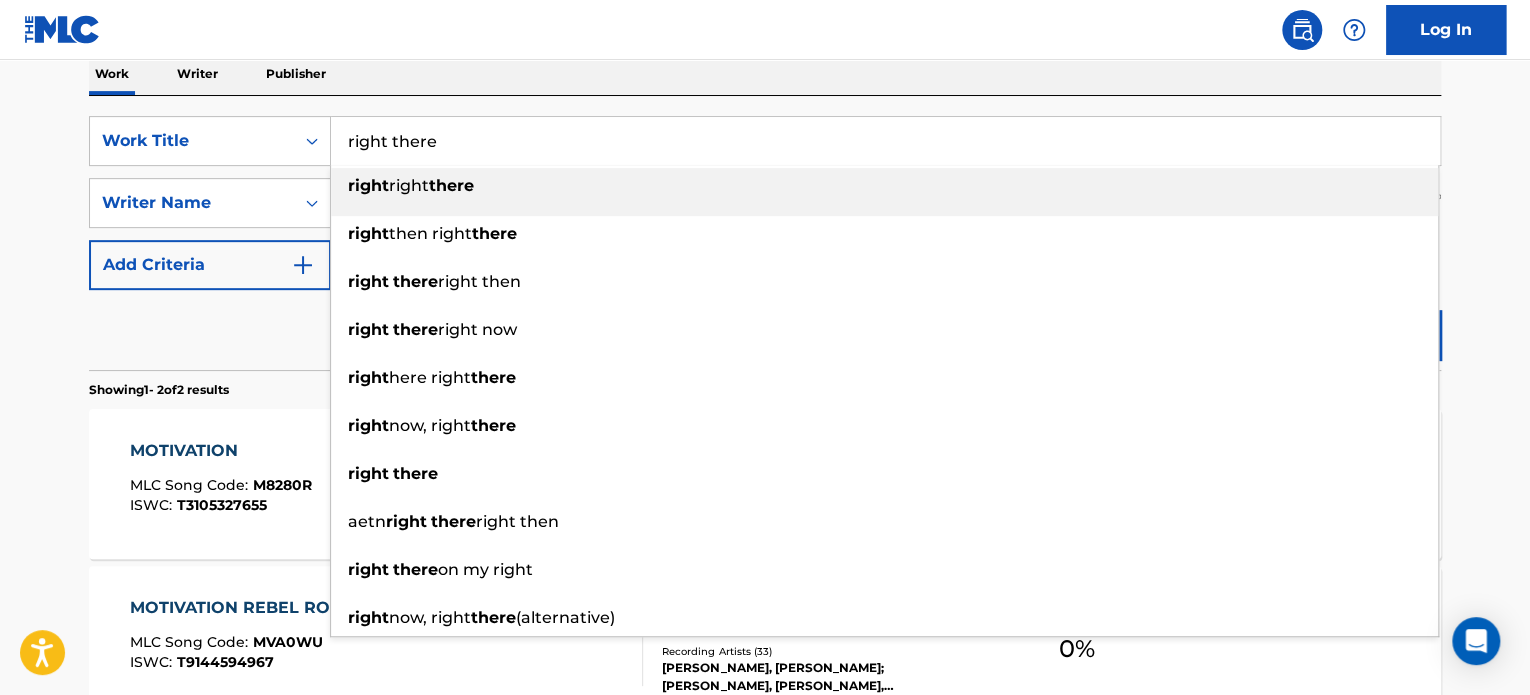 type on "right there" 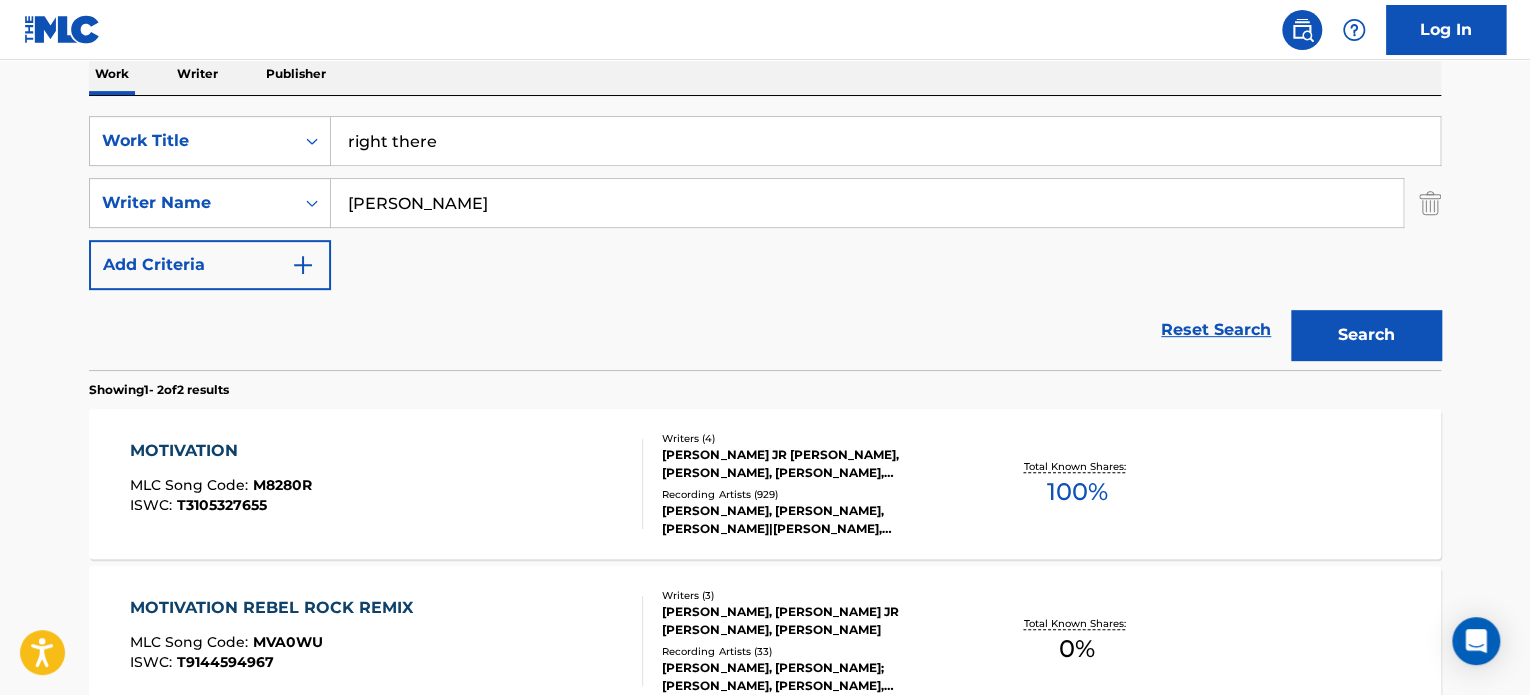 click on "Search" at bounding box center (1366, 335) 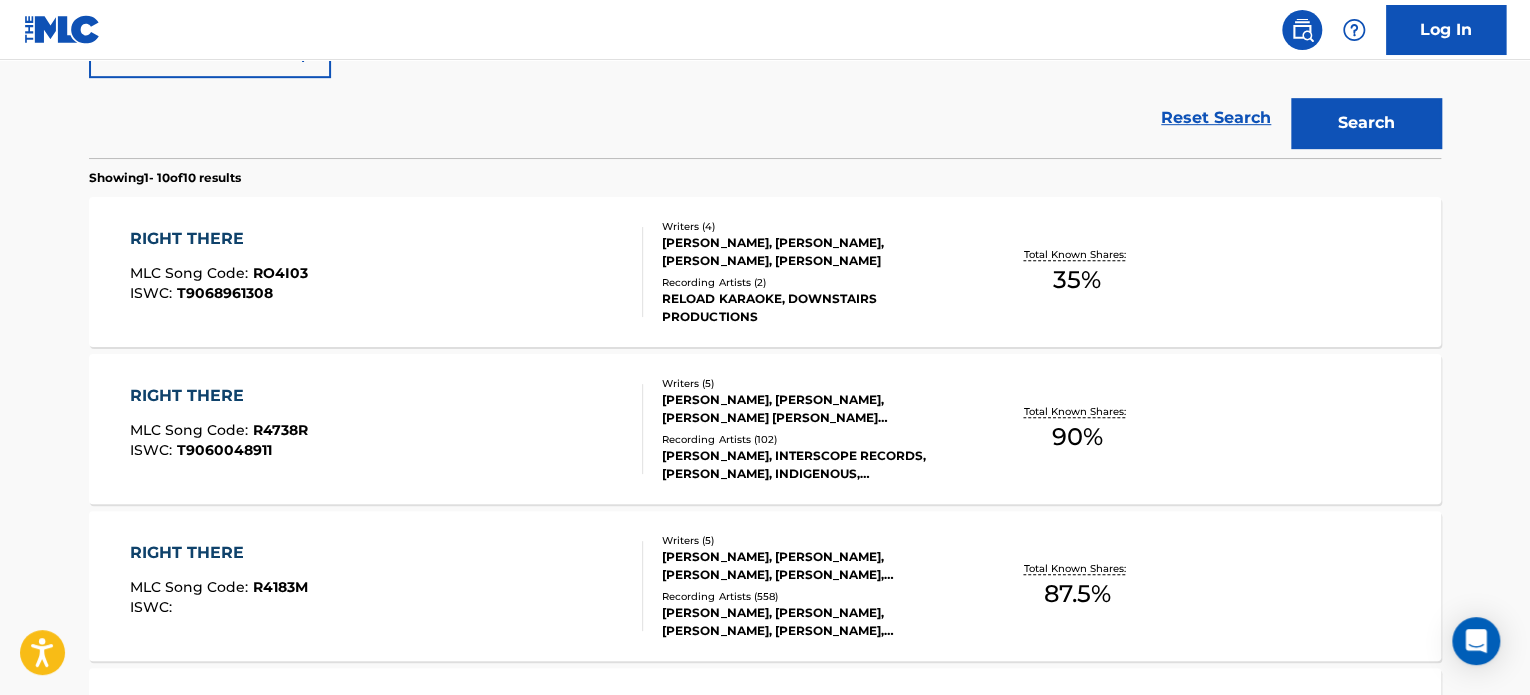 scroll, scrollTop: 552, scrollLeft: 0, axis: vertical 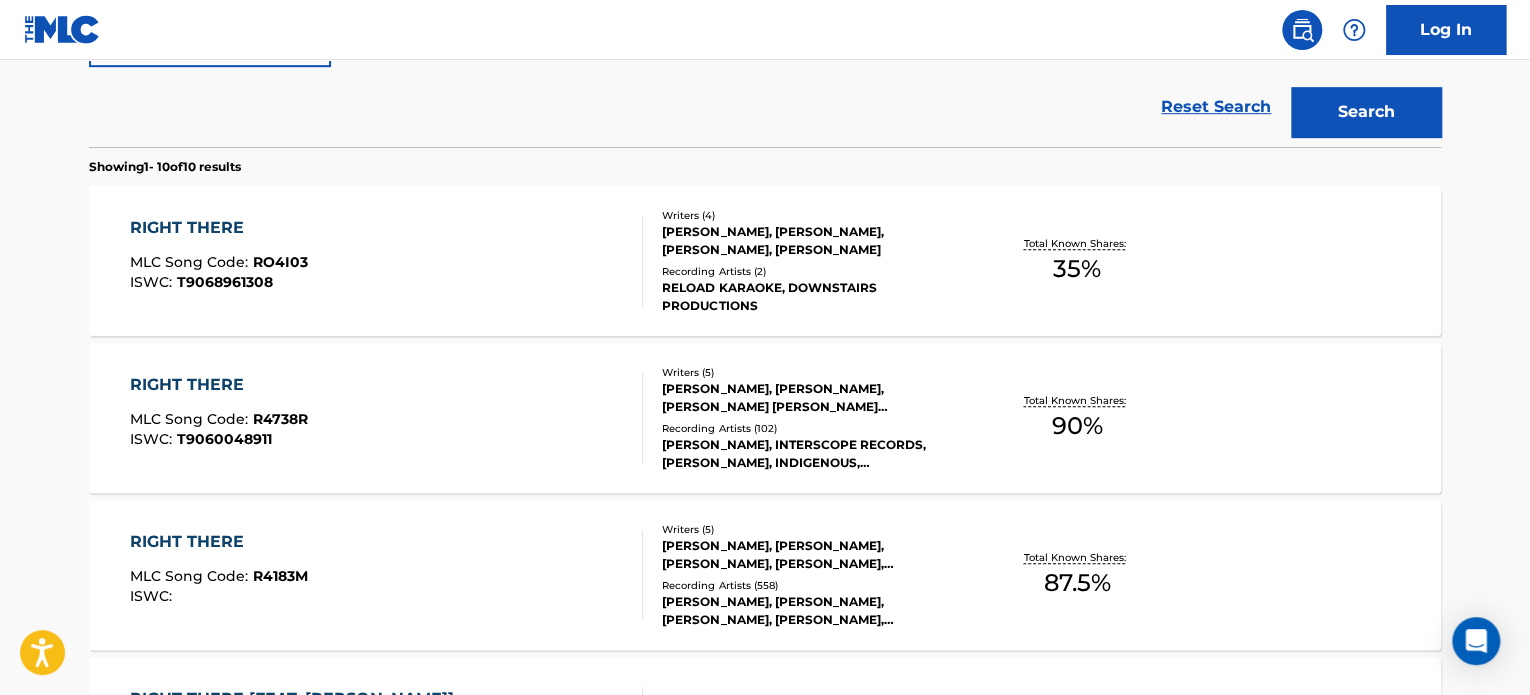 click on "RIGHT THERE MLC Song Code : RO4I03 ISWC : T9068961308" at bounding box center (387, 261) 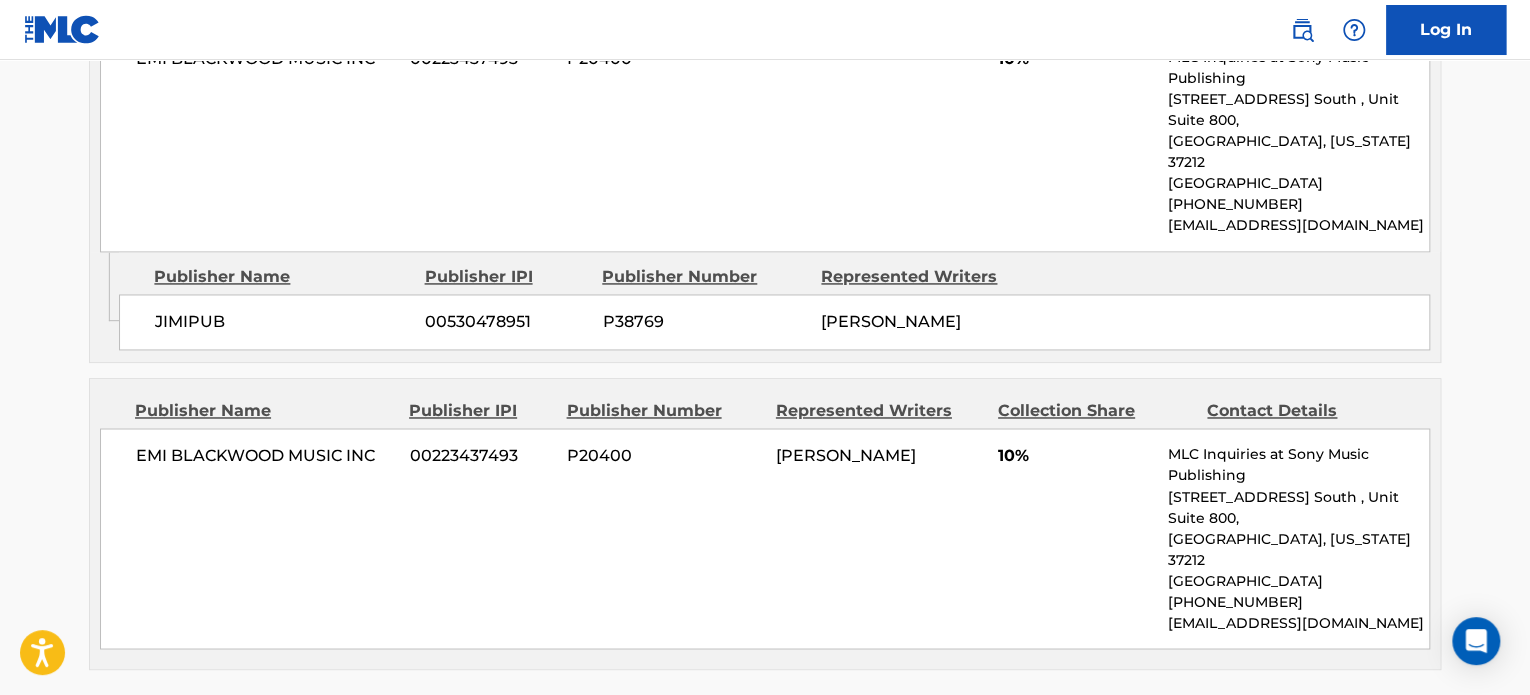 scroll, scrollTop: 1416, scrollLeft: 0, axis: vertical 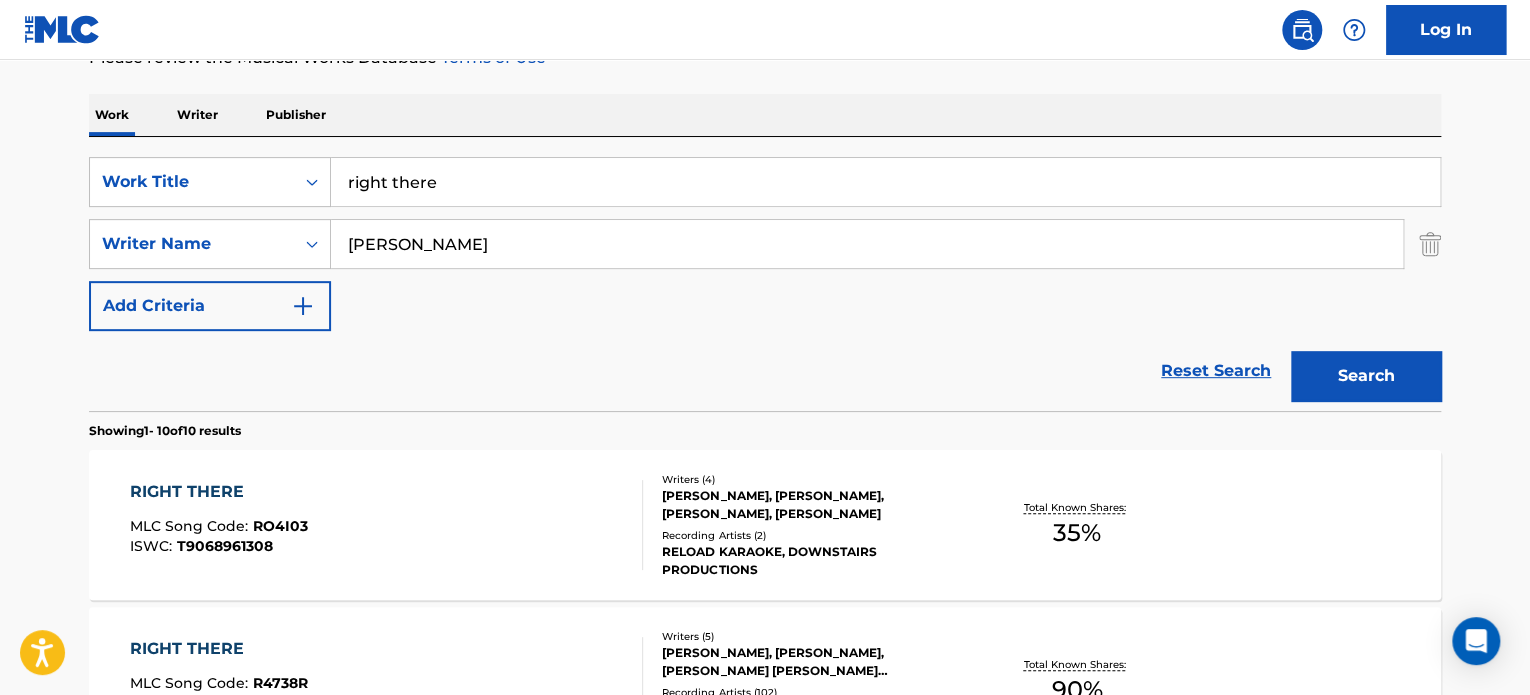 click on "right there" at bounding box center (885, 182) 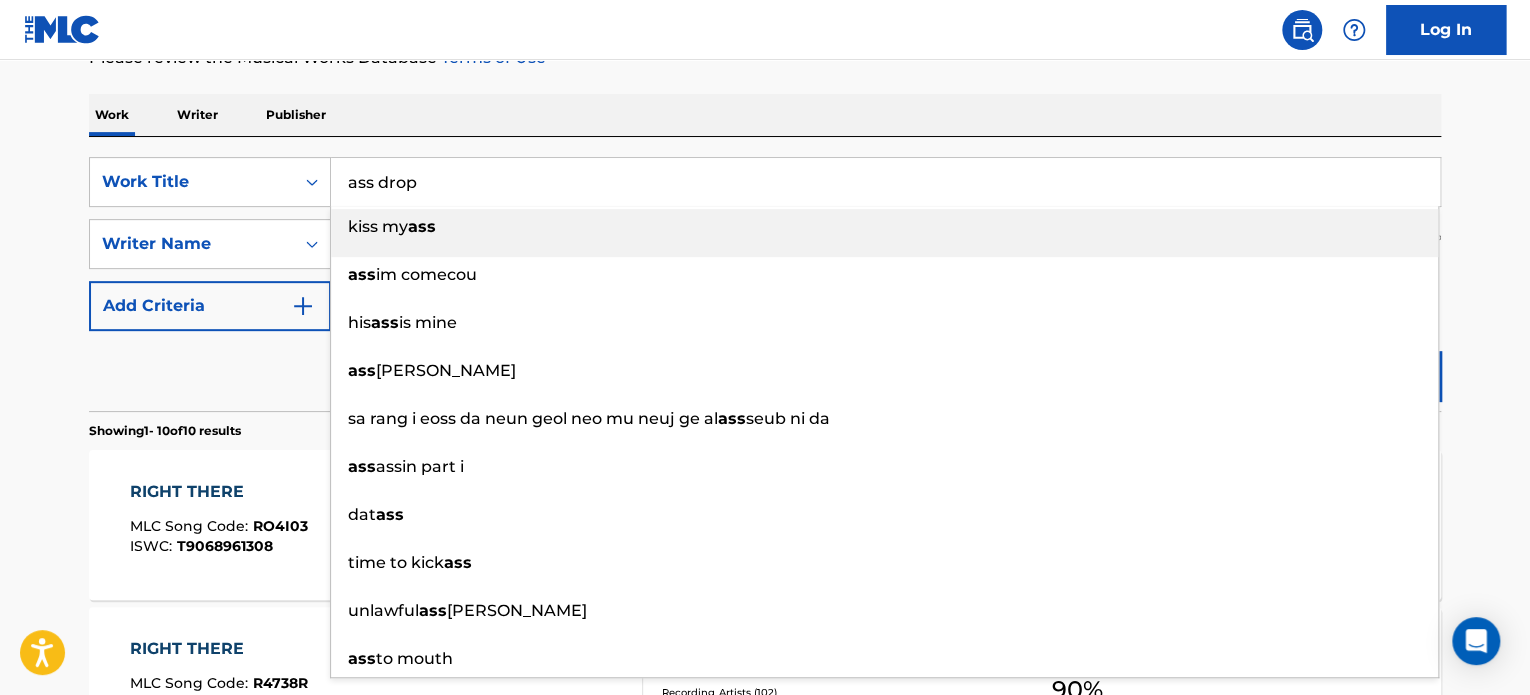 type on "ass drop" 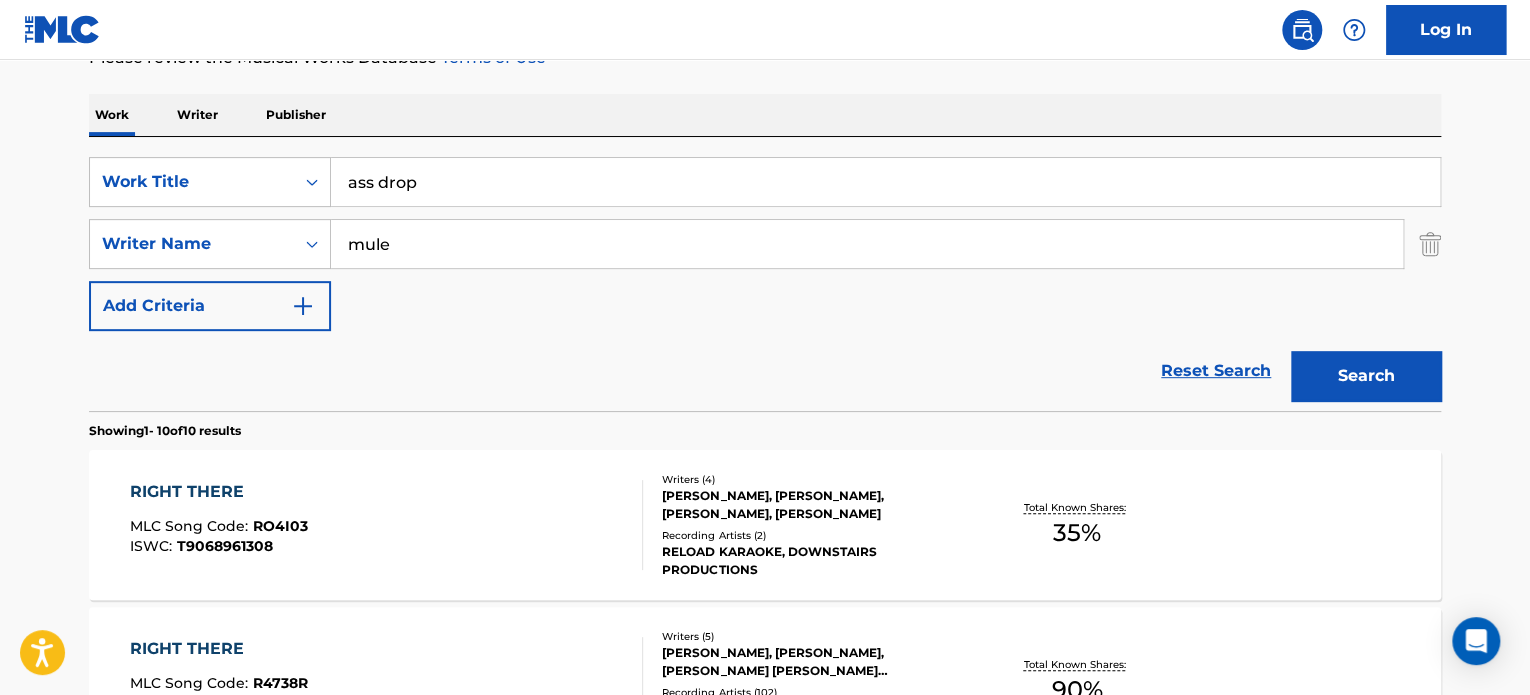 type on "mule" 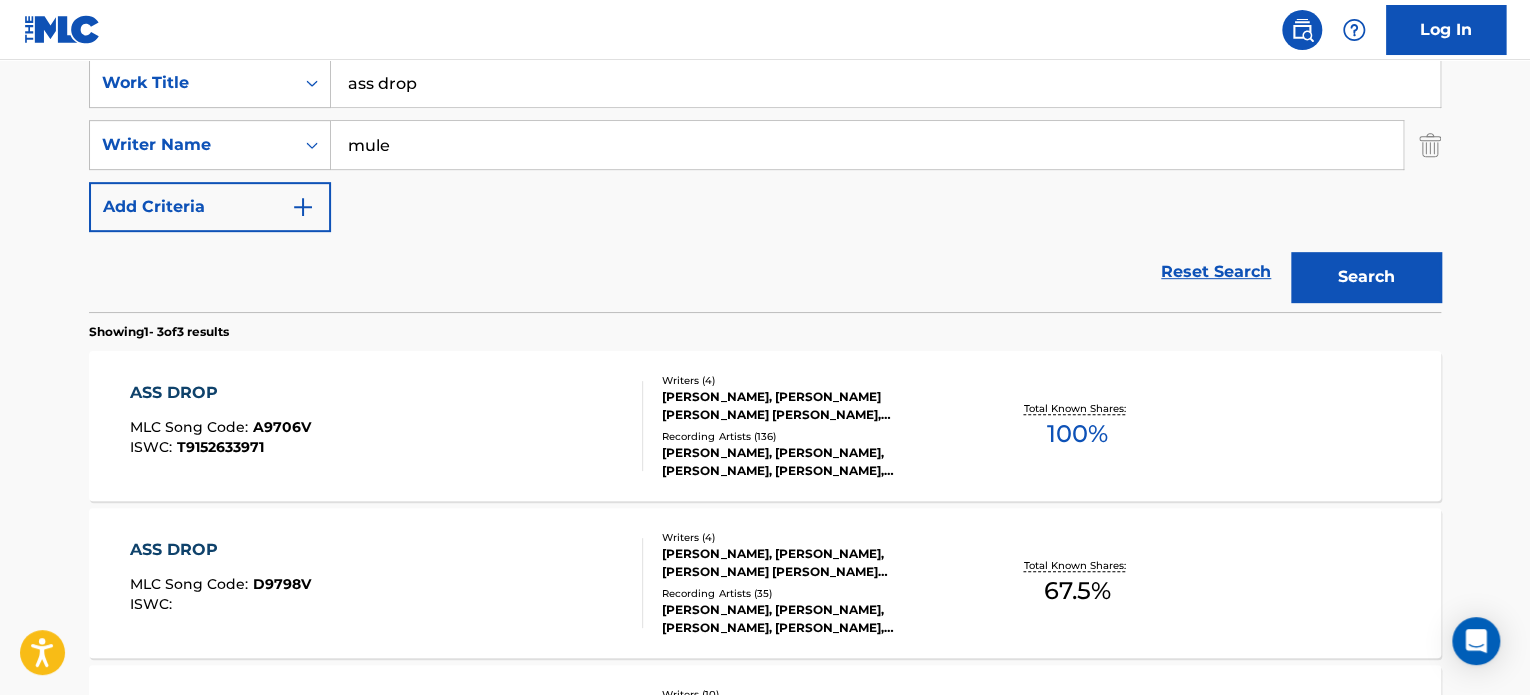 scroll, scrollTop: 439, scrollLeft: 0, axis: vertical 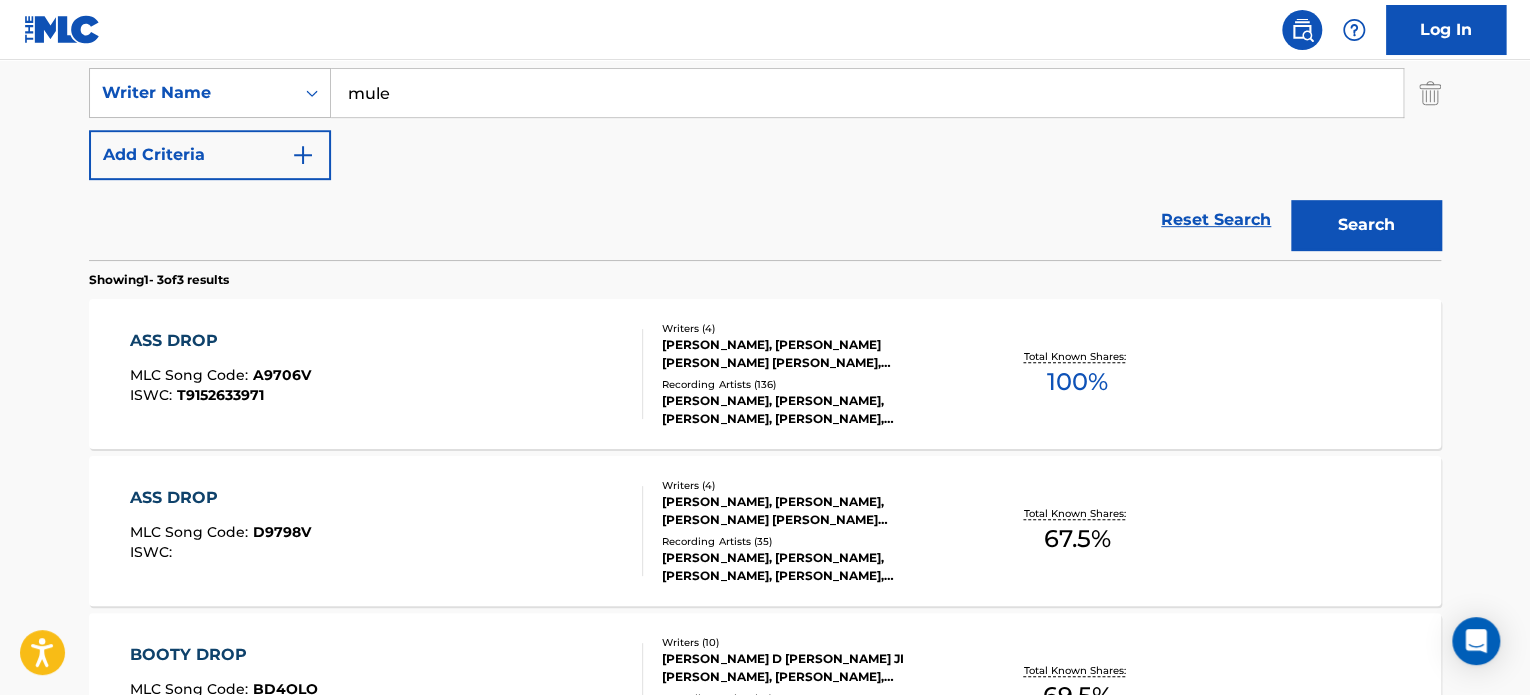 click on "ASS DROP MLC Song Code : A9706V ISWC : T9152633971" at bounding box center [387, 374] 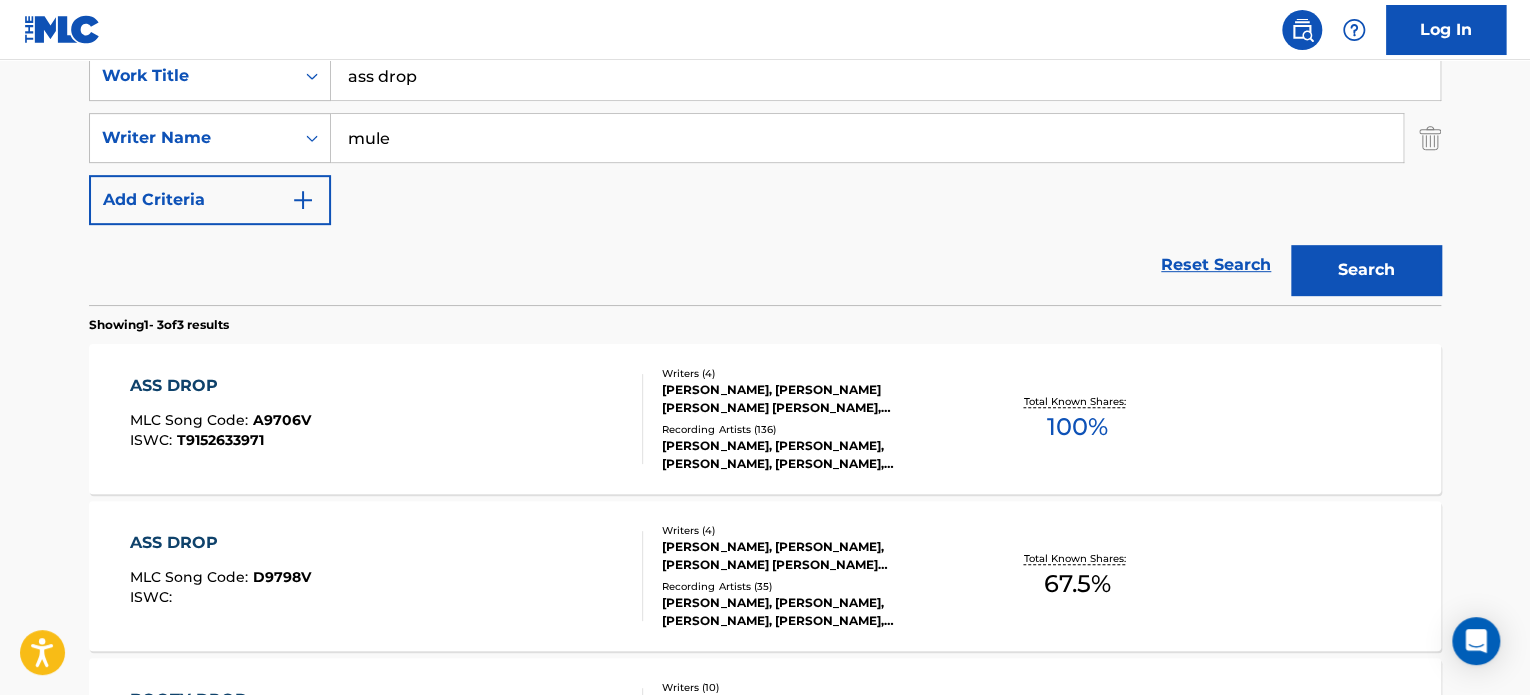 scroll, scrollTop: 395, scrollLeft: 0, axis: vertical 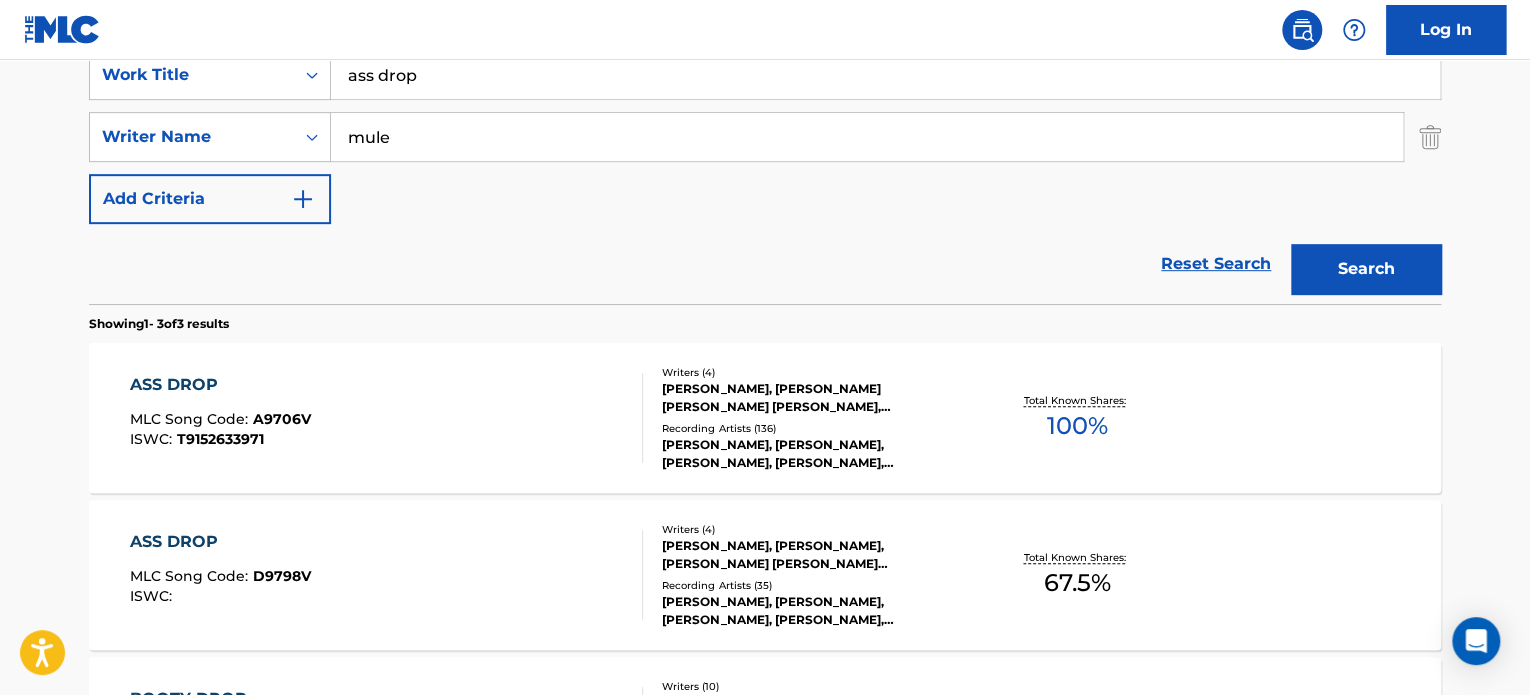 click on "ass drop" at bounding box center [885, 75] 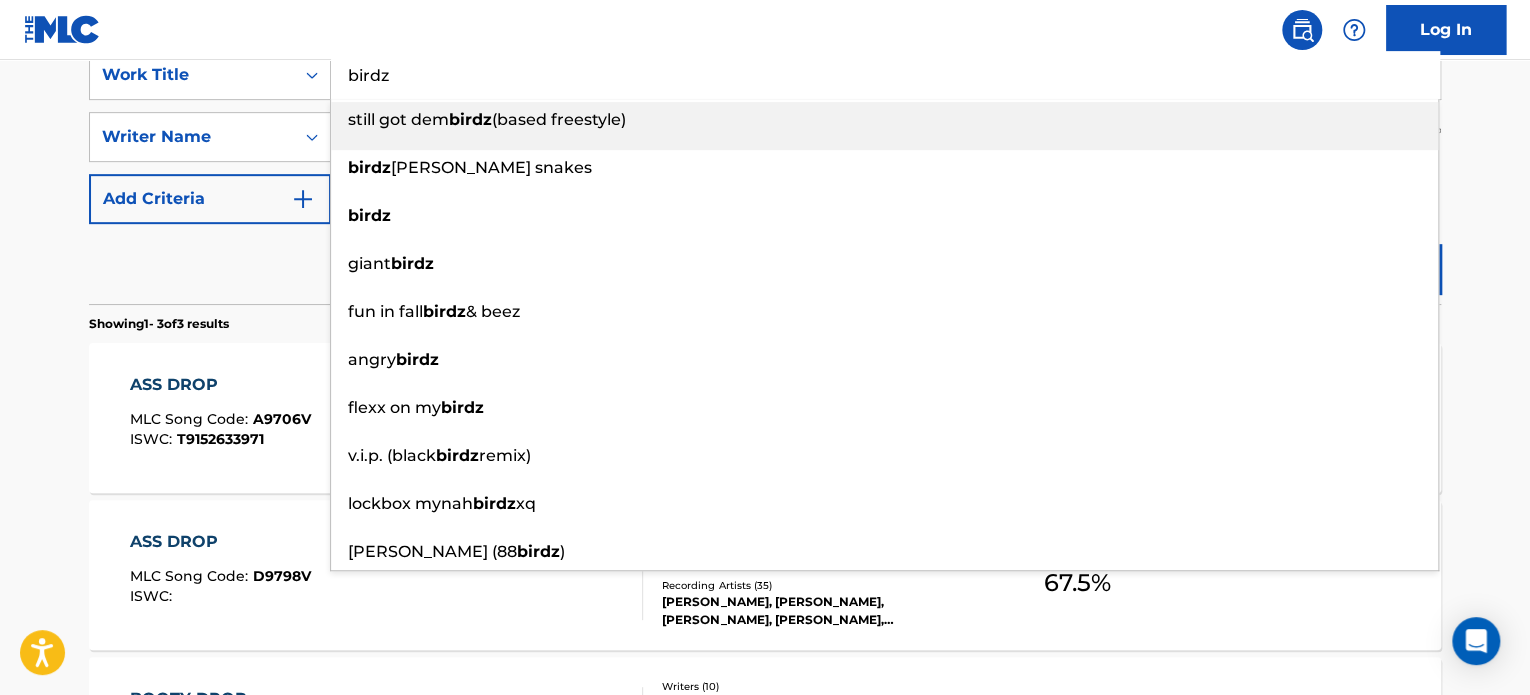 type on "birdz" 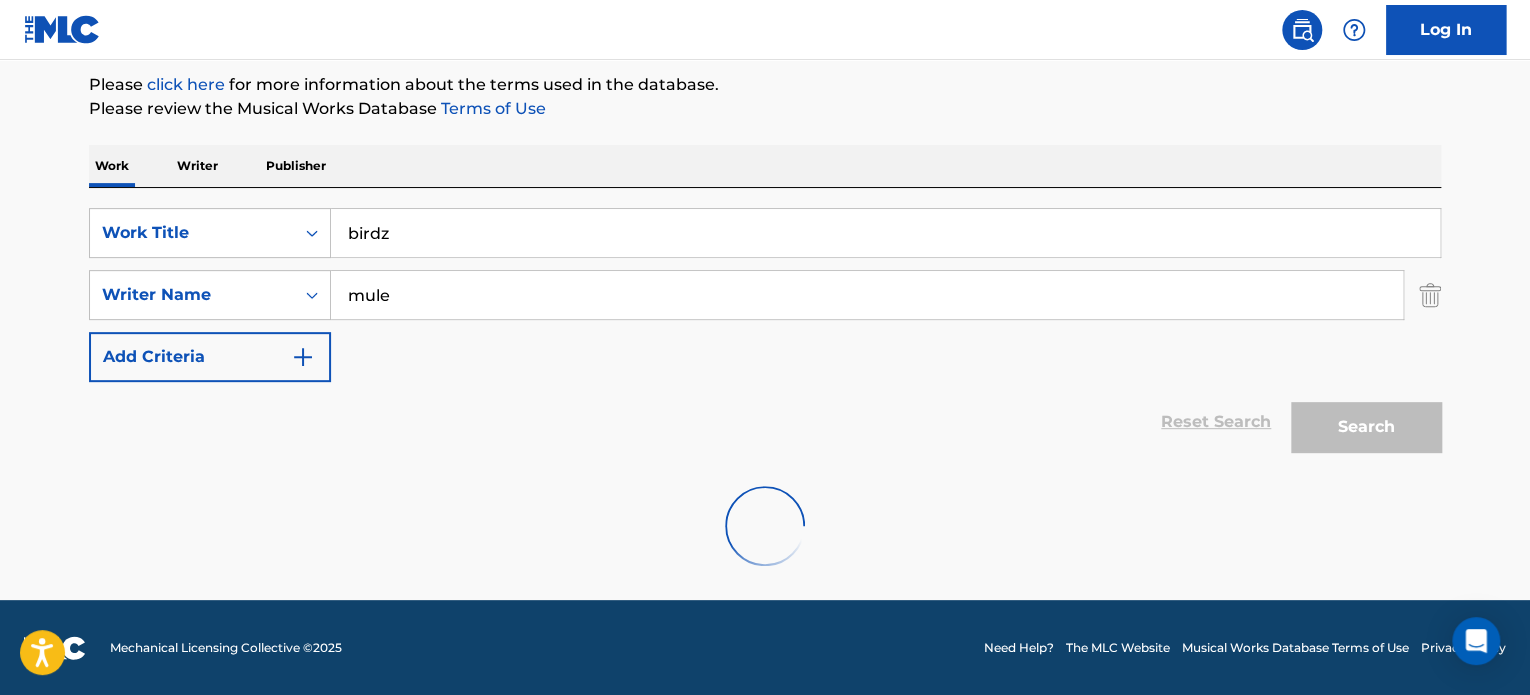 scroll, scrollTop: 392, scrollLeft: 0, axis: vertical 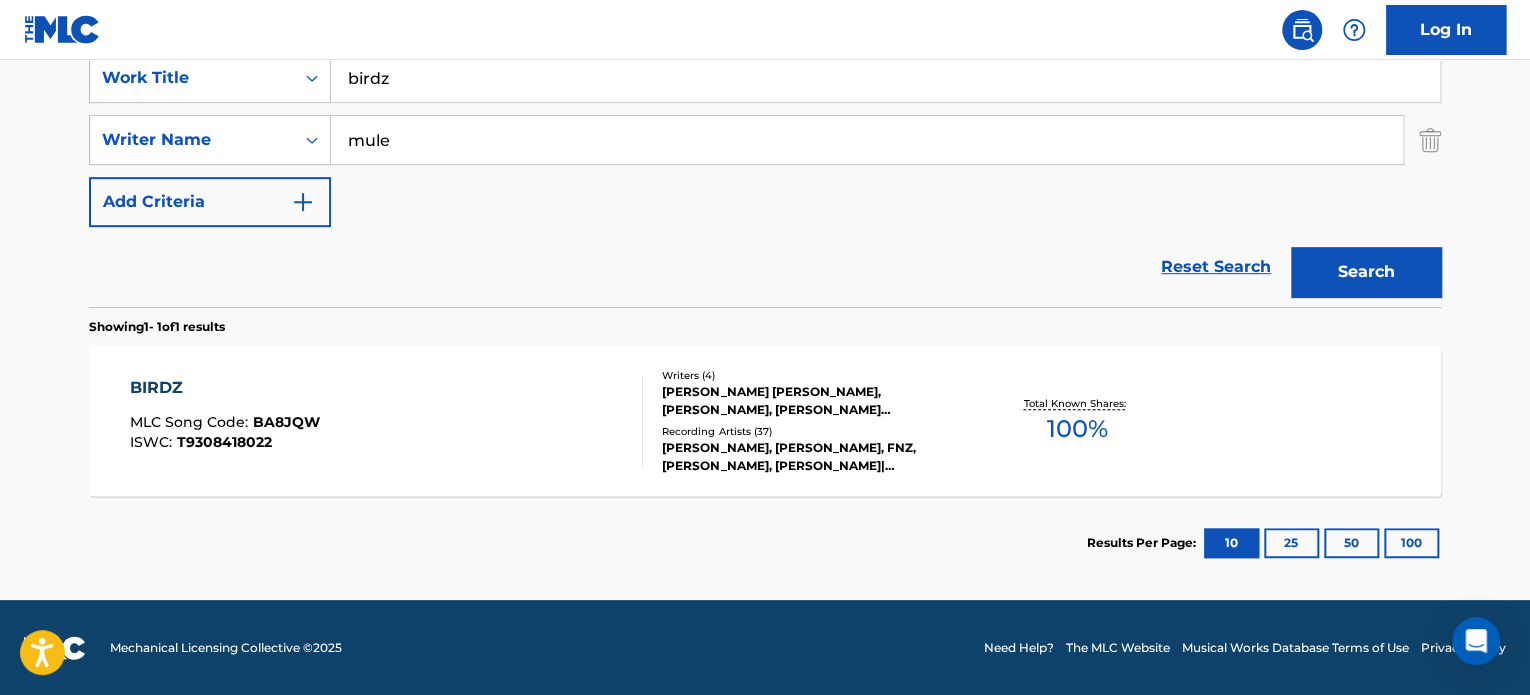 click on "BIRDZ MLC Song Code : BA8JQW ISWC : T9308418022" at bounding box center (387, 421) 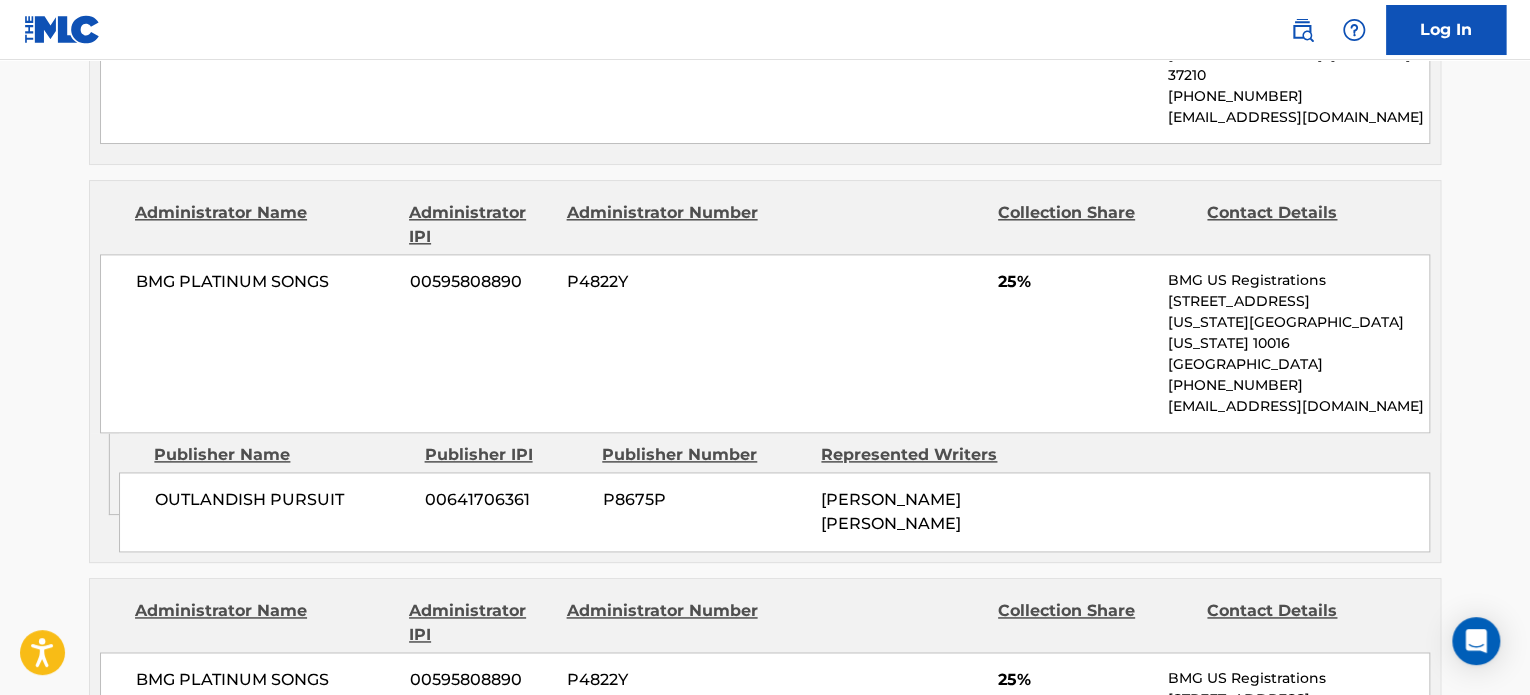 scroll, scrollTop: 1147, scrollLeft: 0, axis: vertical 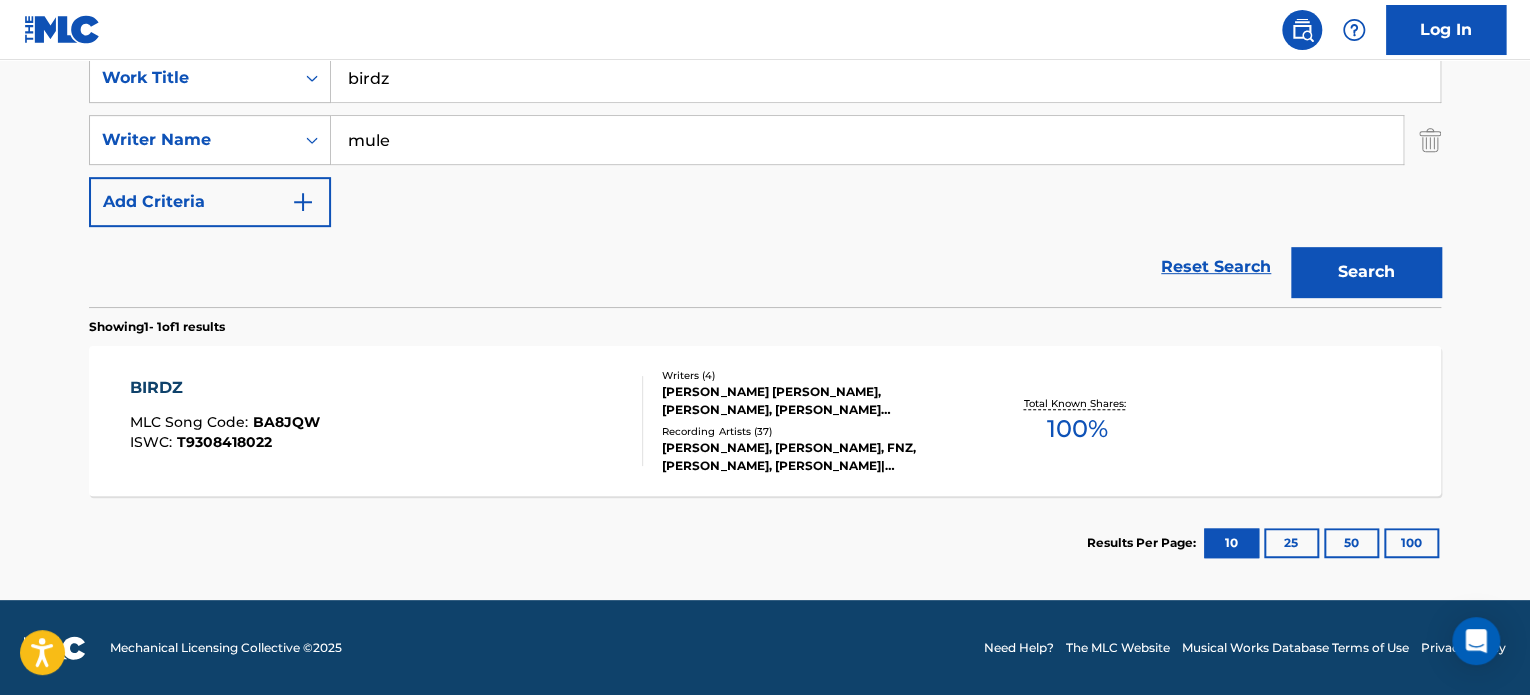 click on "birdz" at bounding box center (885, 78) 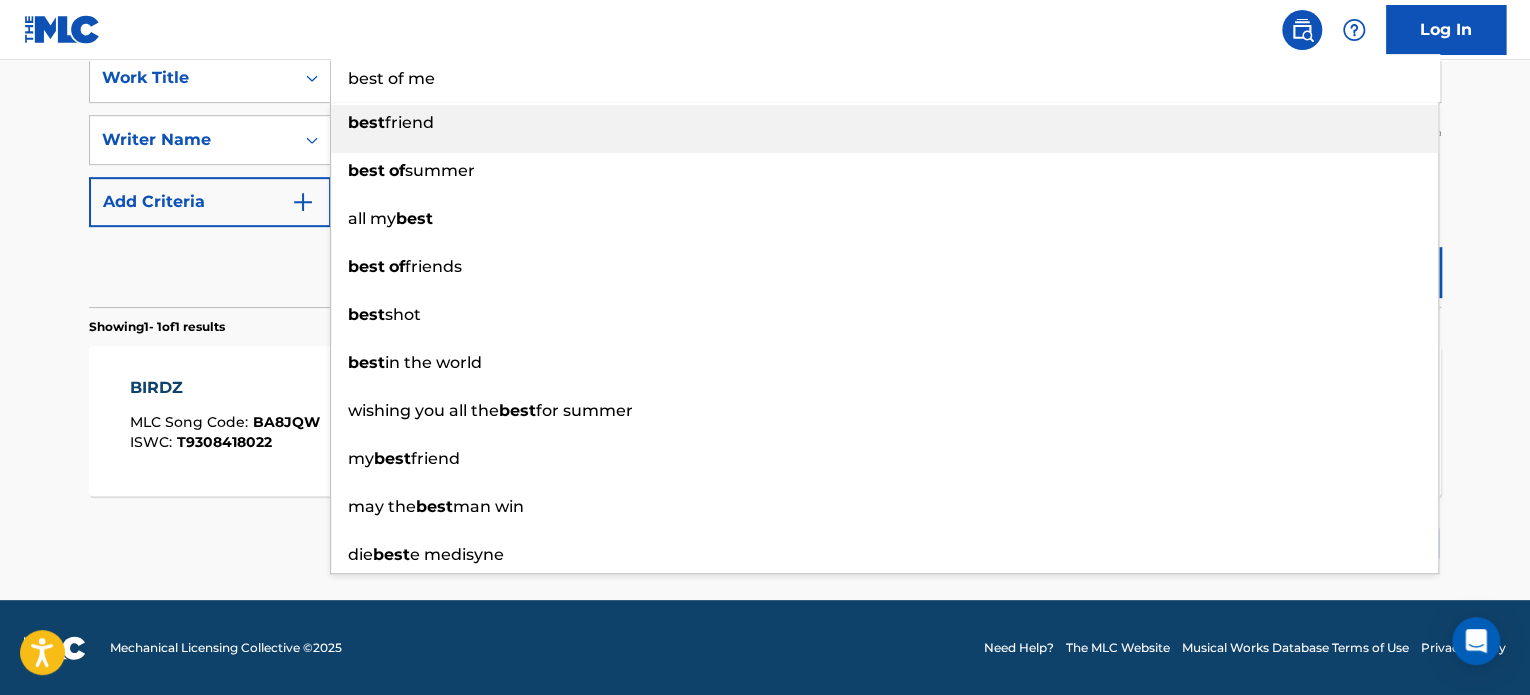 type on "best of me" 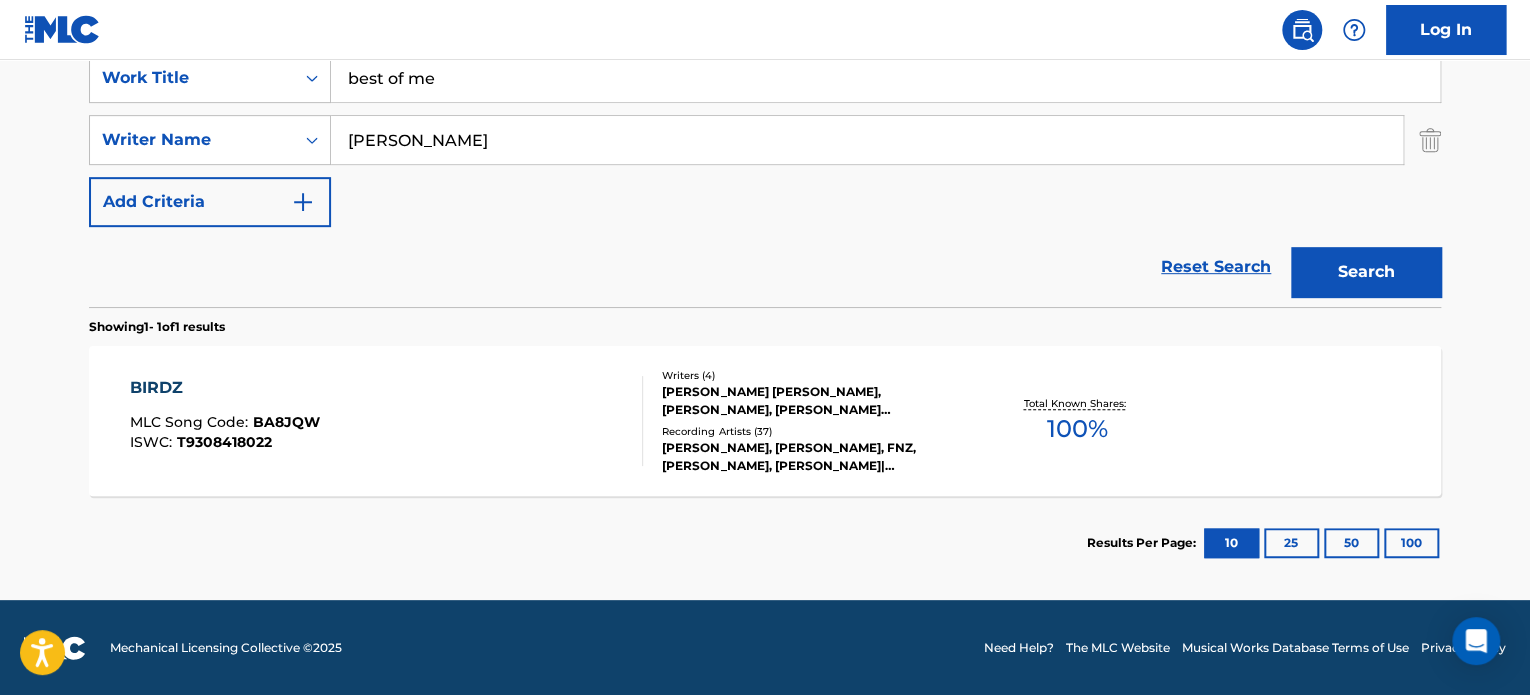 type on "[PERSON_NAME]" 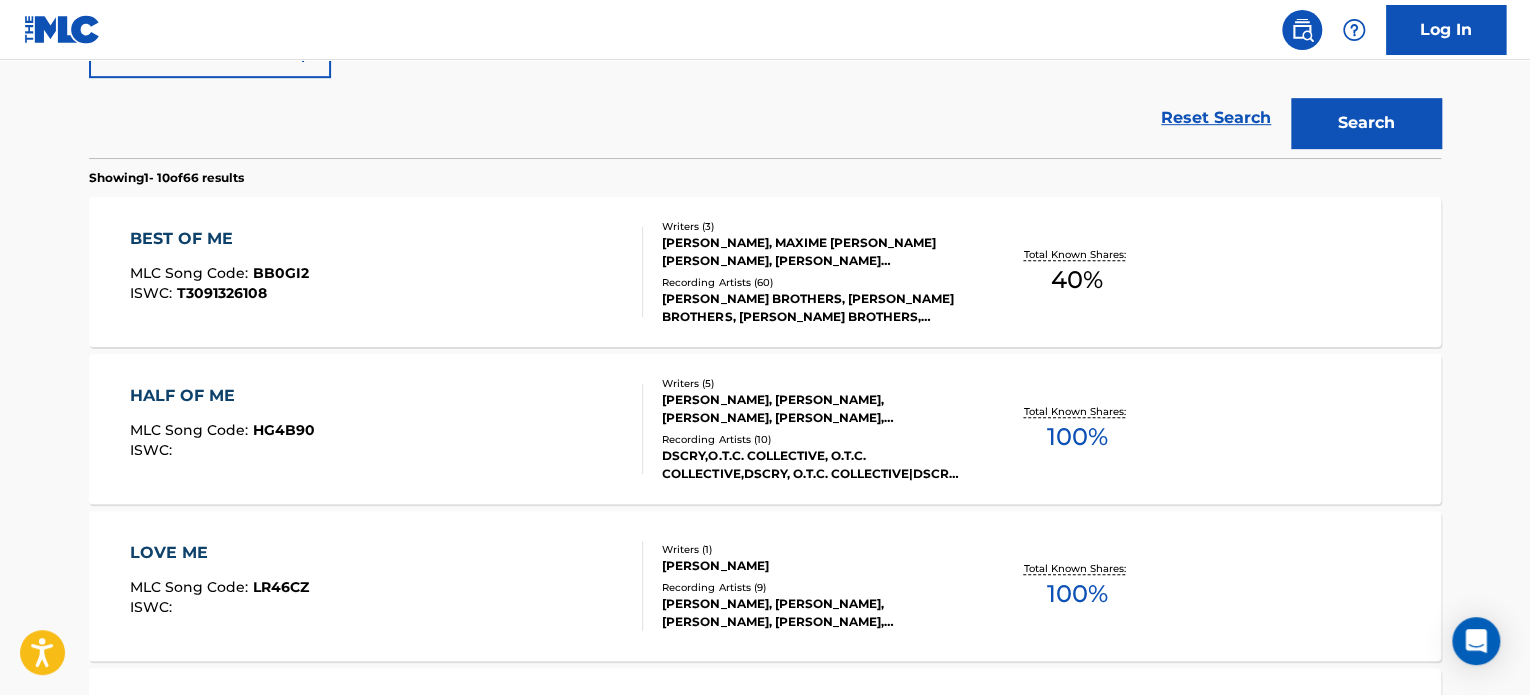 scroll, scrollTop: 540, scrollLeft: 0, axis: vertical 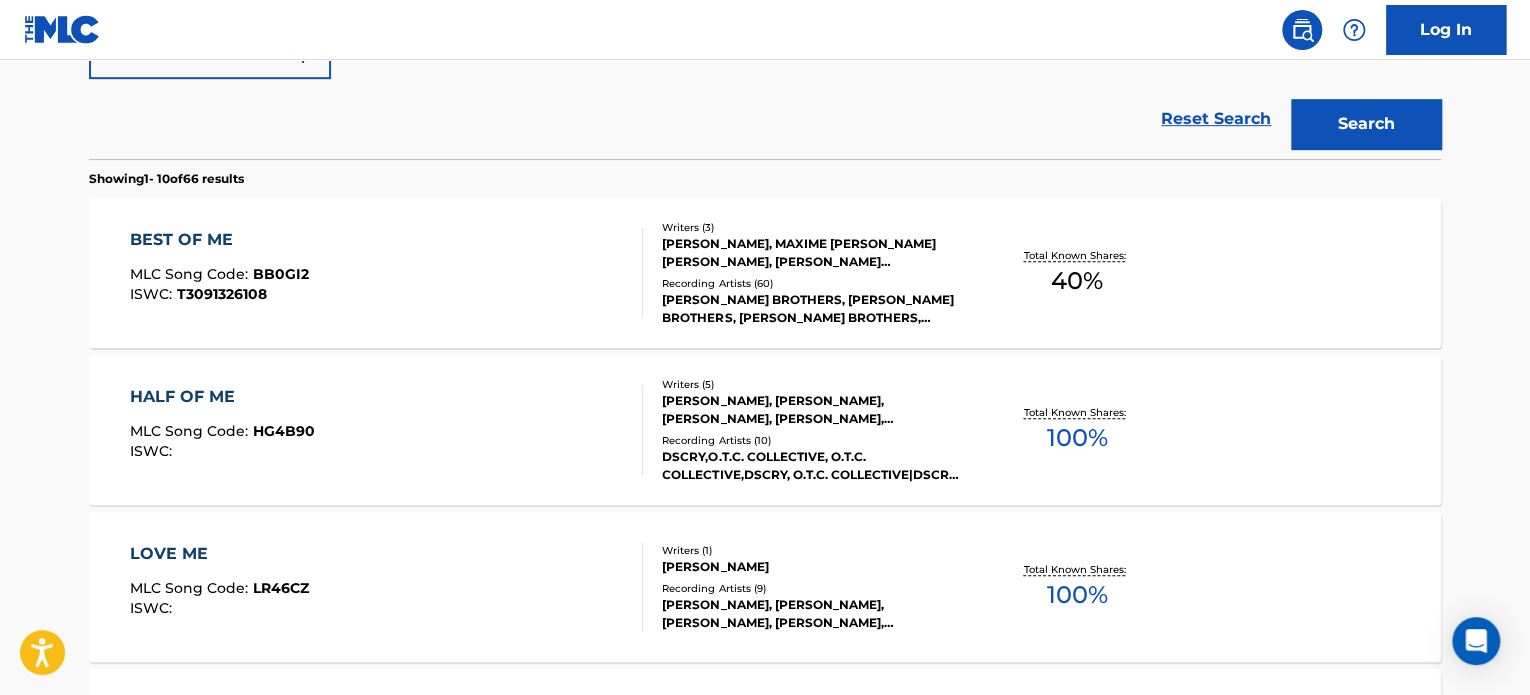 click on "BEST OF ME MLC Song Code : BB0GI2 ISWC : T3091326108" at bounding box center [387, 273] 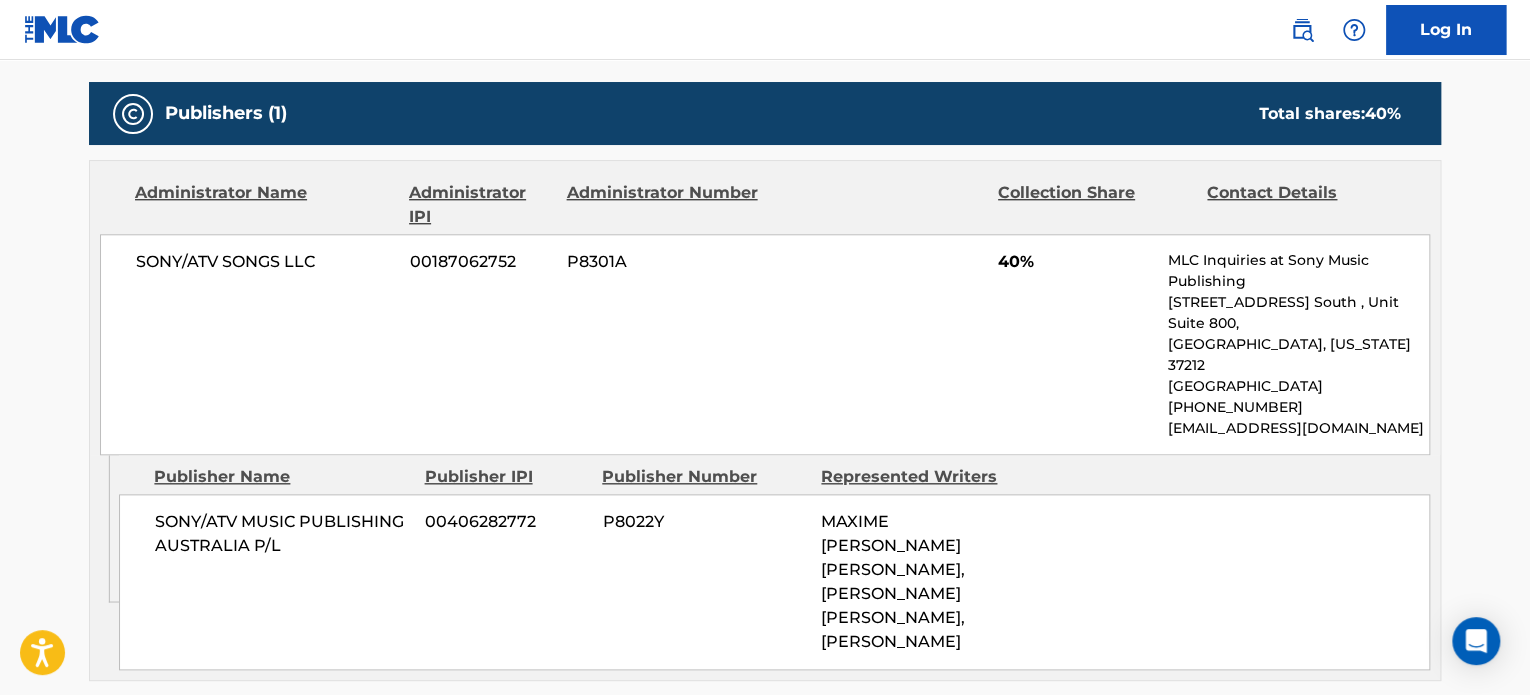 scroll, scrollTop: 903, scrollLeft: 0, axis: vertical 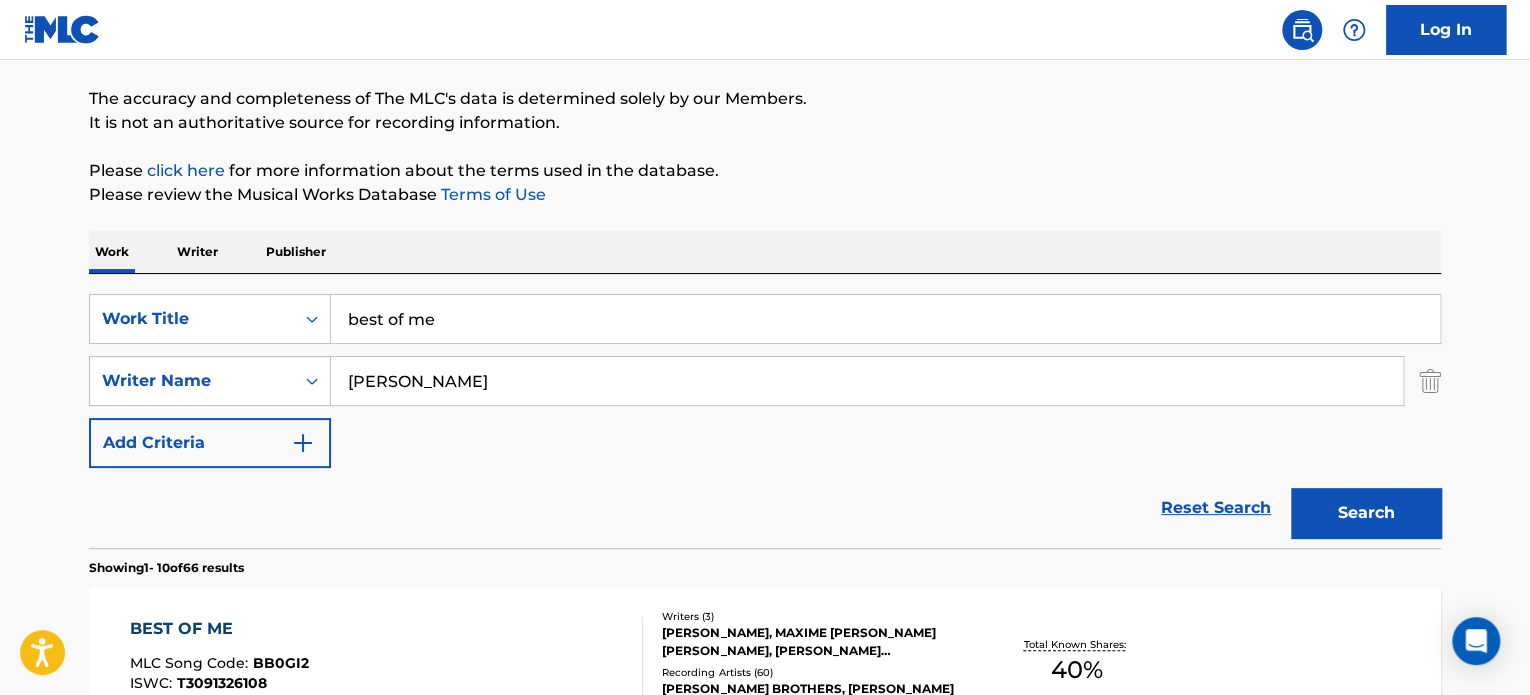 click on "best of me" at bounding box center [885, 319] 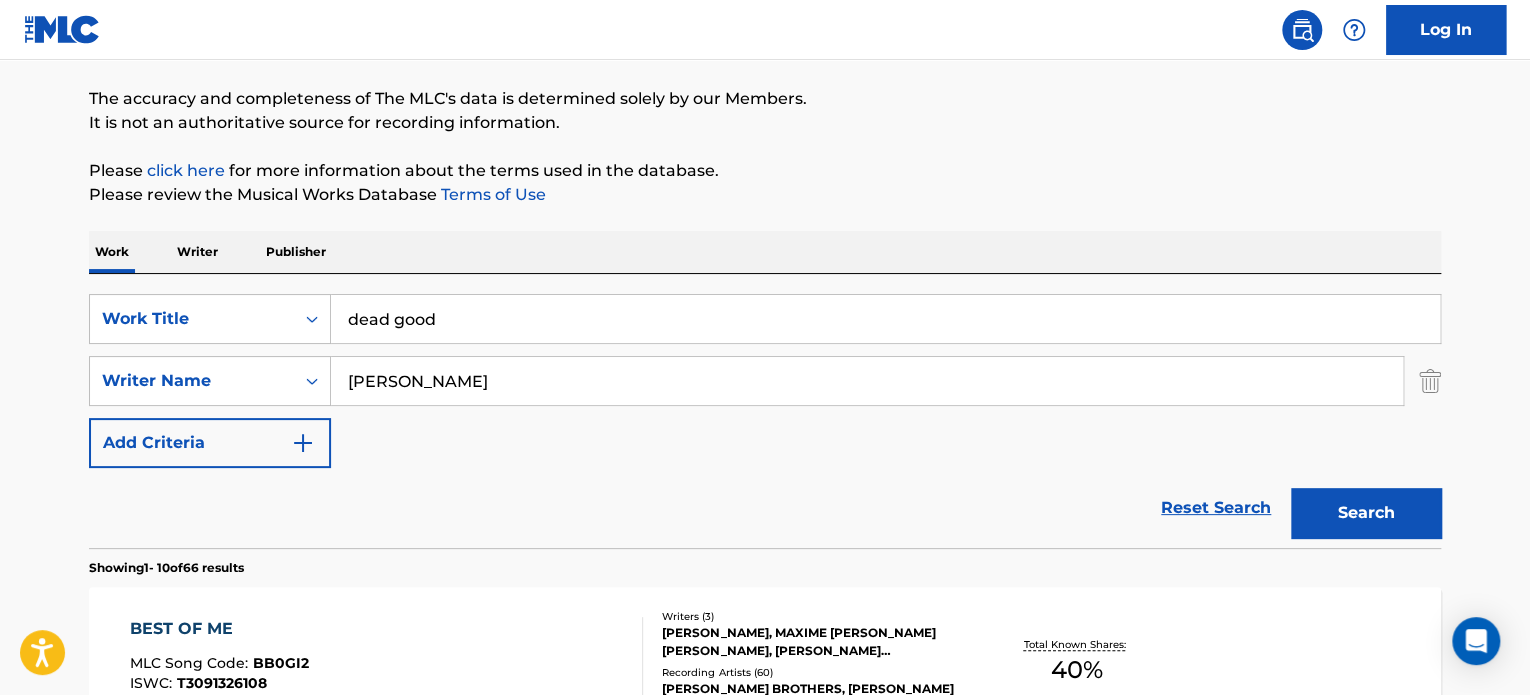 click on "Search" at bounding box center (1366, 513) 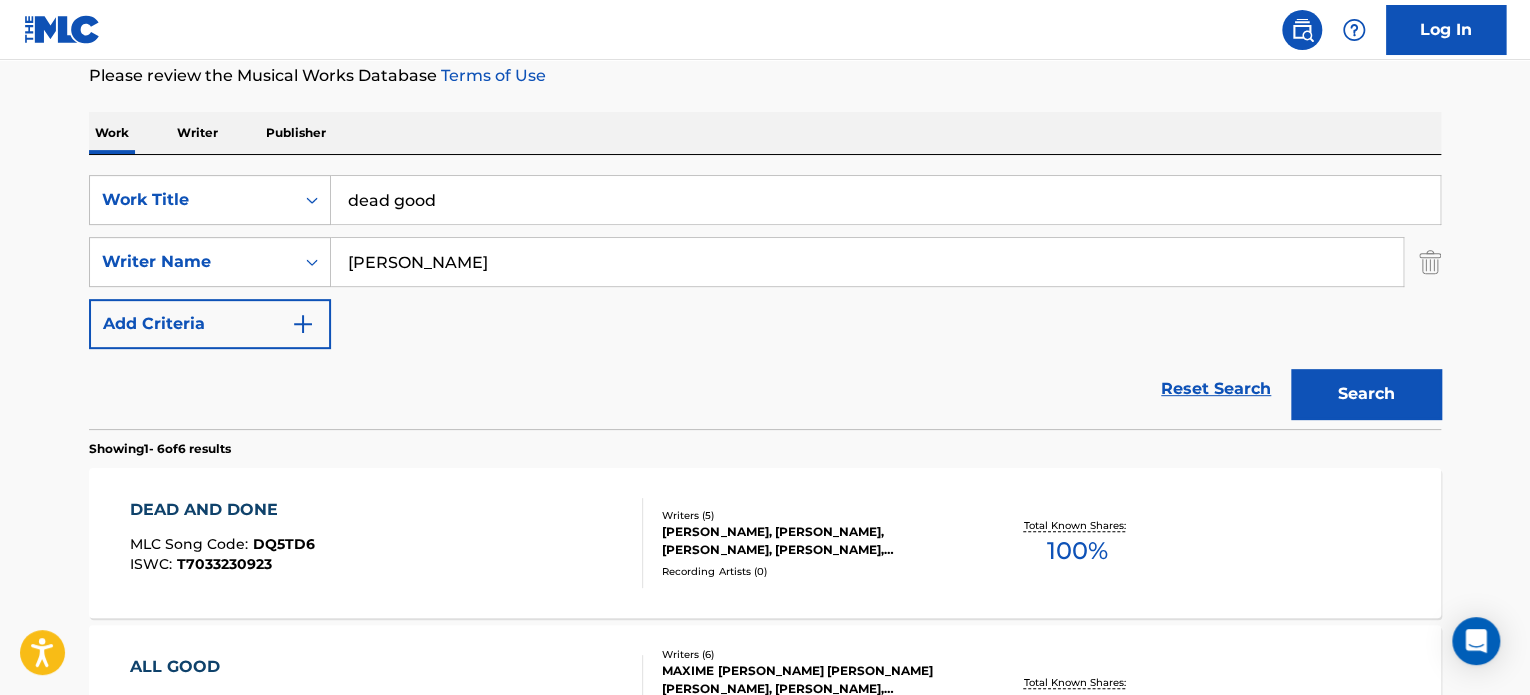scroll, scrollTop: 269, scrollLeft: 0, axis: vertical 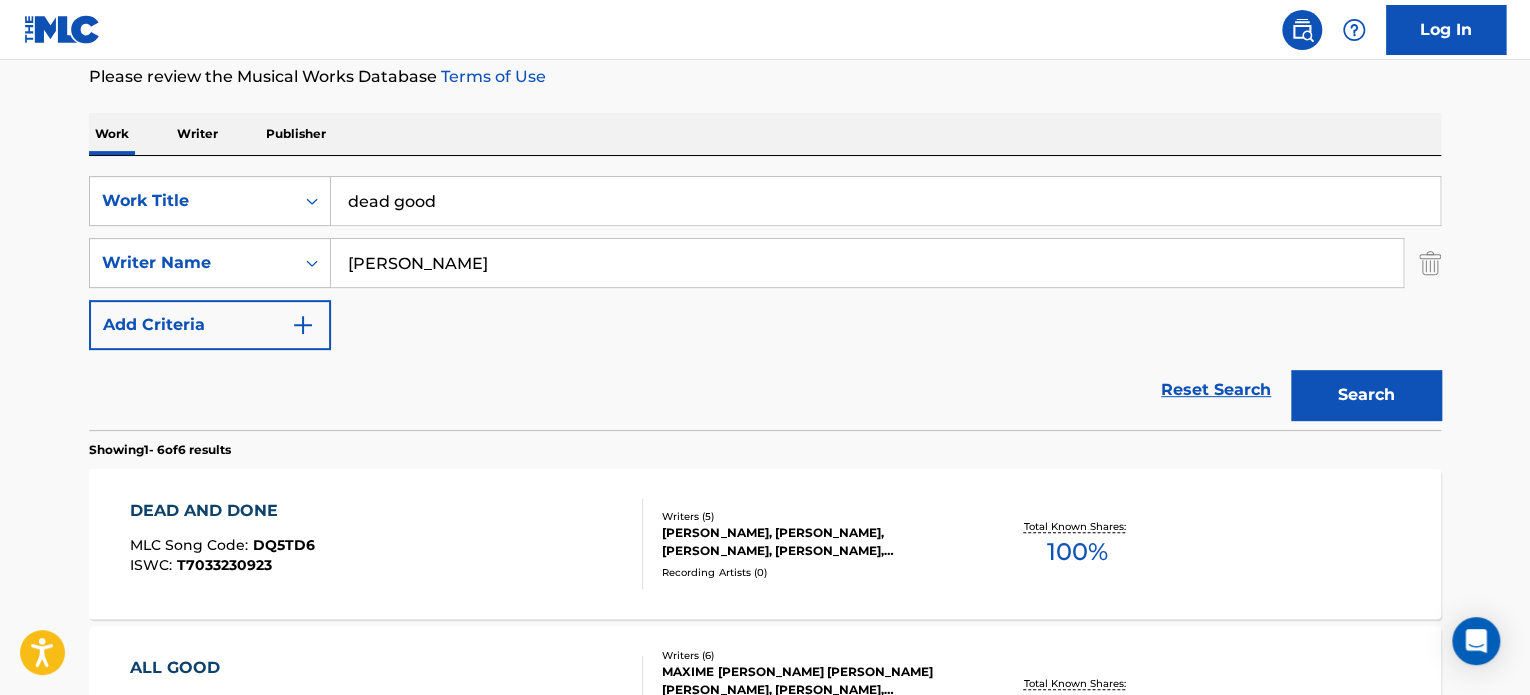 click on "dead good" at bounding box center [885, 201] 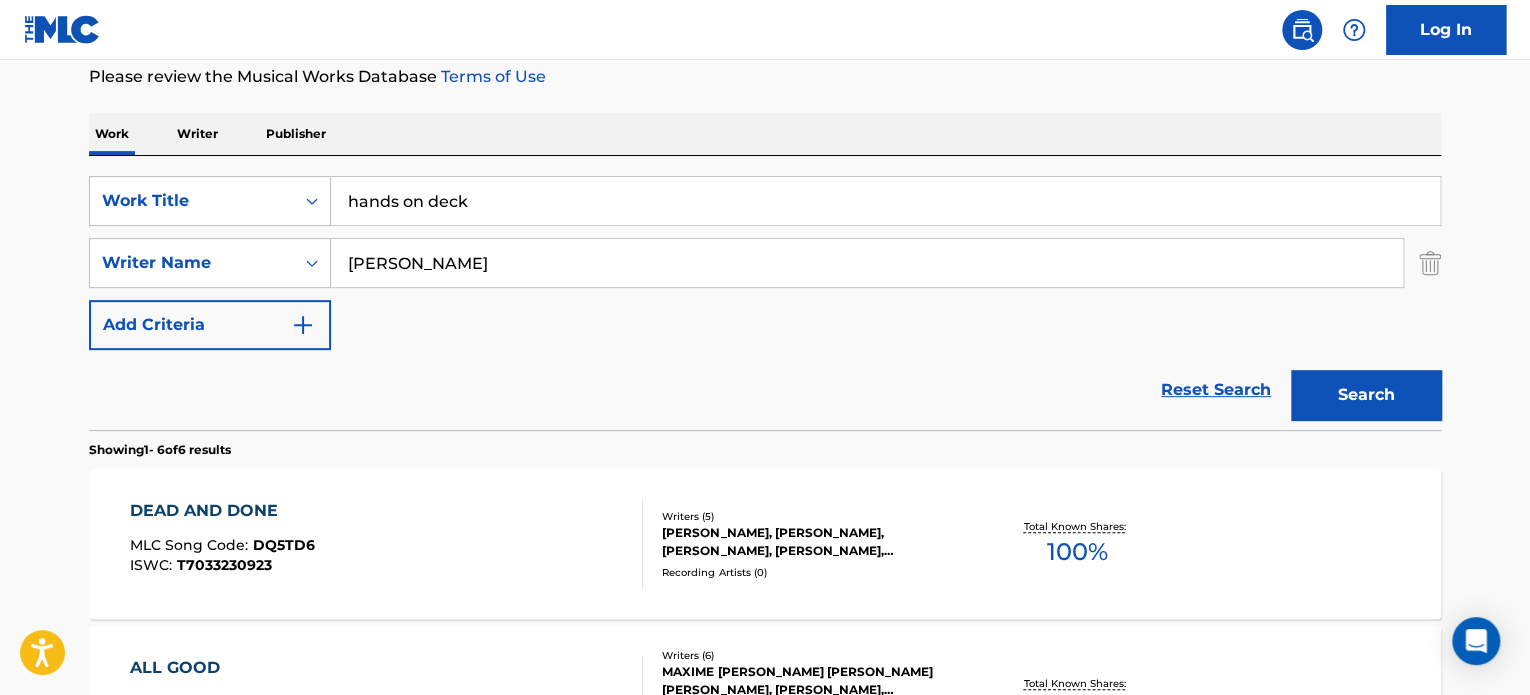 click on "Search" at bounding box center (1366, 395) 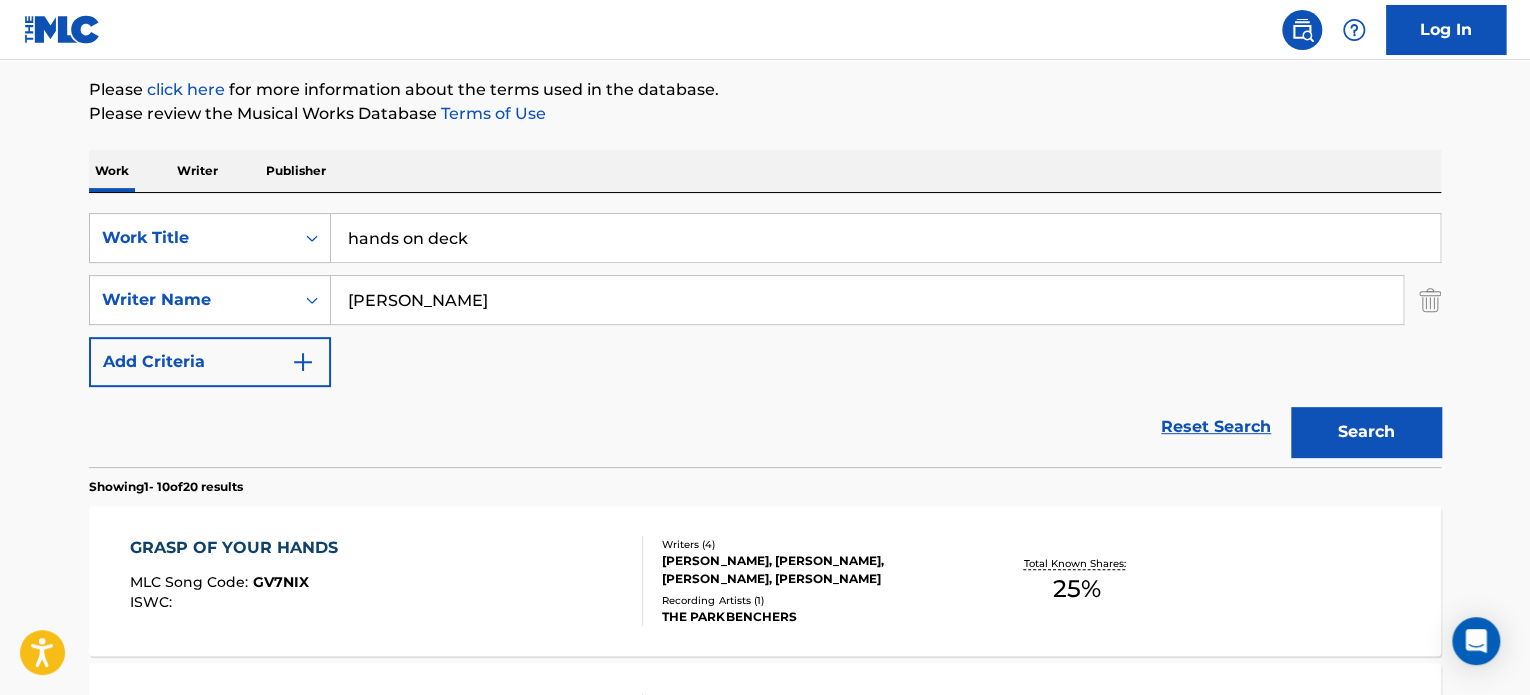 scroll, scrollTop: 232, scrollLeft: 0, axis: vertical 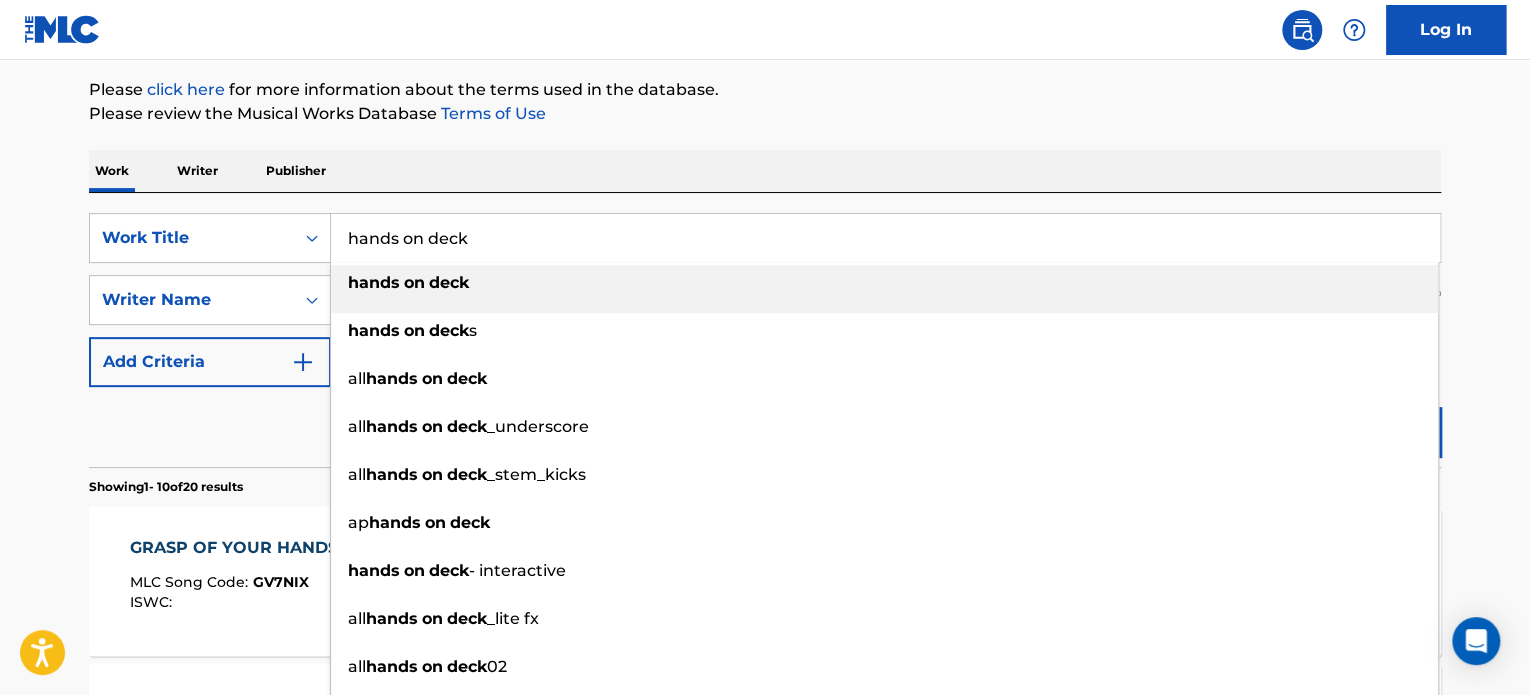 type on "o" 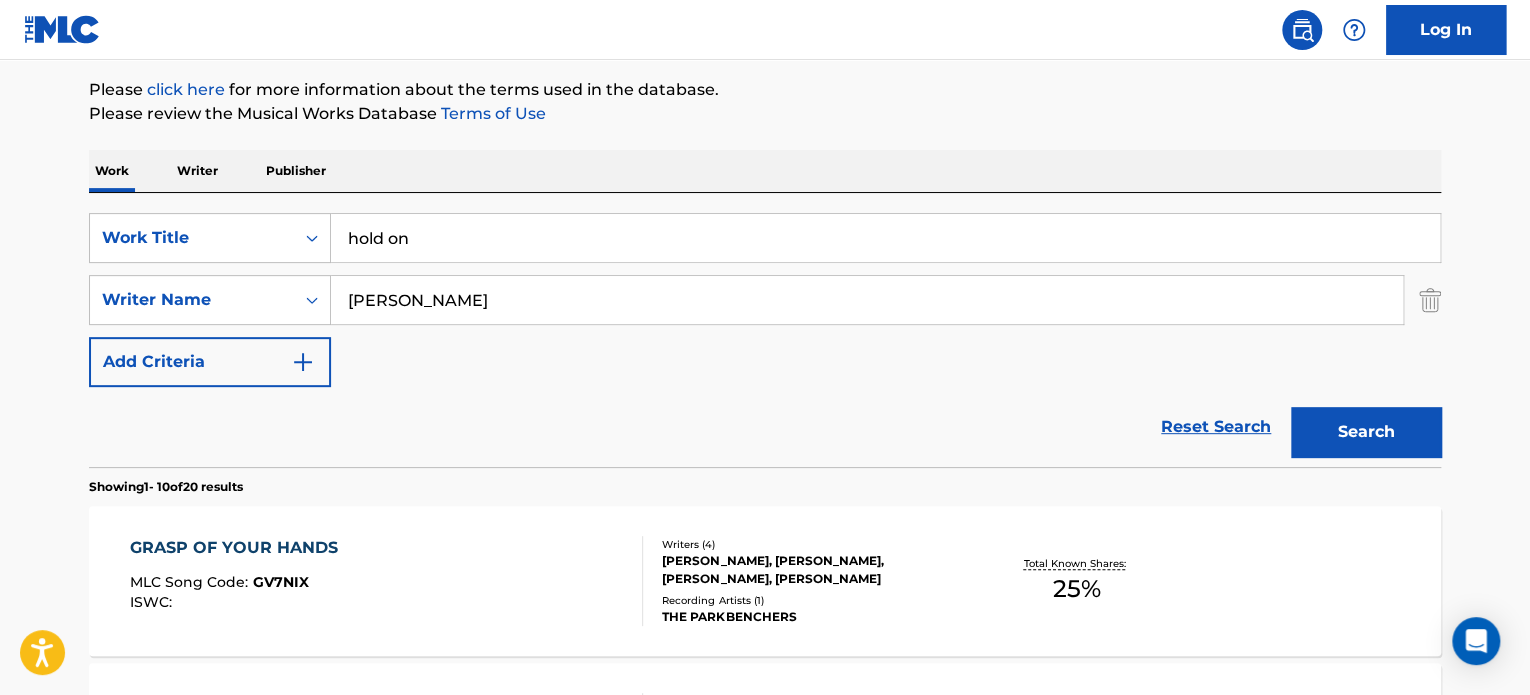 click on "Search" at bounding box center (1366, 432) 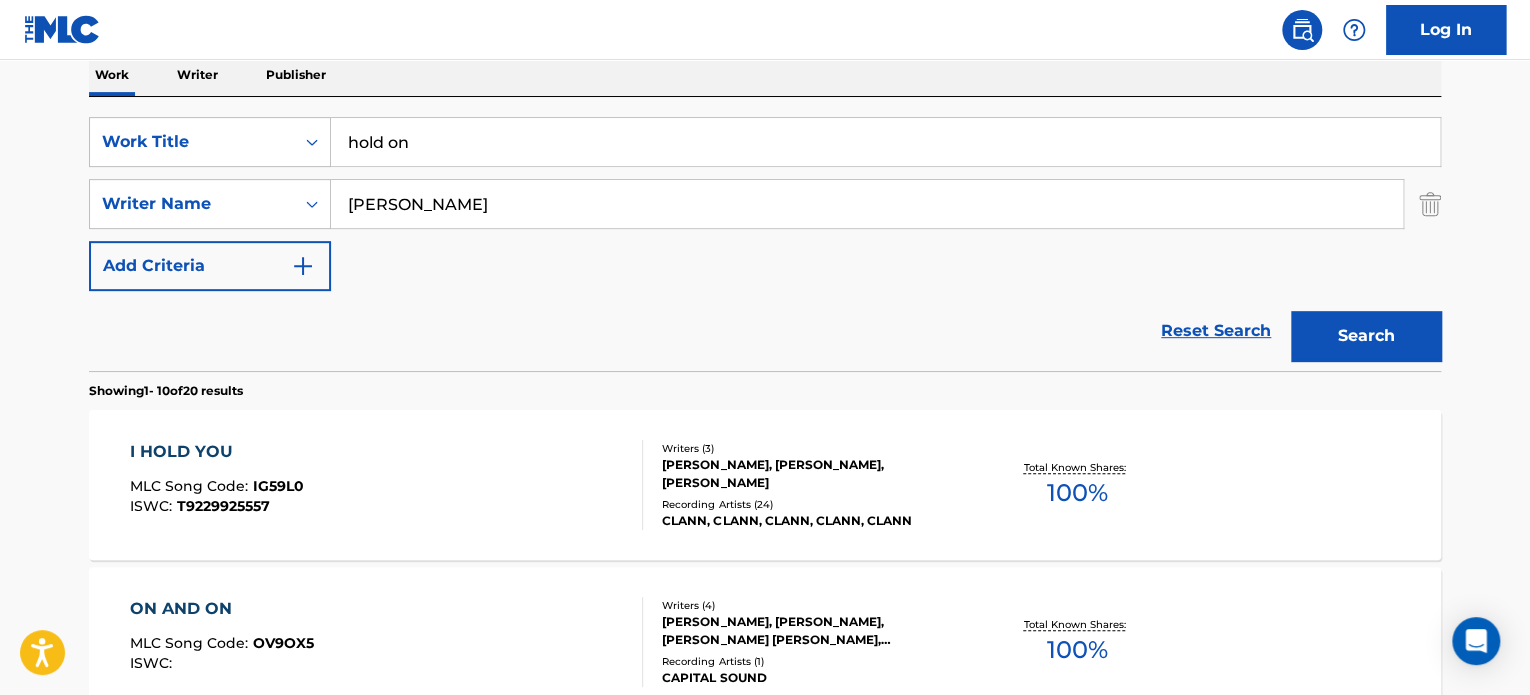 scroll, scrollTop: 325, scrollLeft: 0, axis: vertical 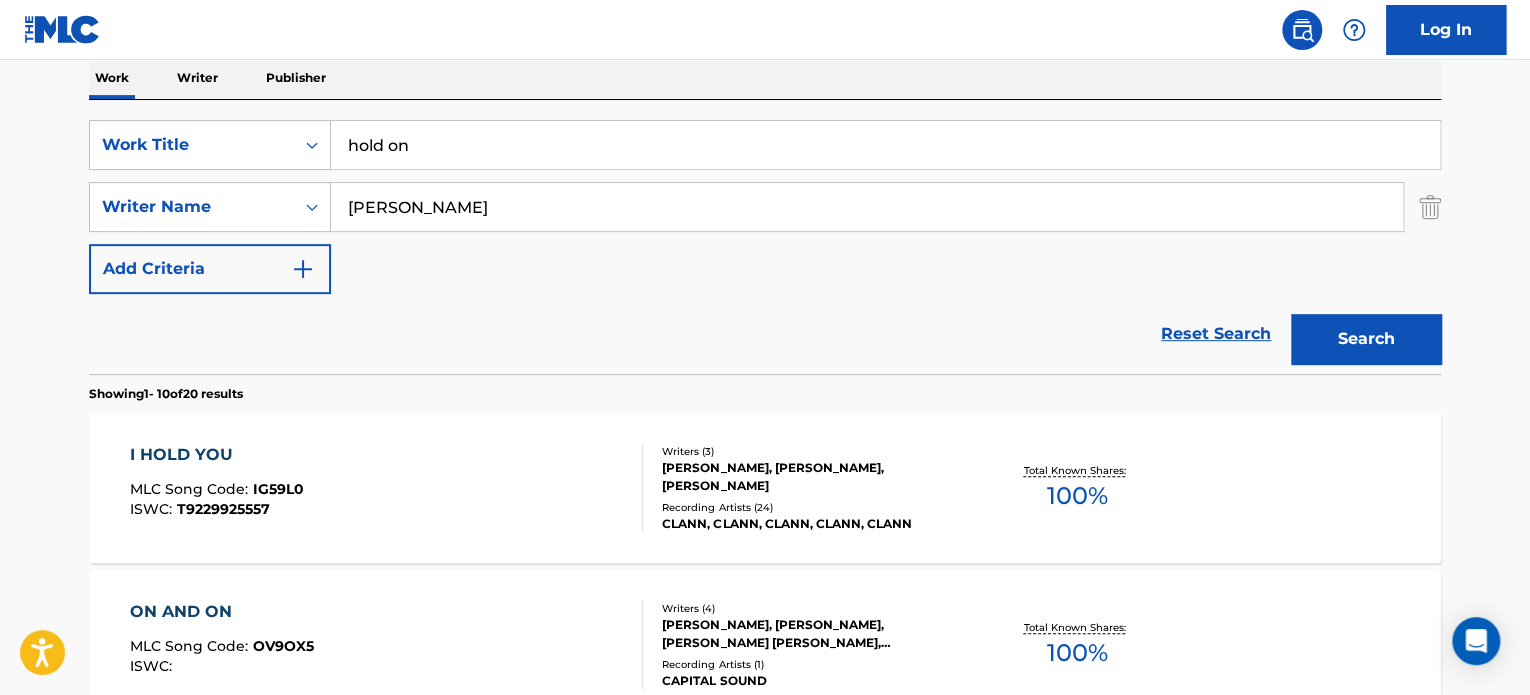 click on "hold on" at bounding box center (885, 145) 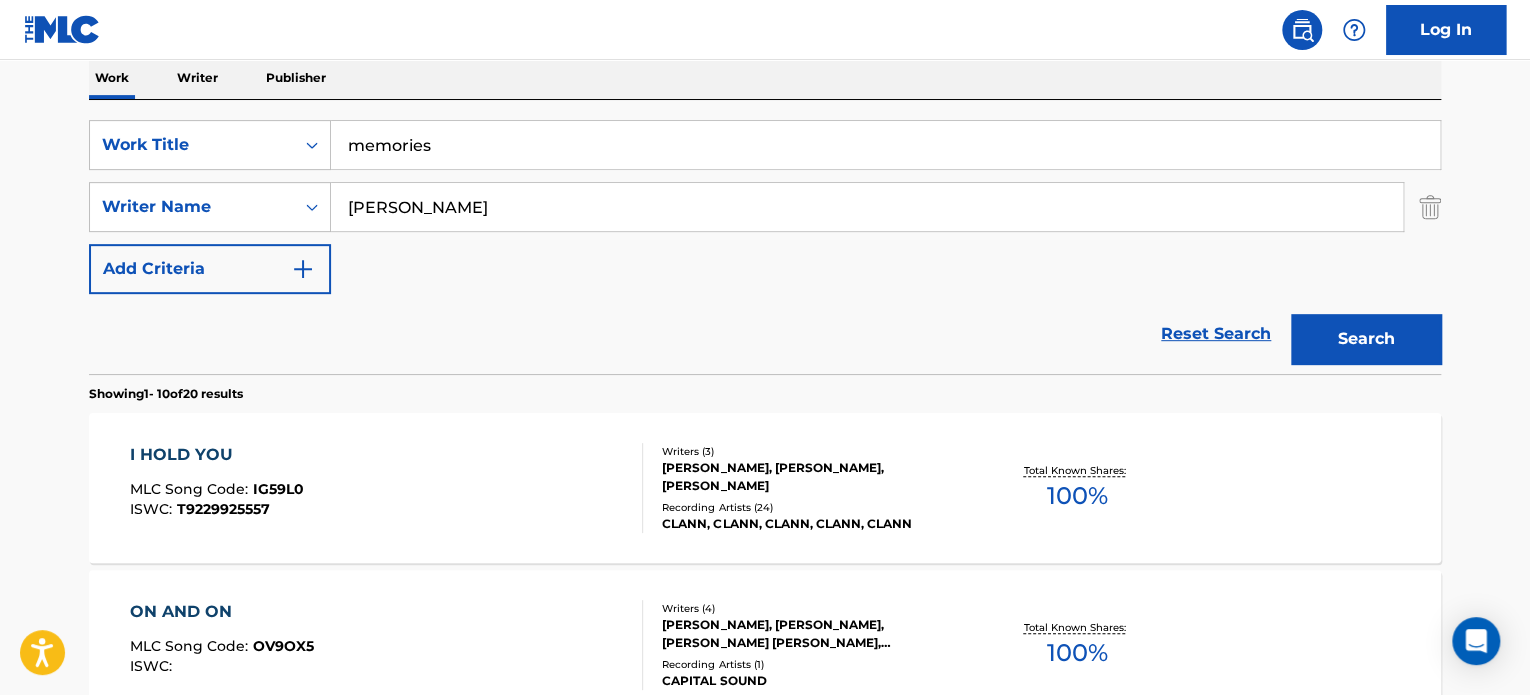 type on "memories" 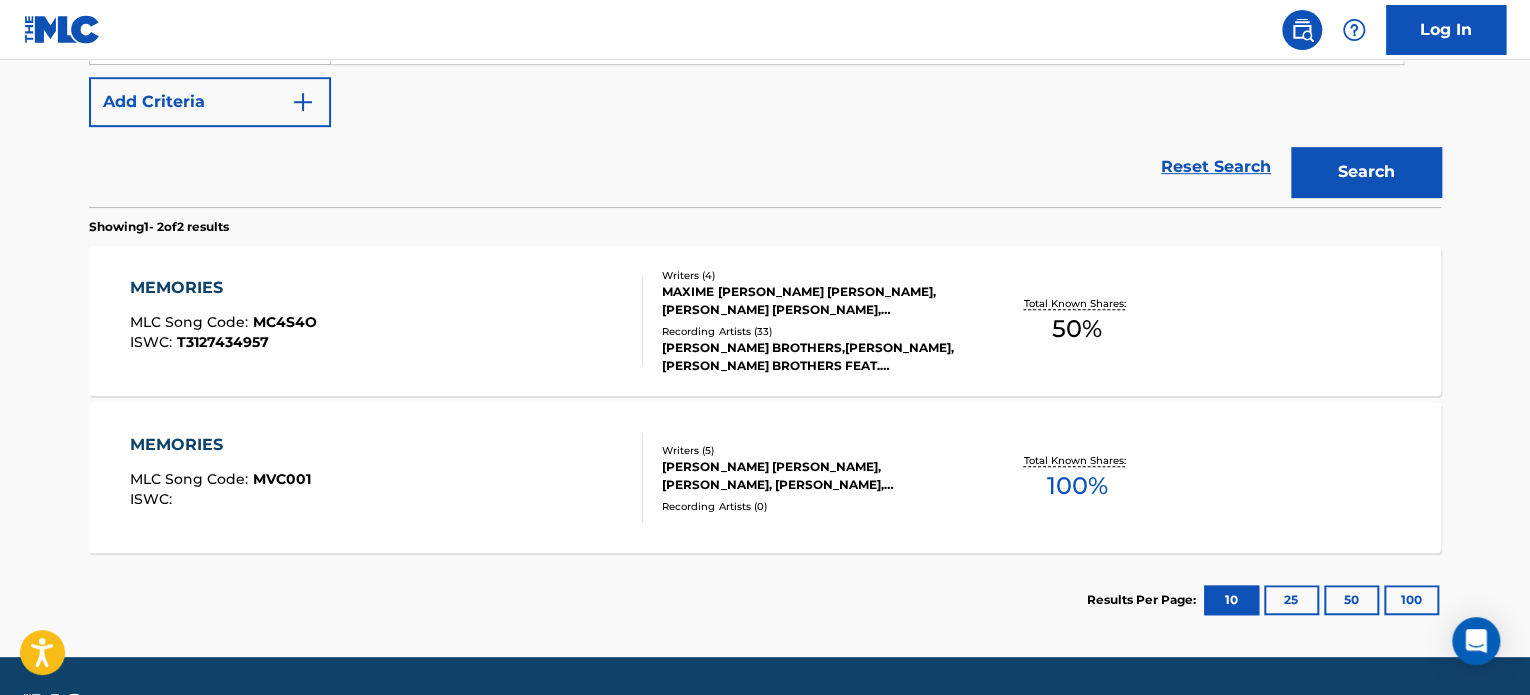 scroll, scrollTop: 492, scrollLeft: 0, axis: vertical 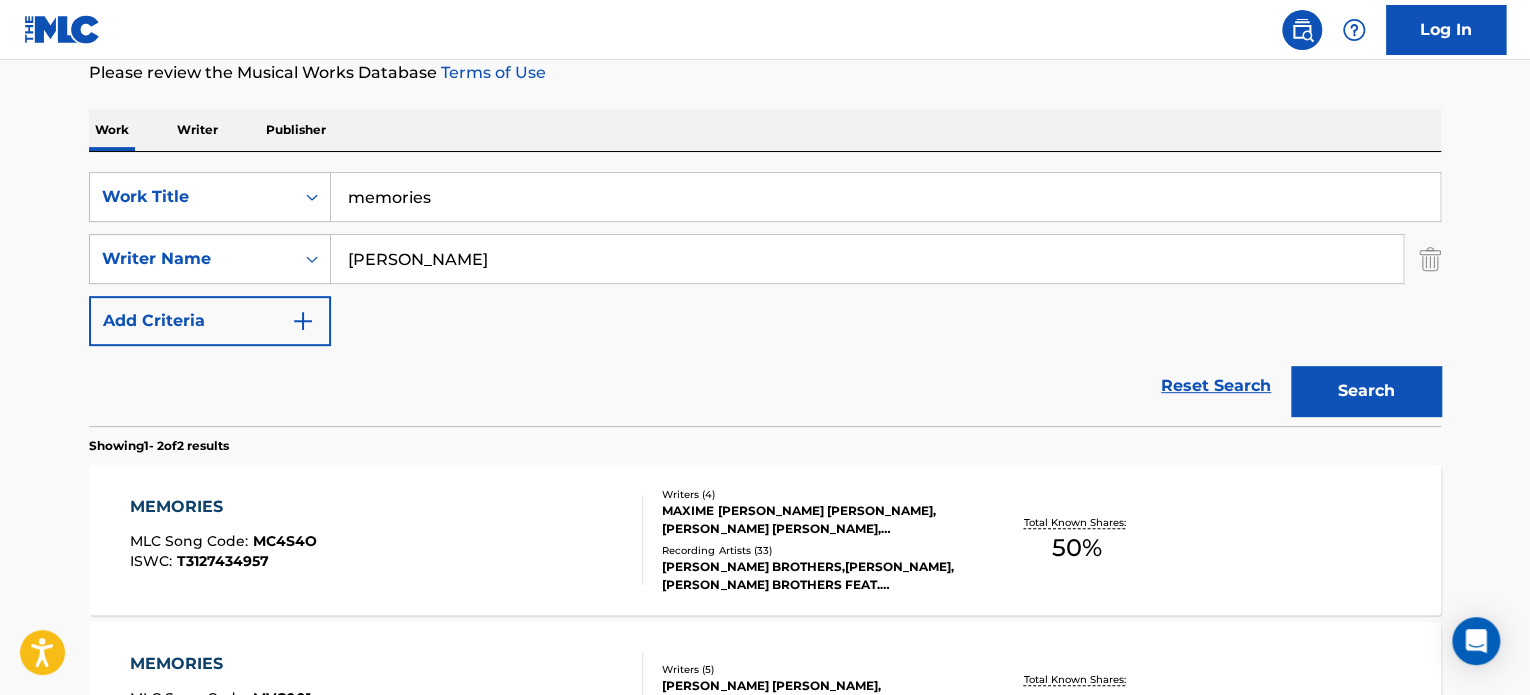 click on "memories" at bounding box center [885, 197] 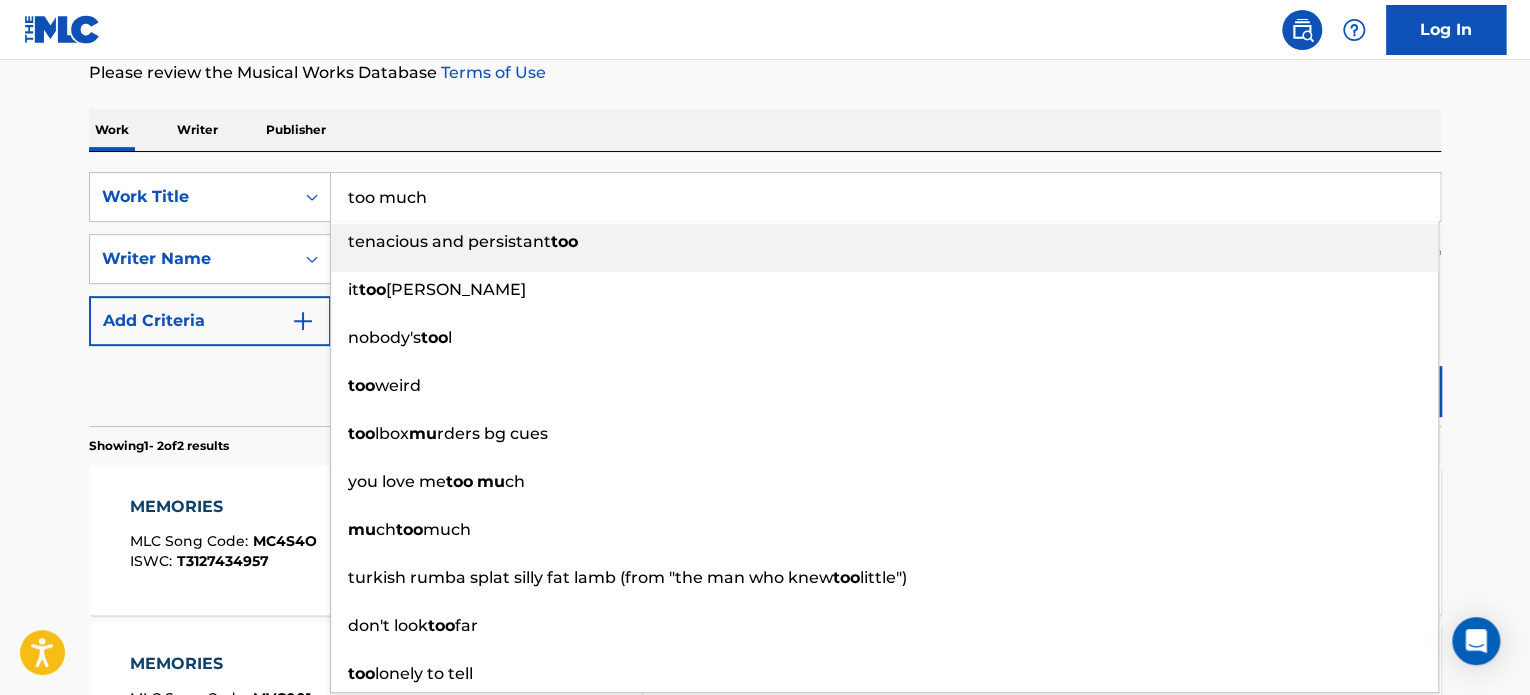 type on "too much" 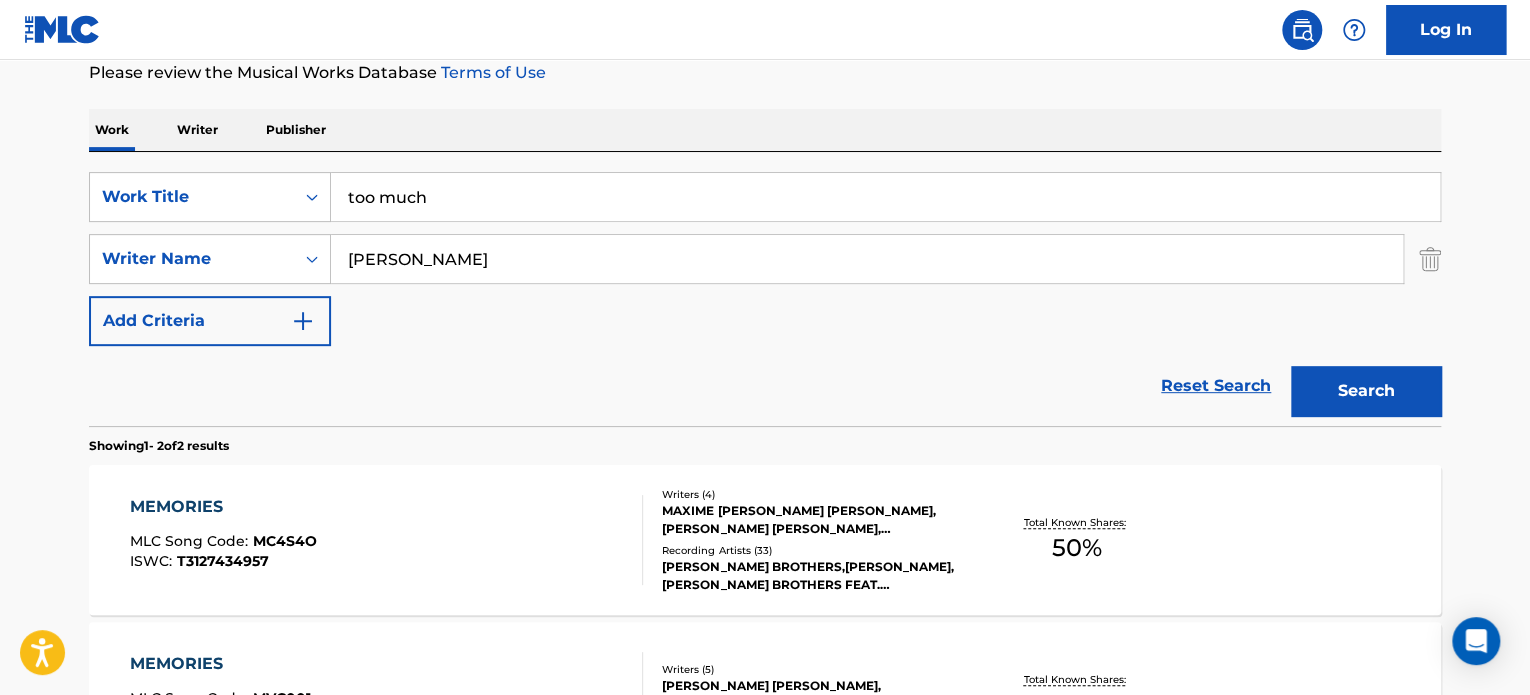 click on "Search" at bounding box center (1366, 391) 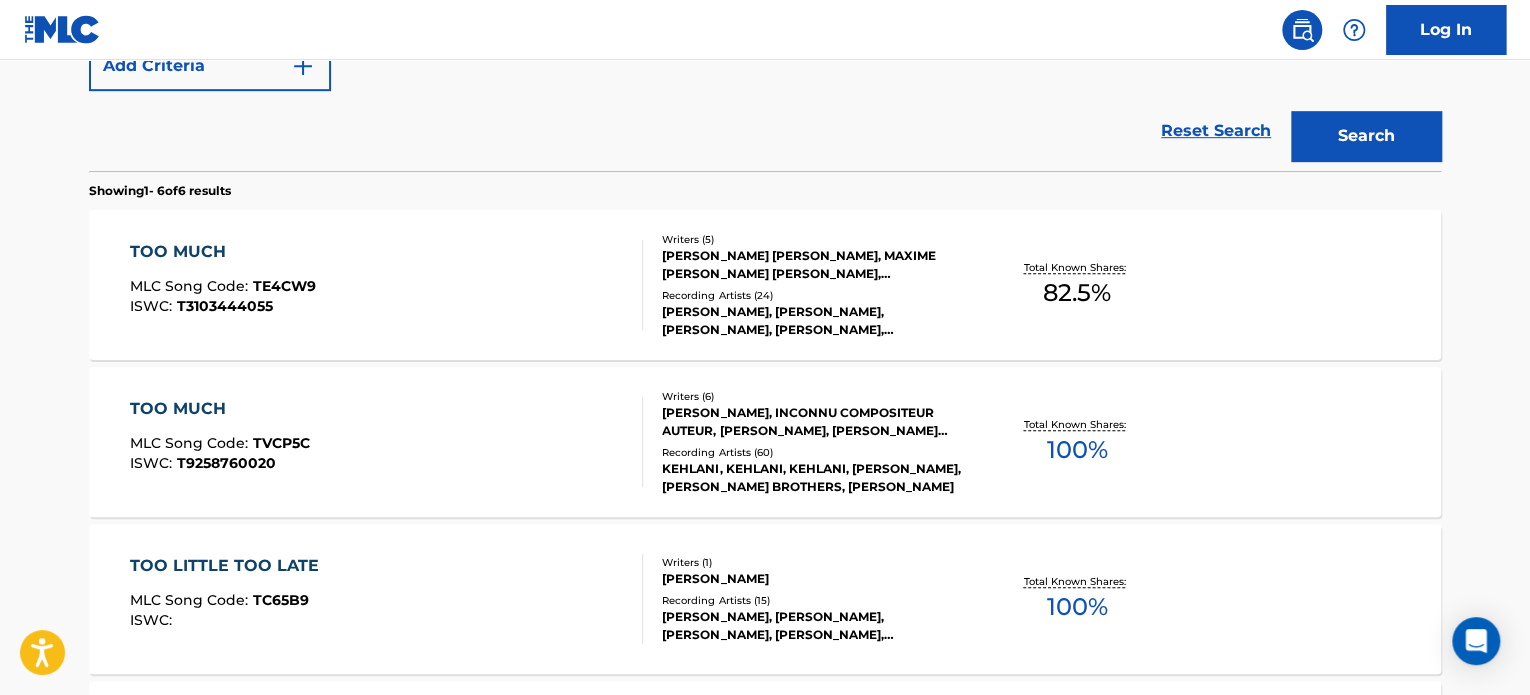 scroll, scrollTop: 532, scrollLeft: 0, axis: vertical 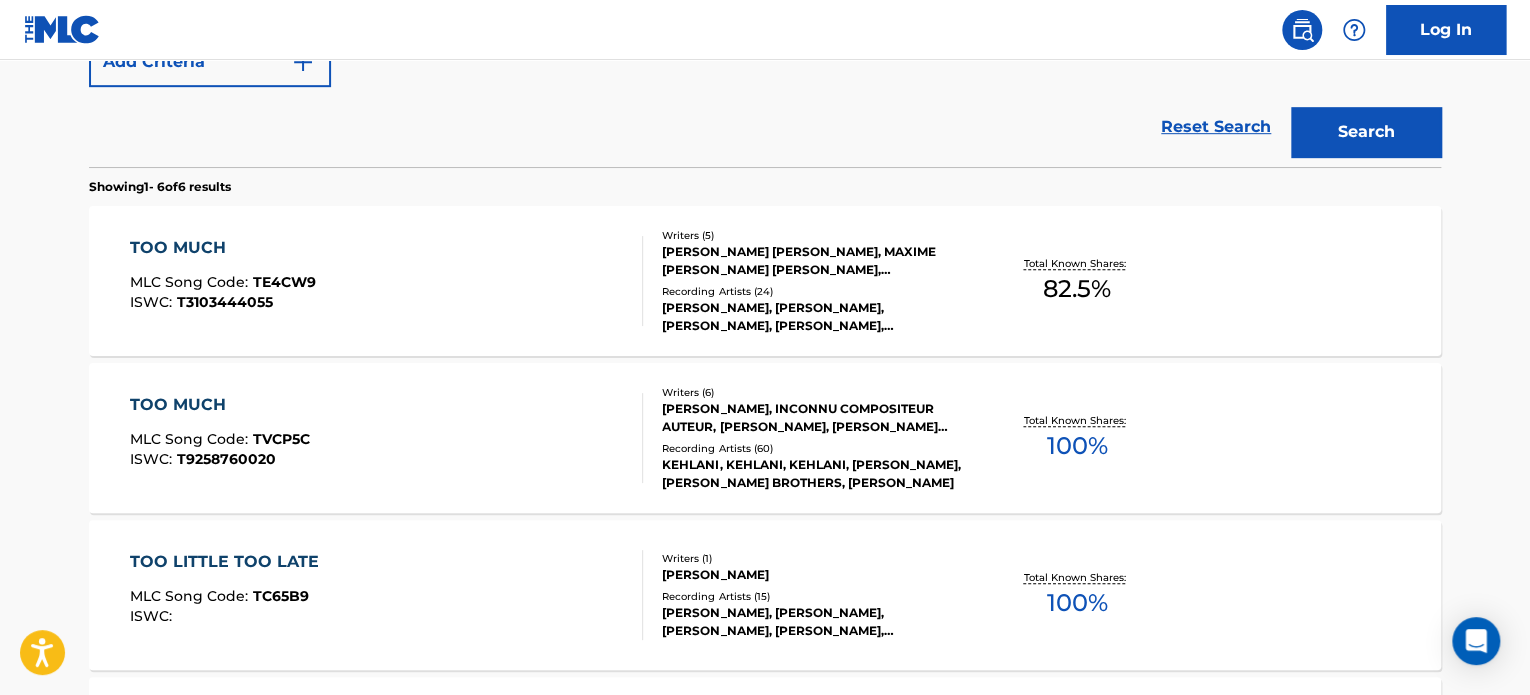 click on "TOO MUCH MLC Song Code : TE4CW9 ISWC : T3103444055" at bounding box center [387, 281] 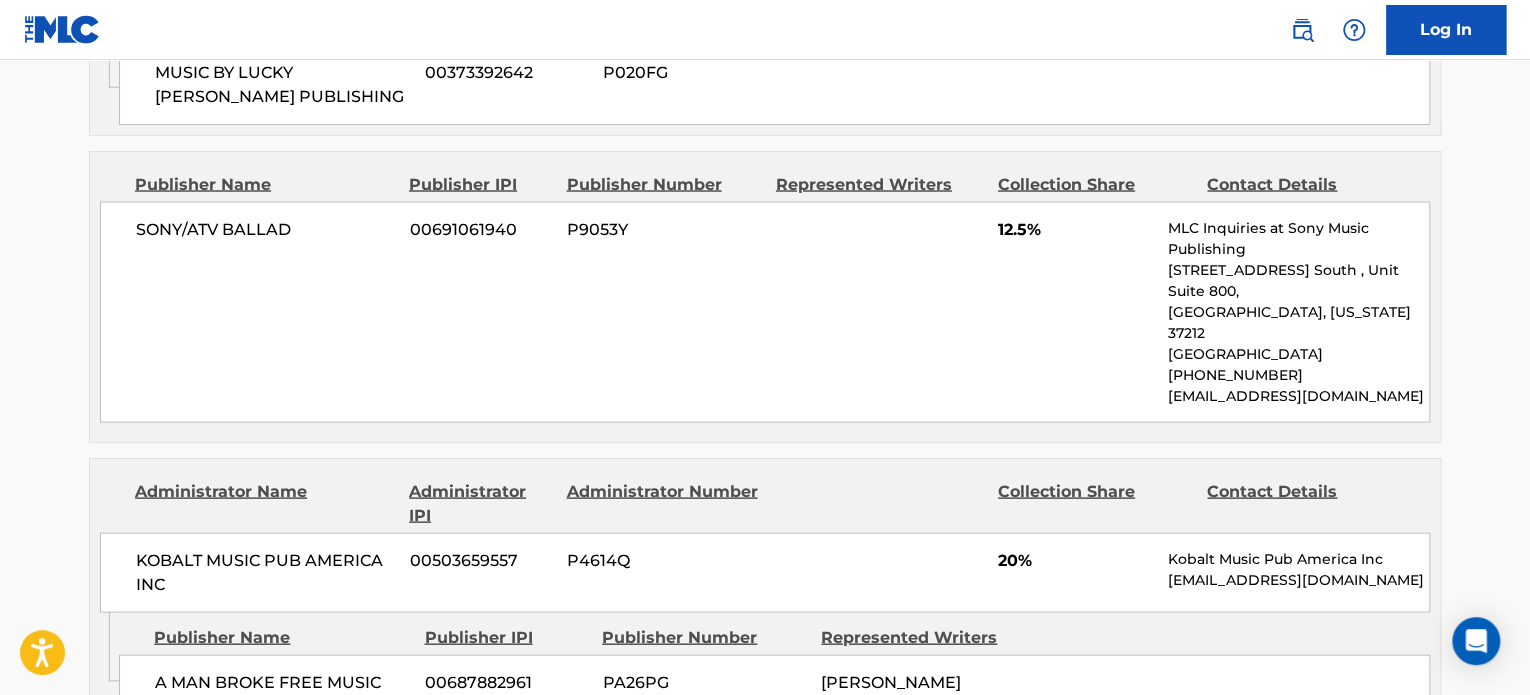 scroll, scrollTop: 1814, scrollLeft: 0, axis: vertical 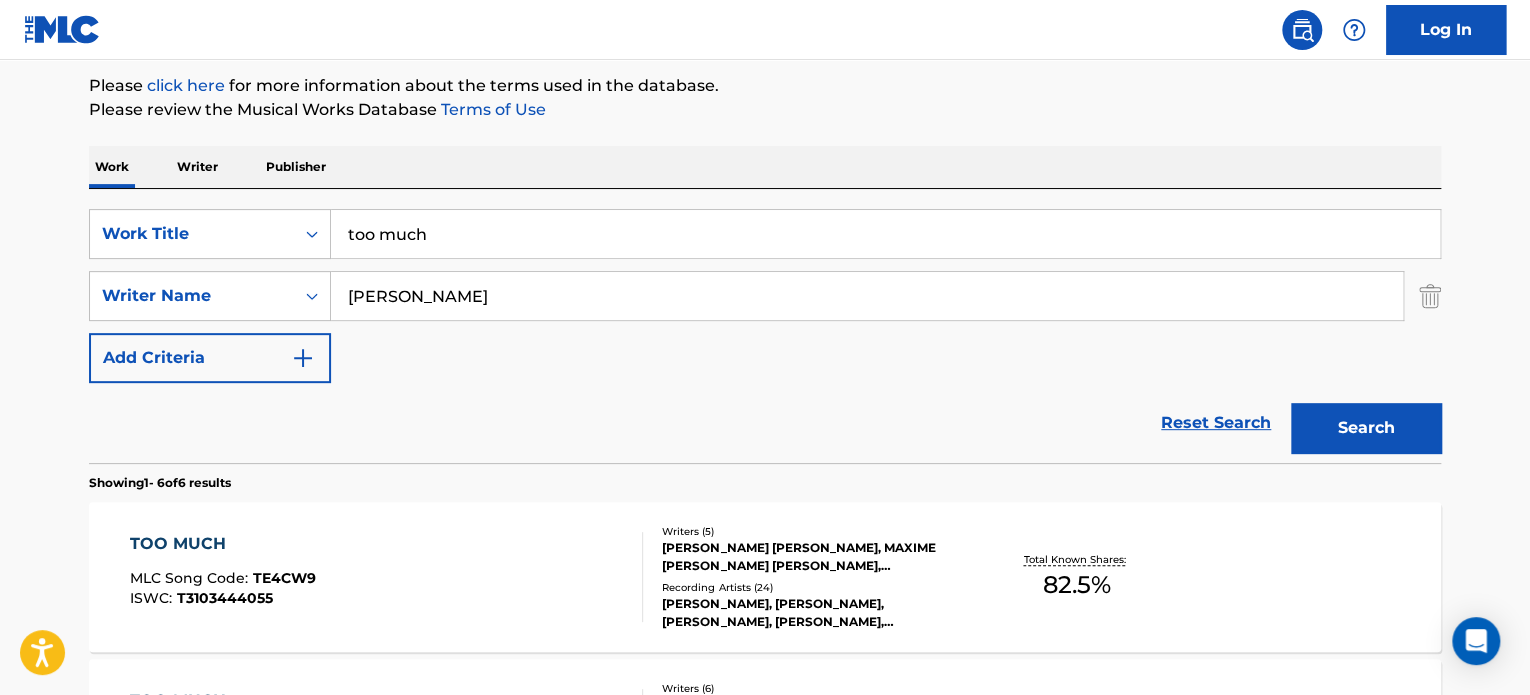 click on "too much" at bounding box center [885, 234] 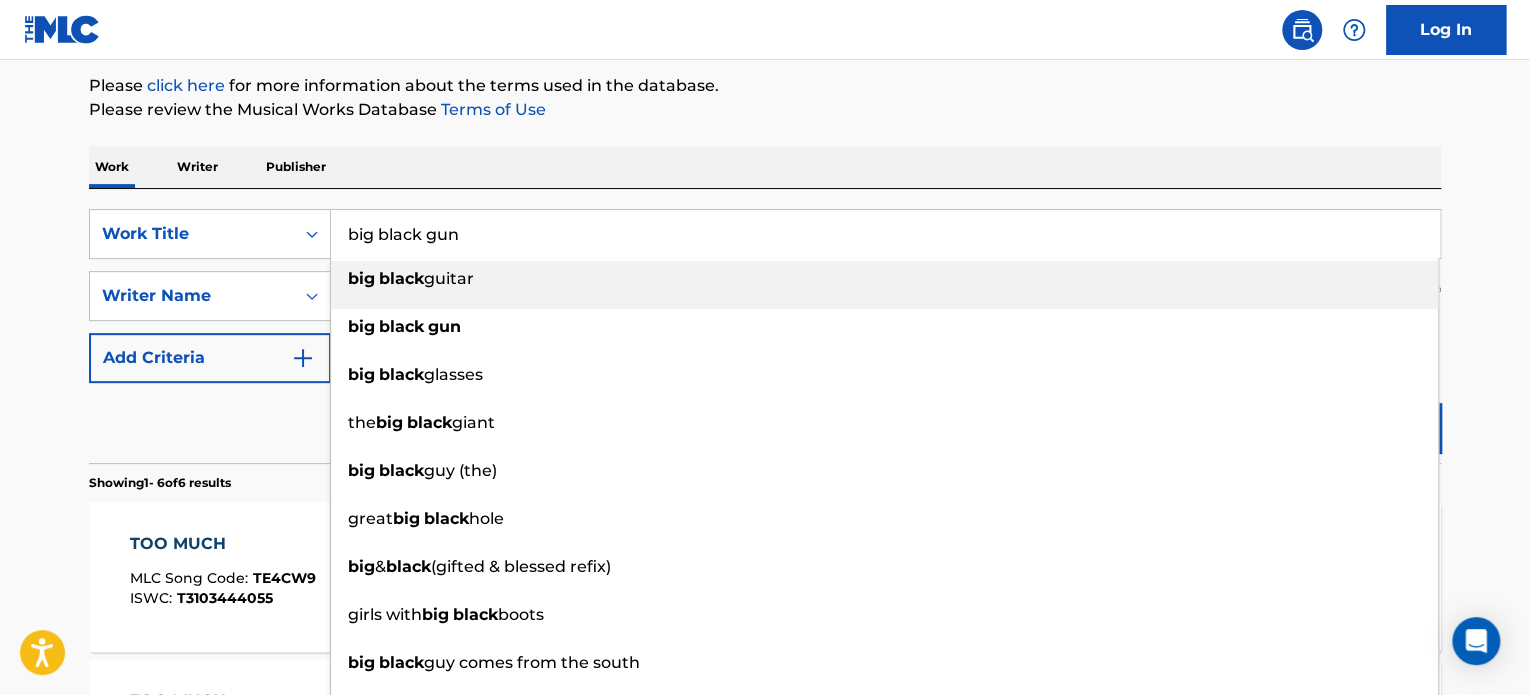 type on "big black gun" 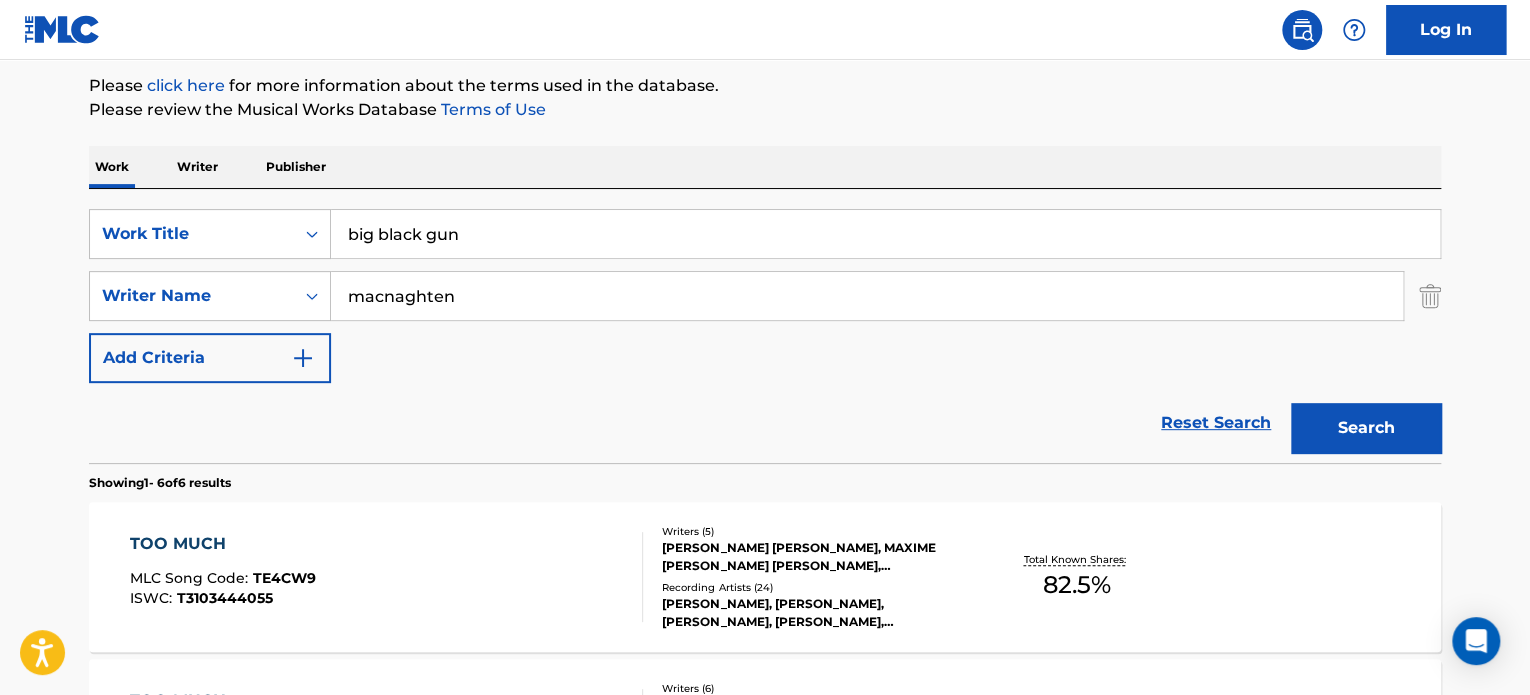 type on "macnaghten" 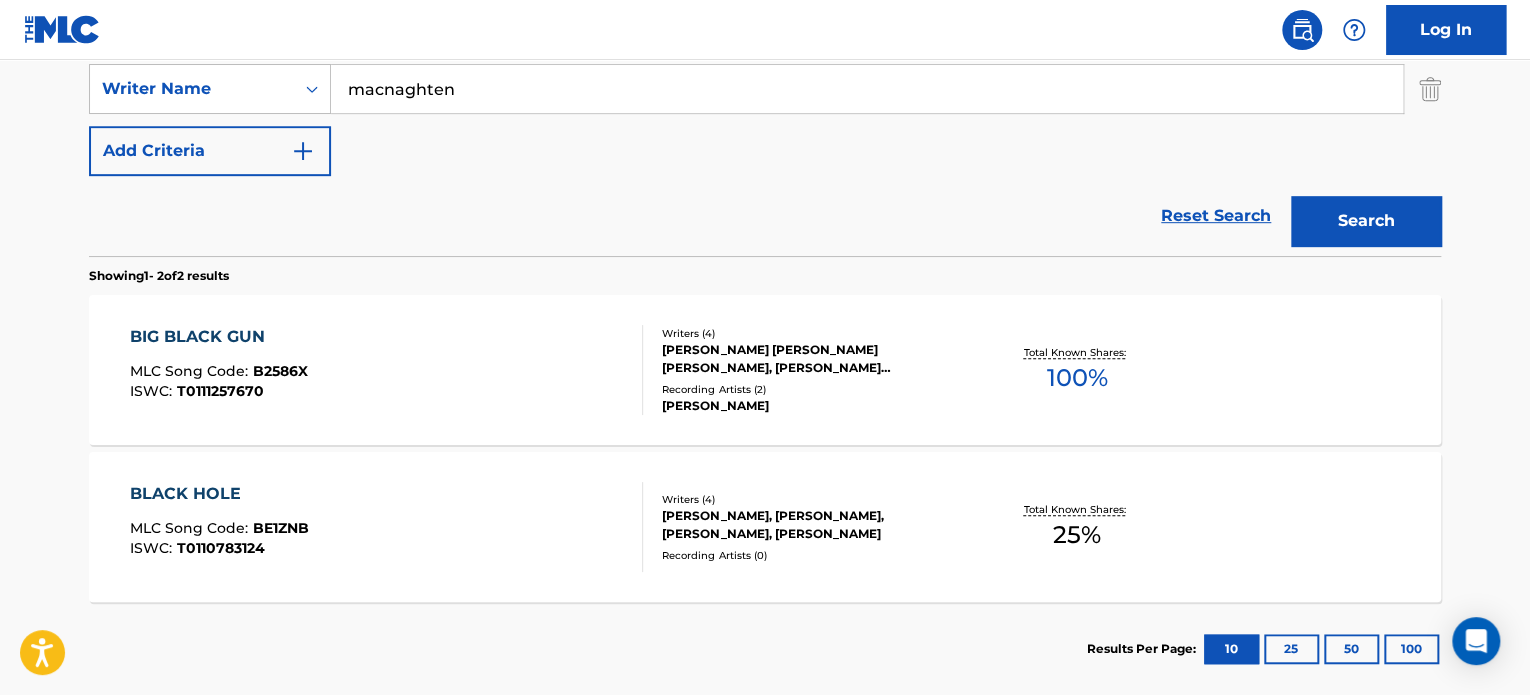 scroll, scrollTop: 444, scrollLeft: 0, axis: vertical 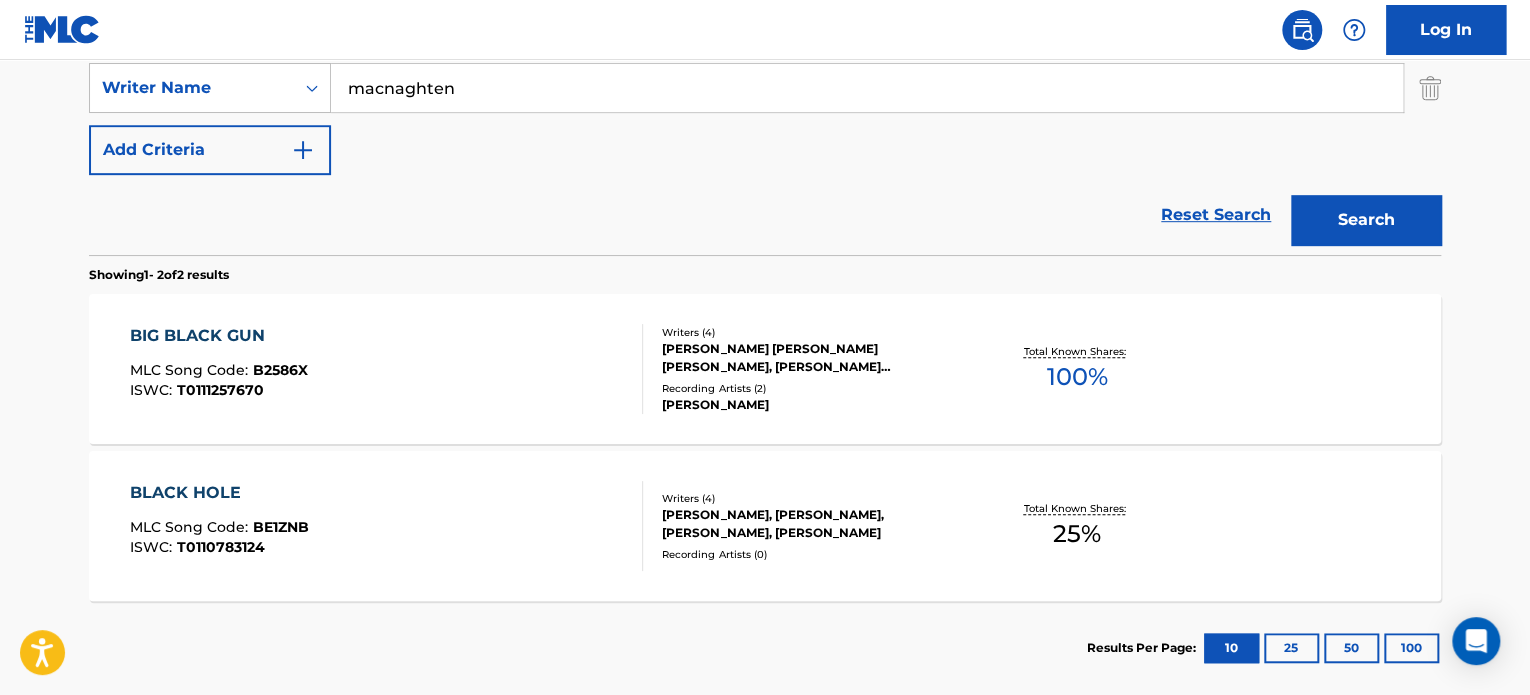 click on "BIG BLACK GUN MLC Song Code : B2586X ISWC : T0111257670" at bounding box center [387, 369] 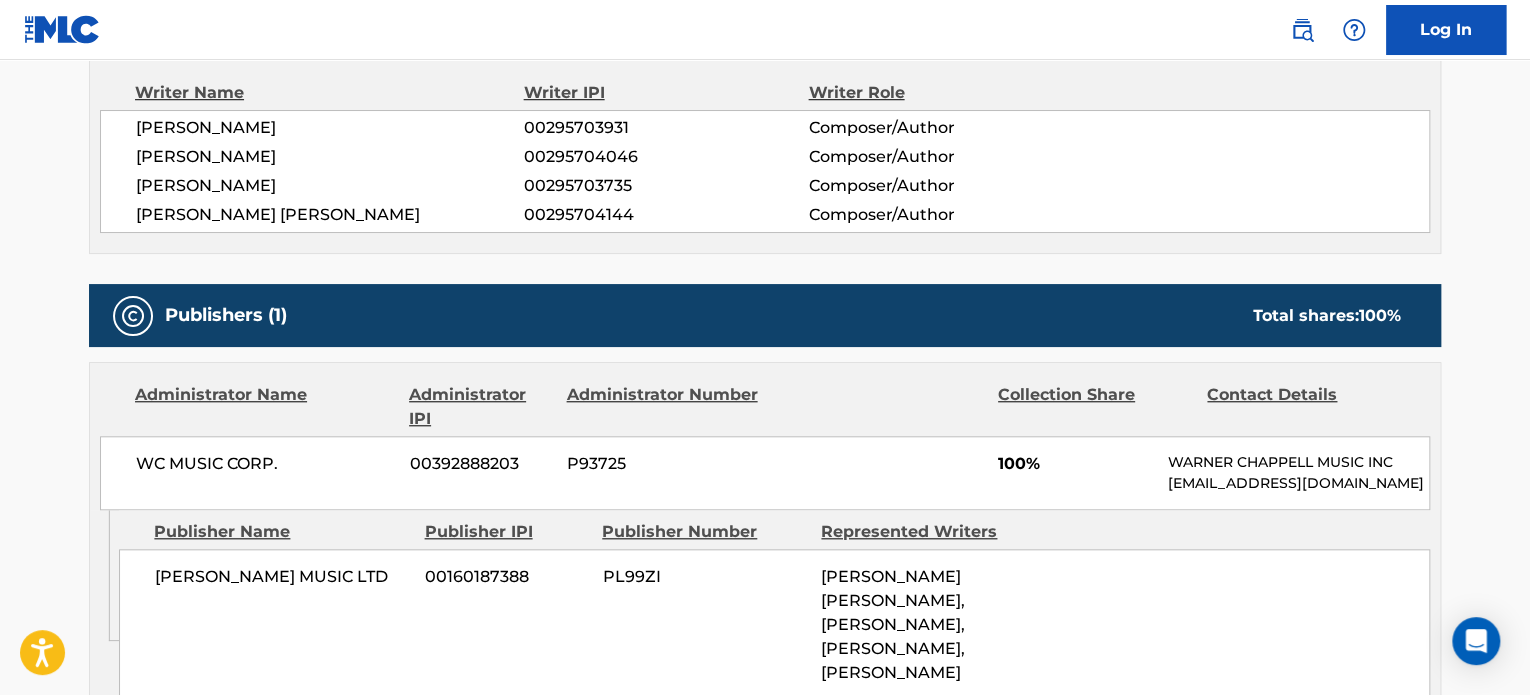 scroll, scrollTop: 706, scrollLeft: 0, axis: vertical 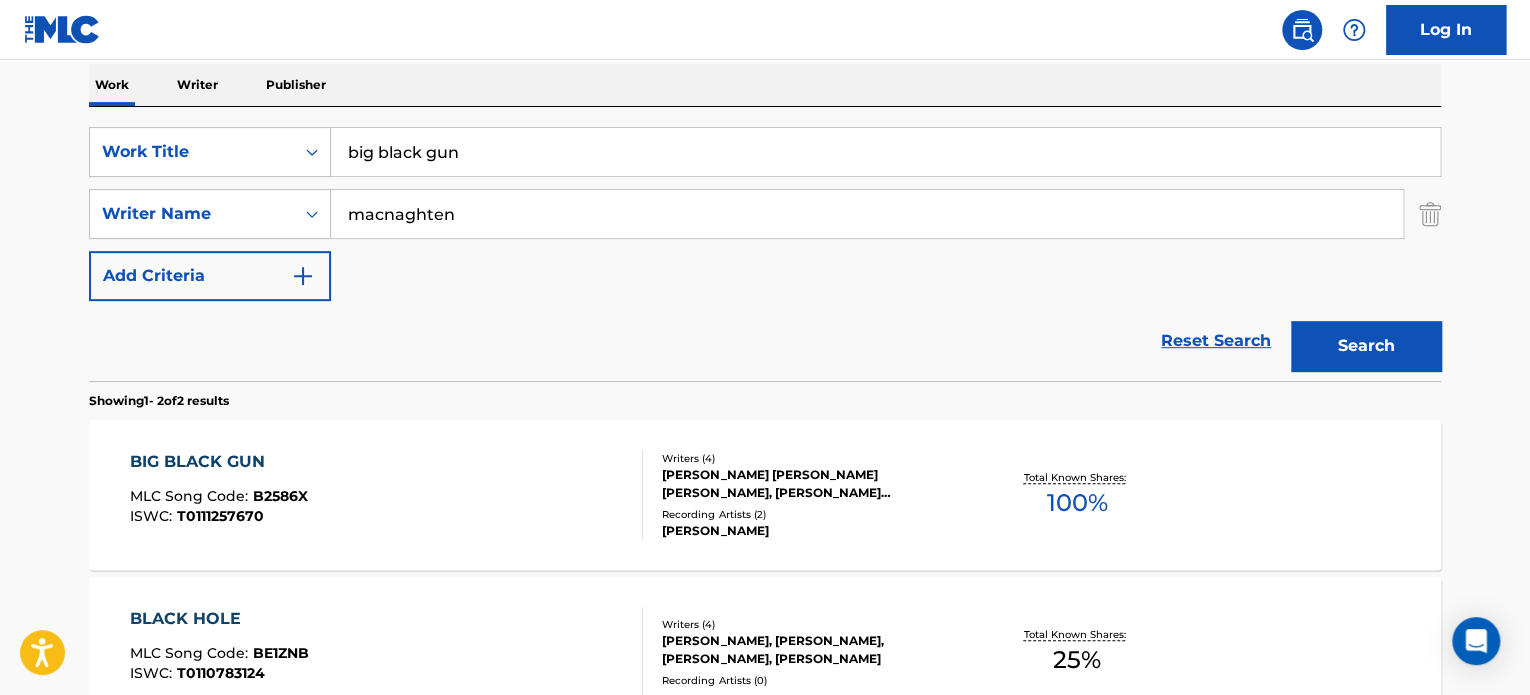click on "big black gun" at bounding box center [885, 152] 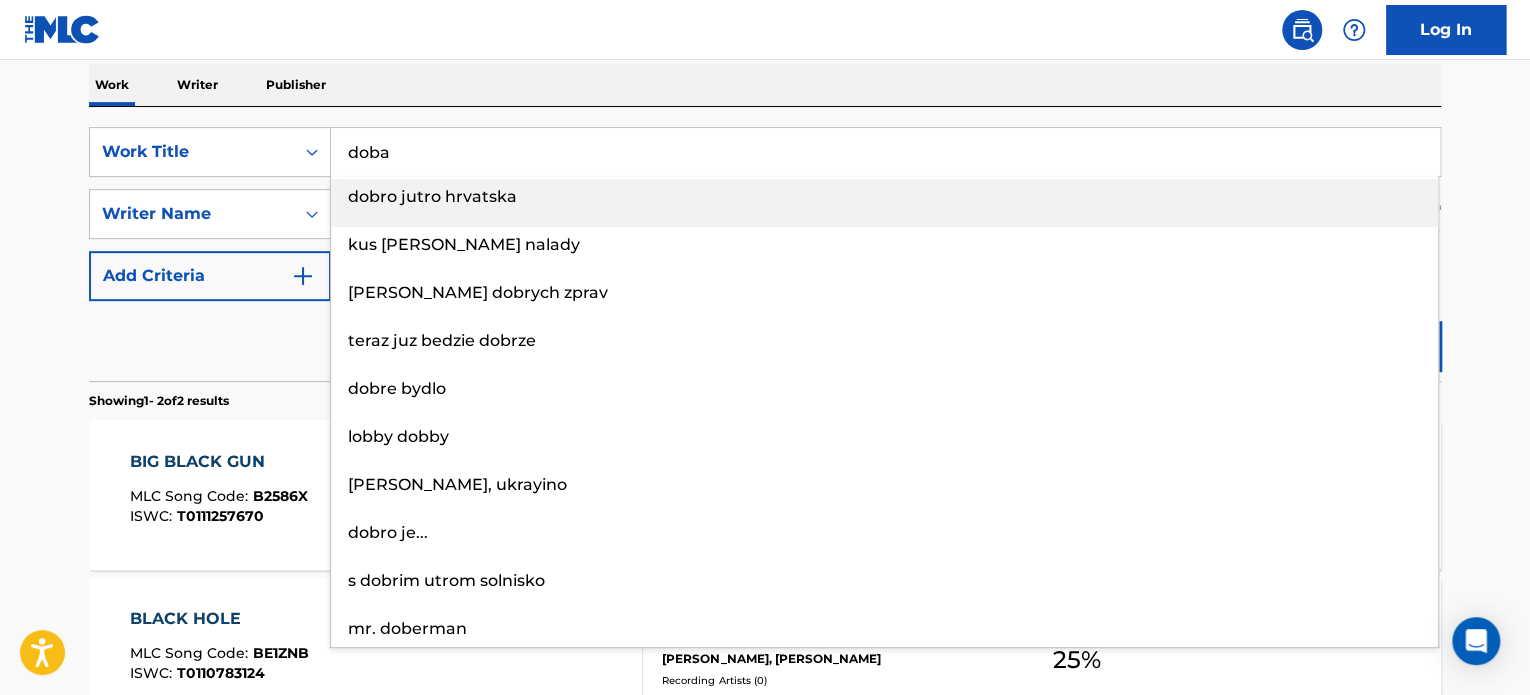 type on "doba" 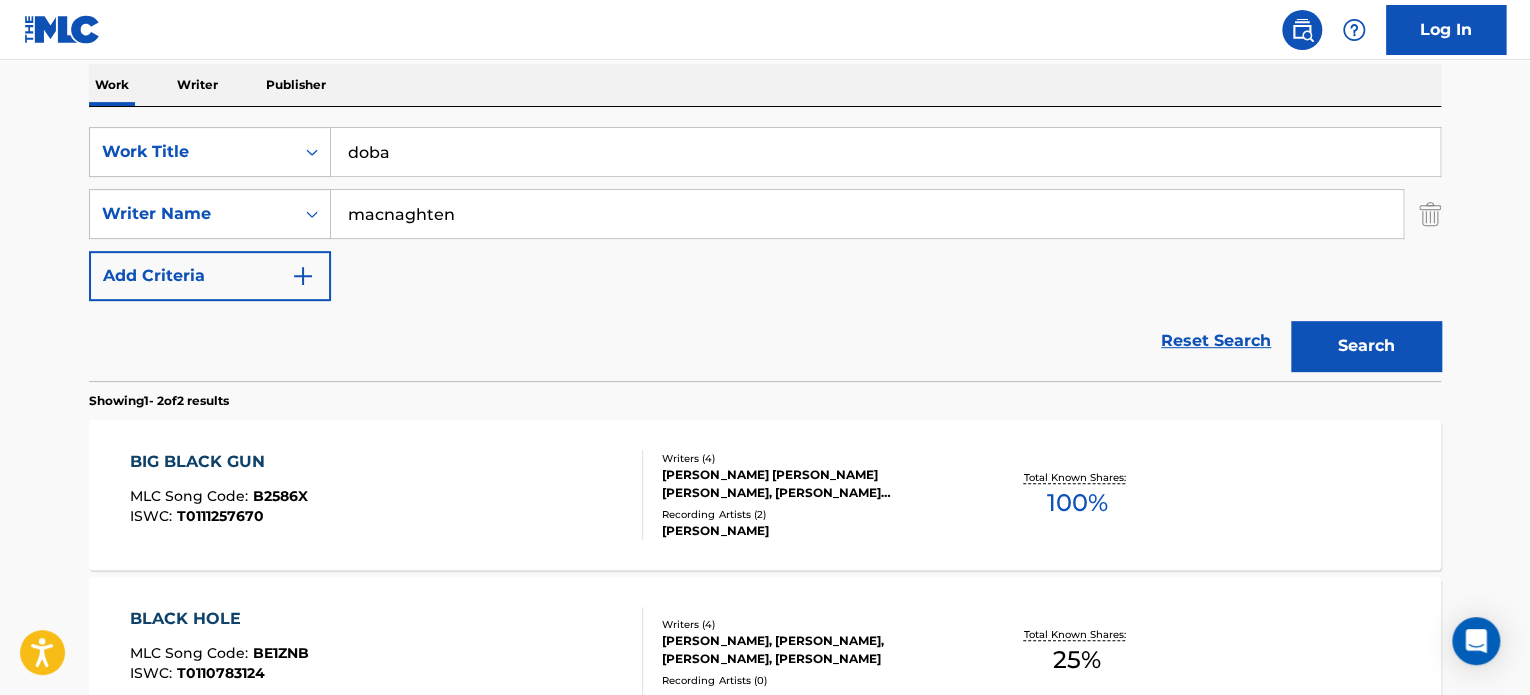 click on "Search" at bounding box center [1366, 346] 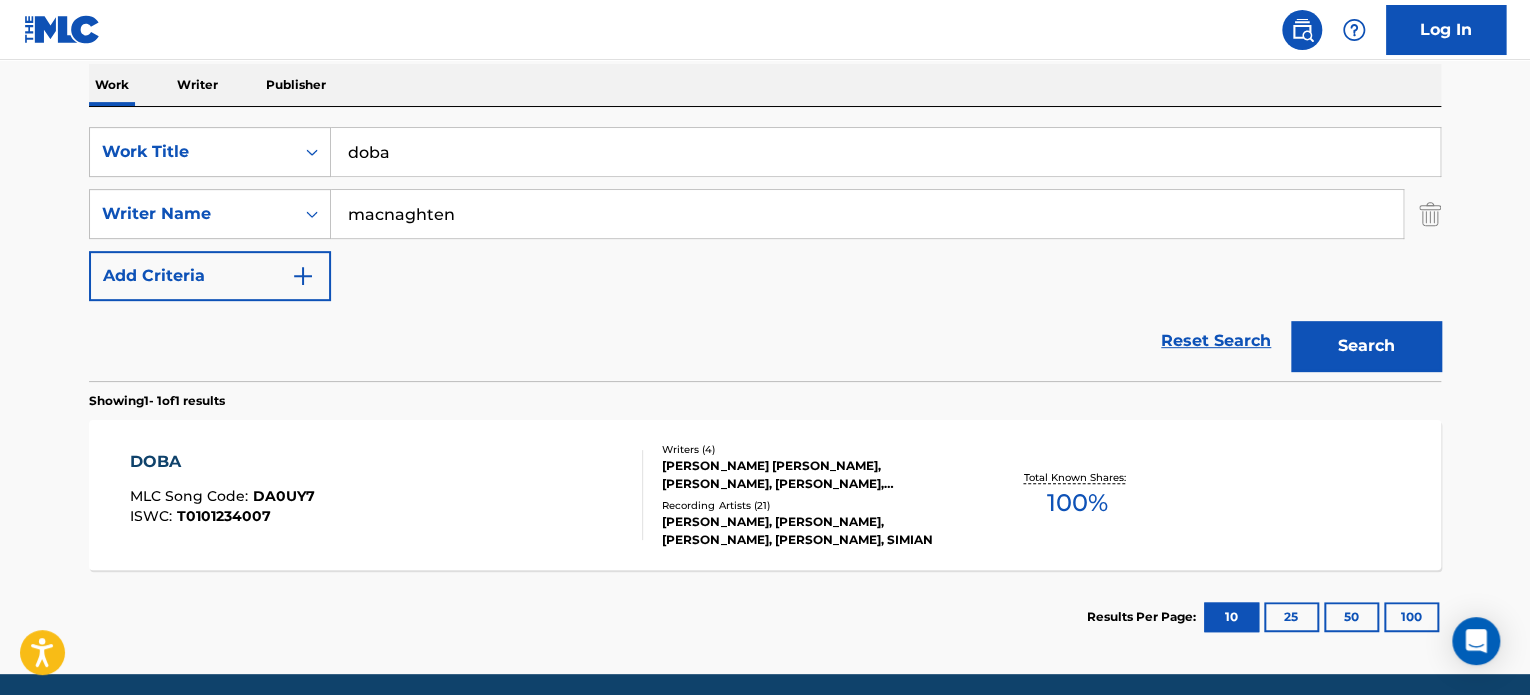 scroll, scrollTop: 392, scrollLeft: 0, axis: vertical 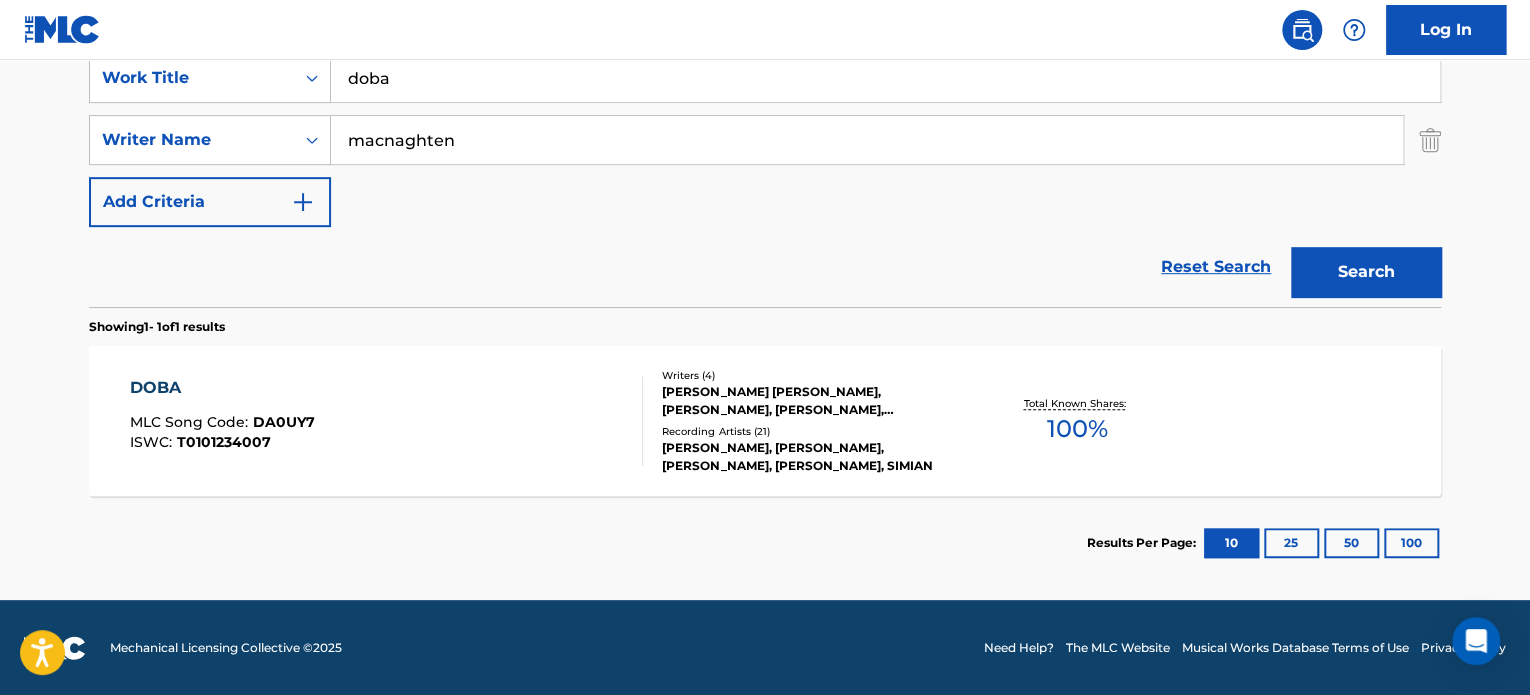 click on "DOBA MLC Song Code : DA0UY7 ISWC : T0101234007" at bounding box center (387, 421) 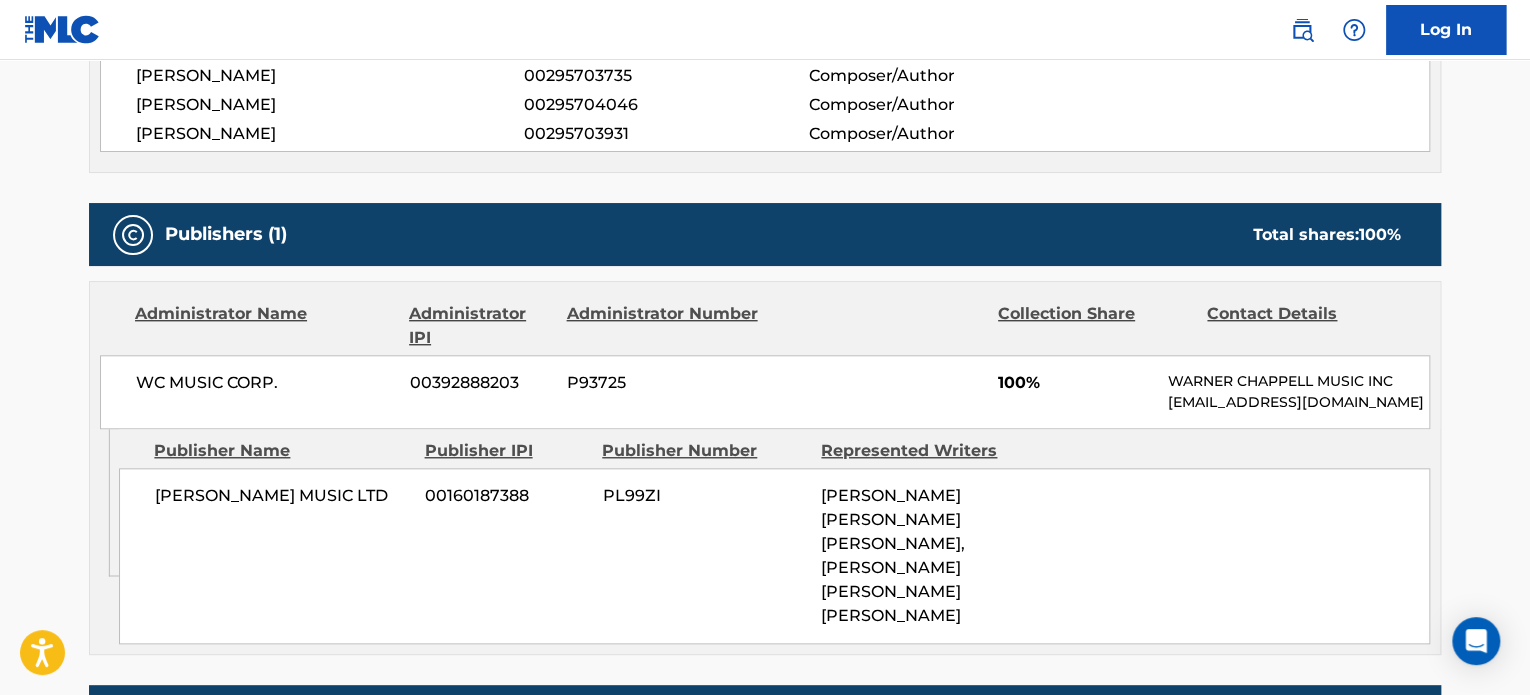 scroll, scrollTop: 826, scrollLeft: 0, axis: vertical 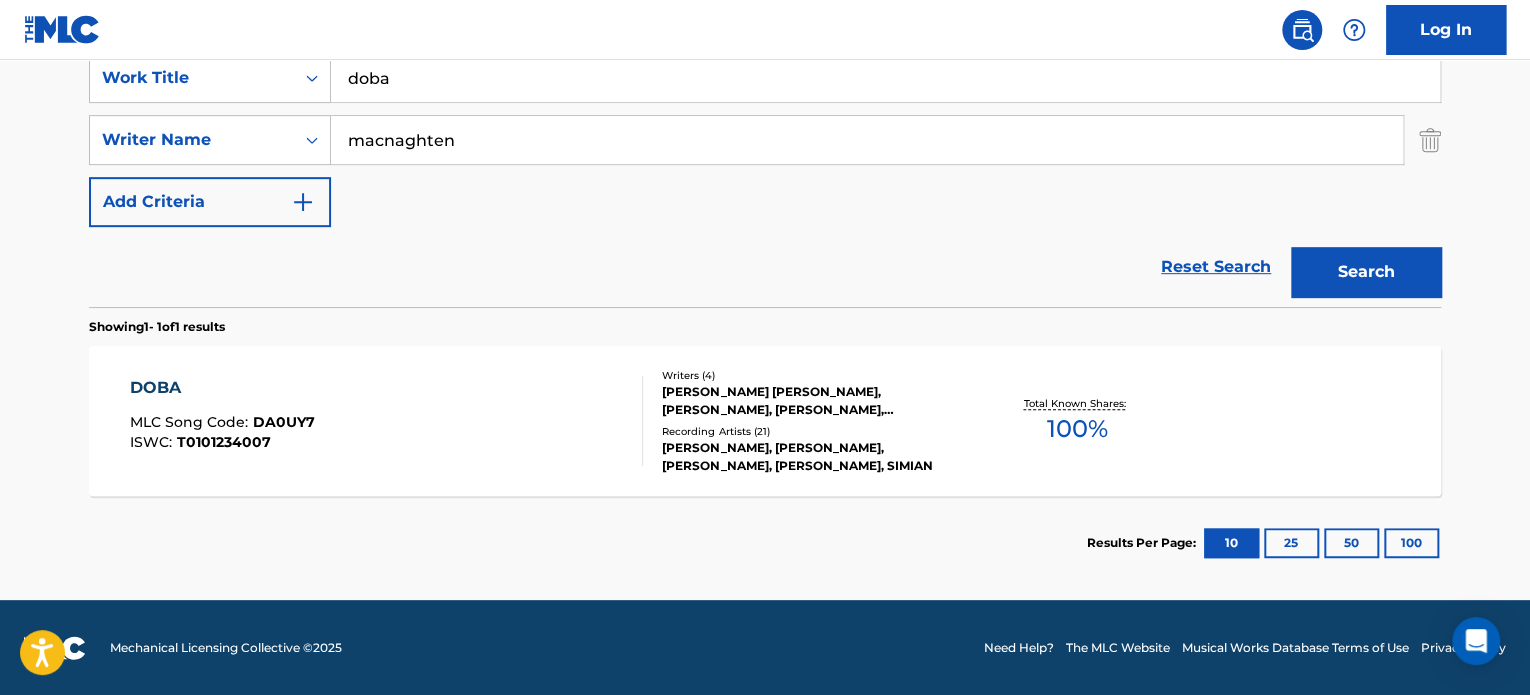 click on "doba" at bounding box center (885, 78) 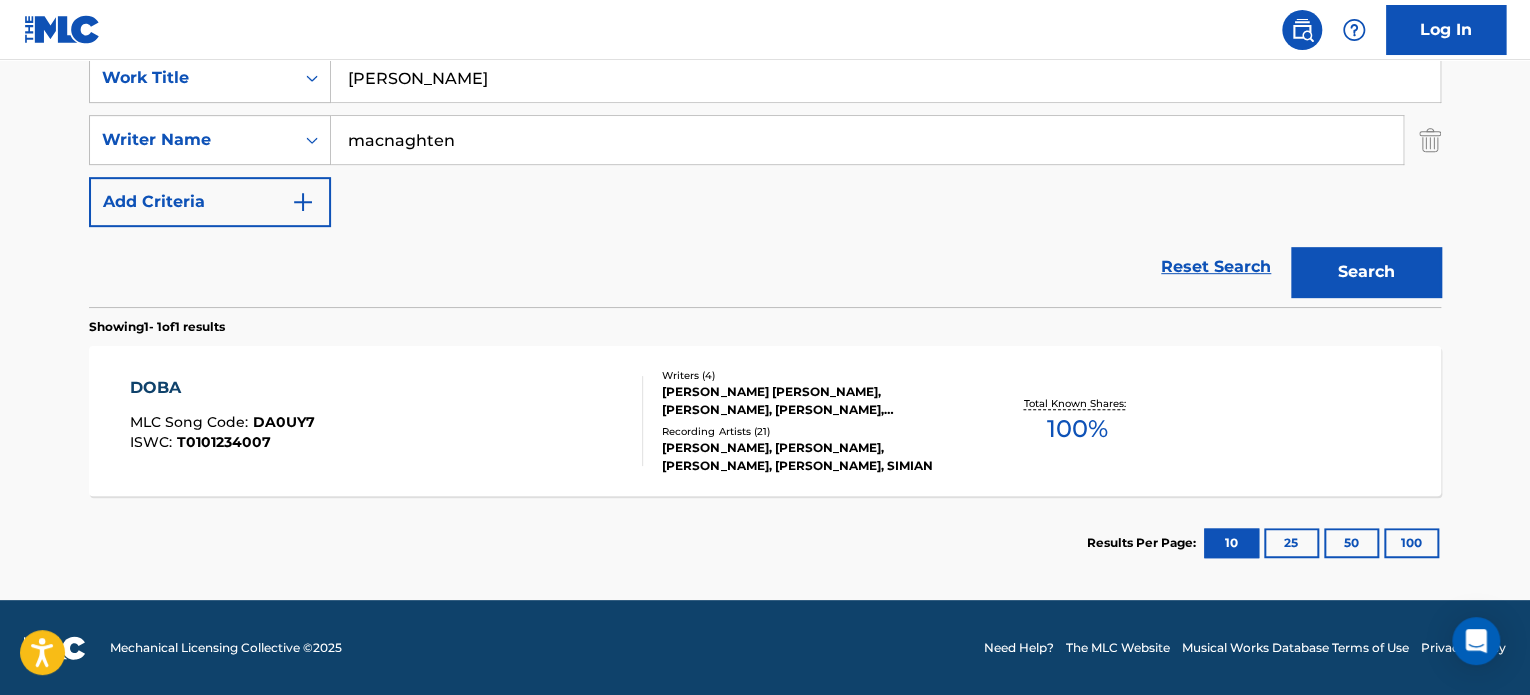 click on "[PERSON_NAME]" at bounding box center [885, 78] 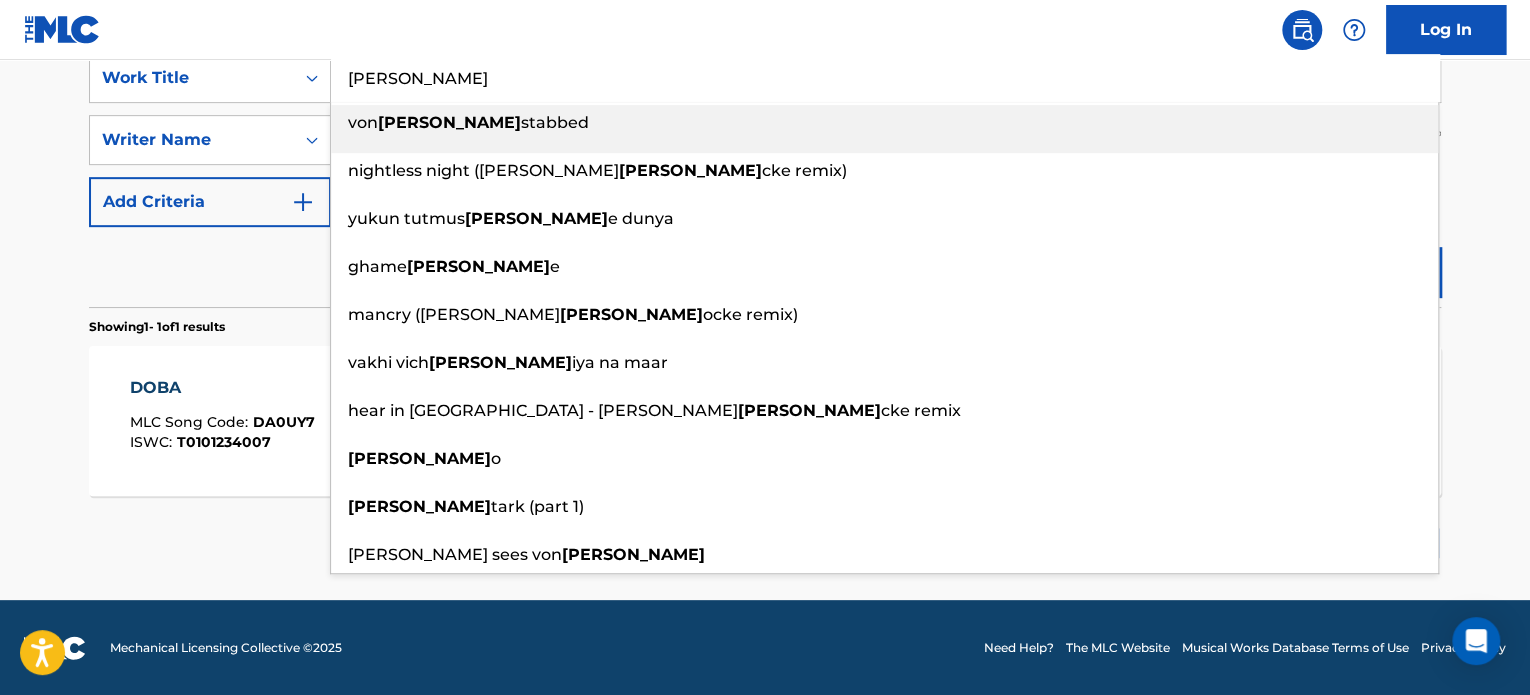 click on "[PERSON_NAME]" at bounding box center (885, 78) 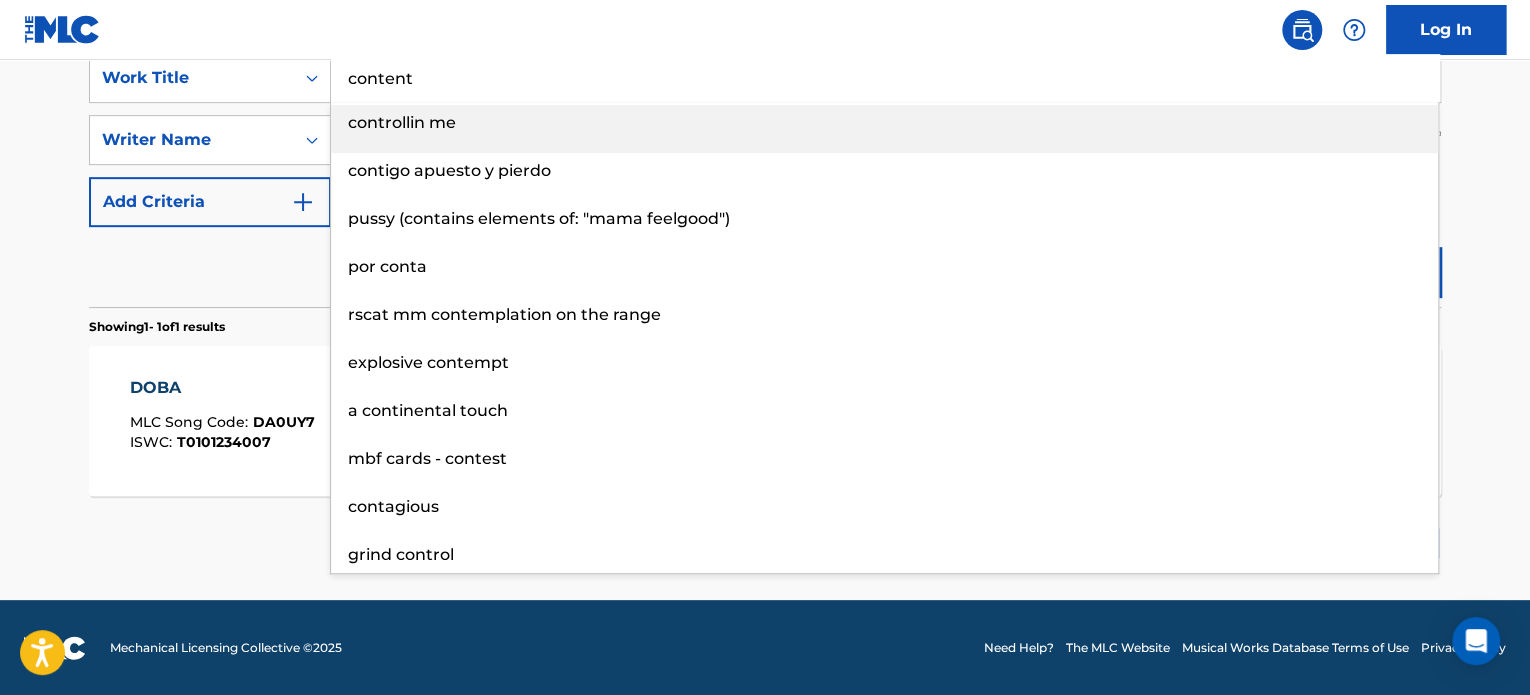 type on "content" 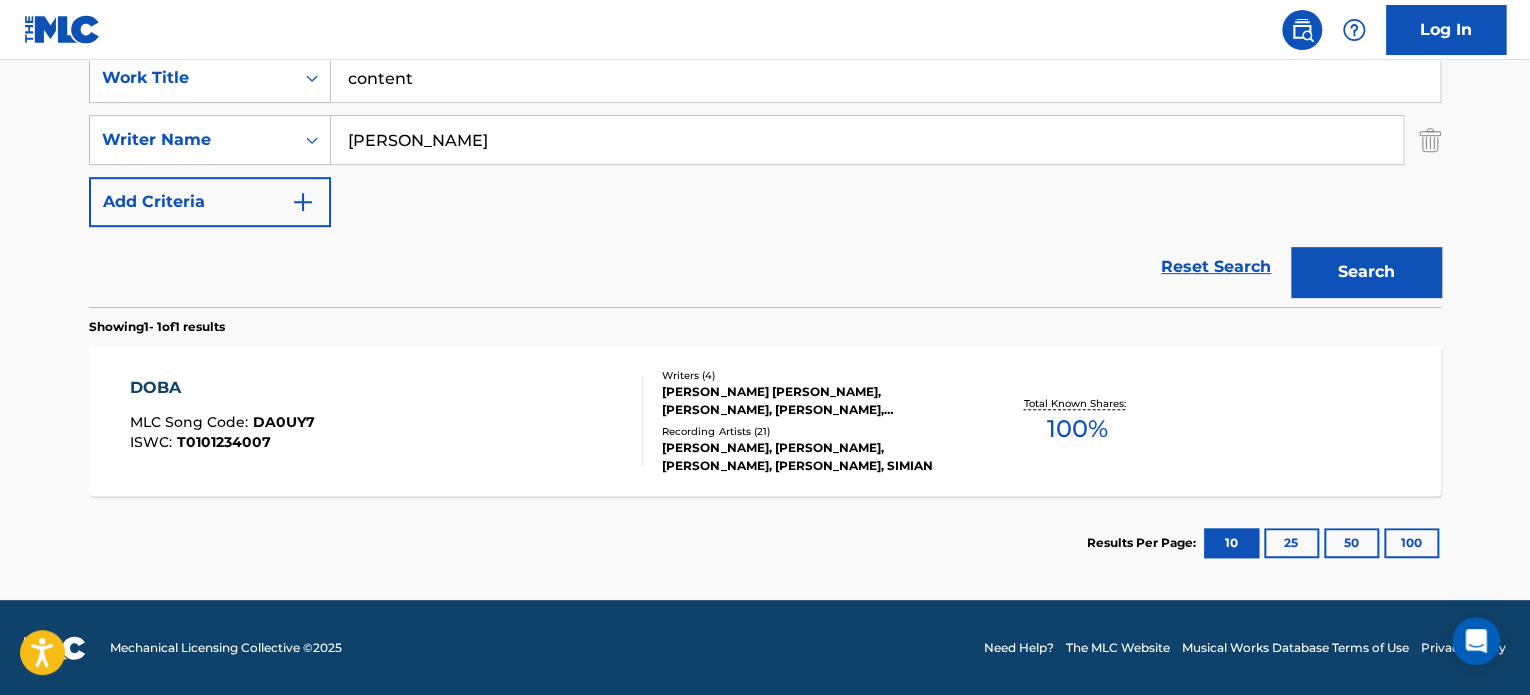 type on "[PERSON_NAME]" 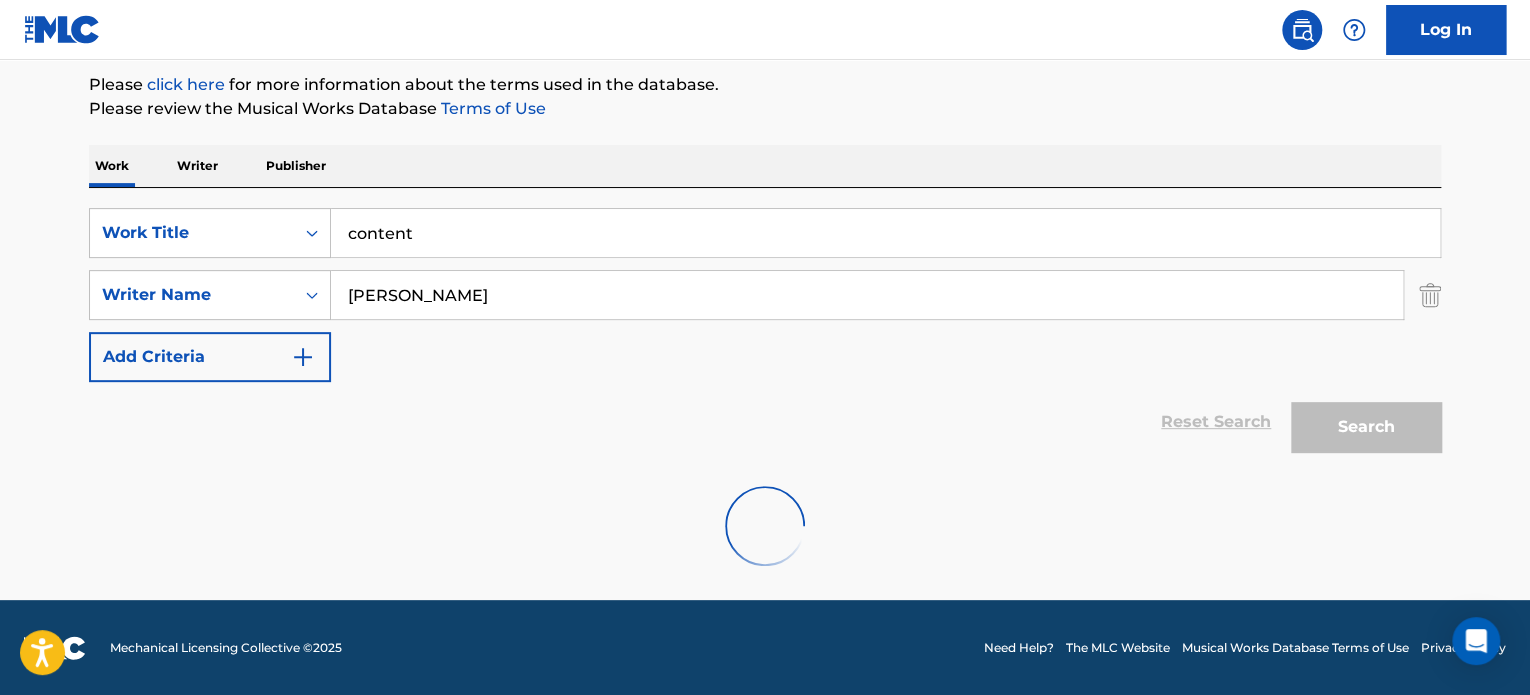 scroll, scrollTop: 172, scrollLeft: 0, axis: vertical 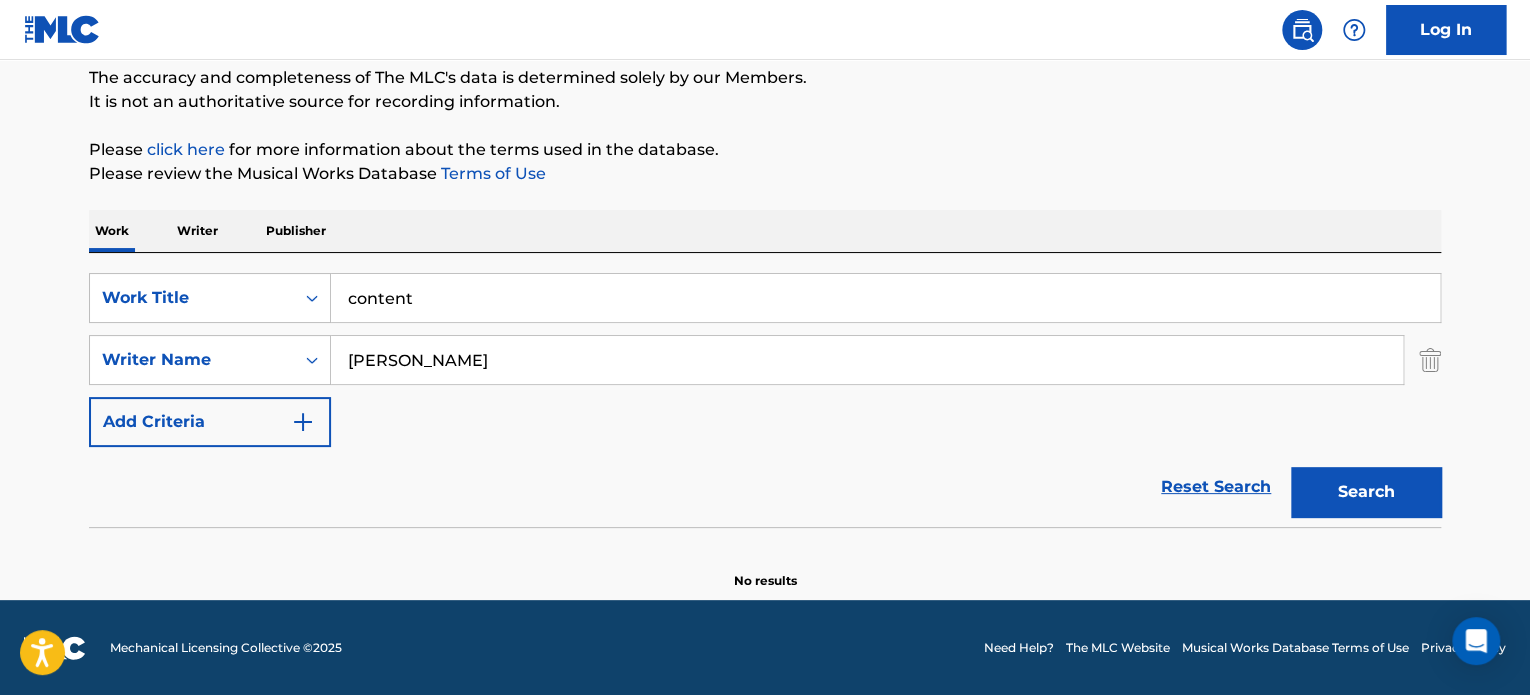 click on "content" at bounding box center (885, 298) 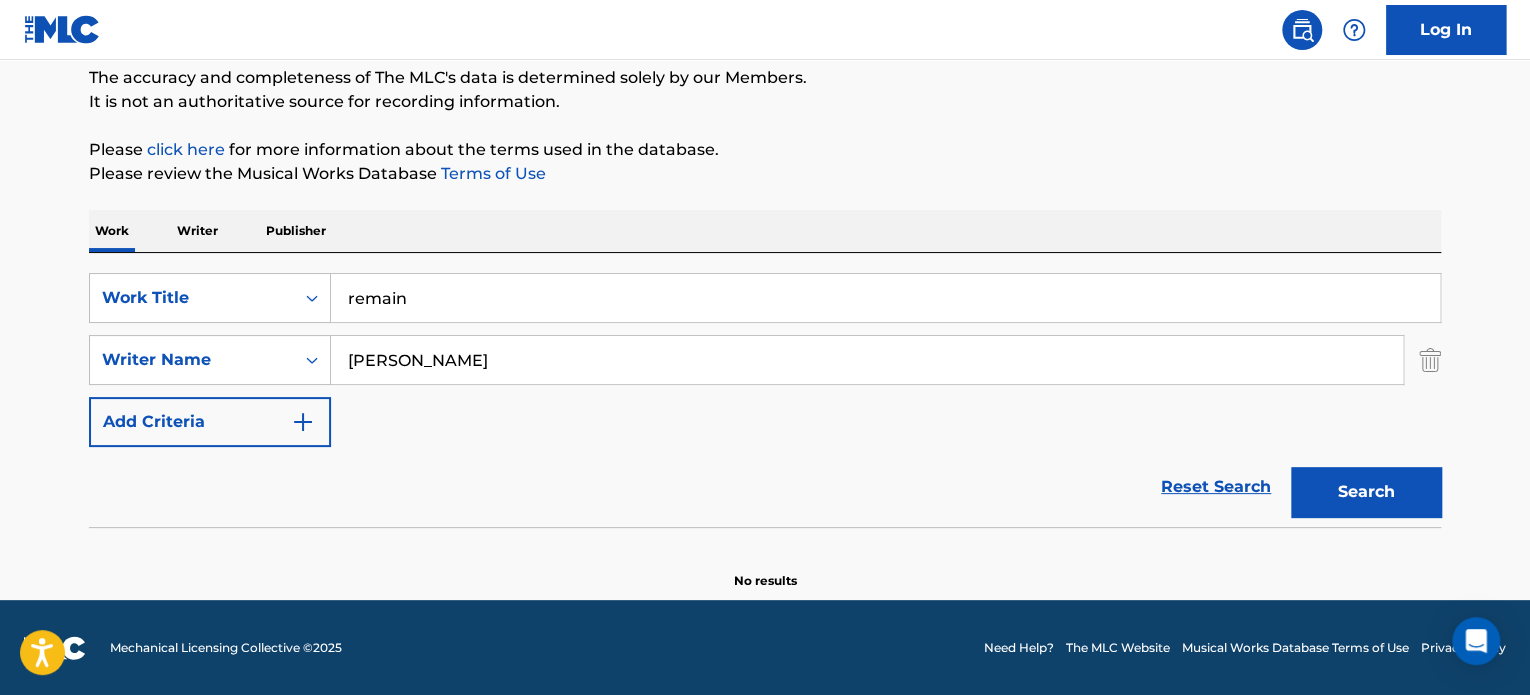 click on "Search" at bounding box center [1366, 492] 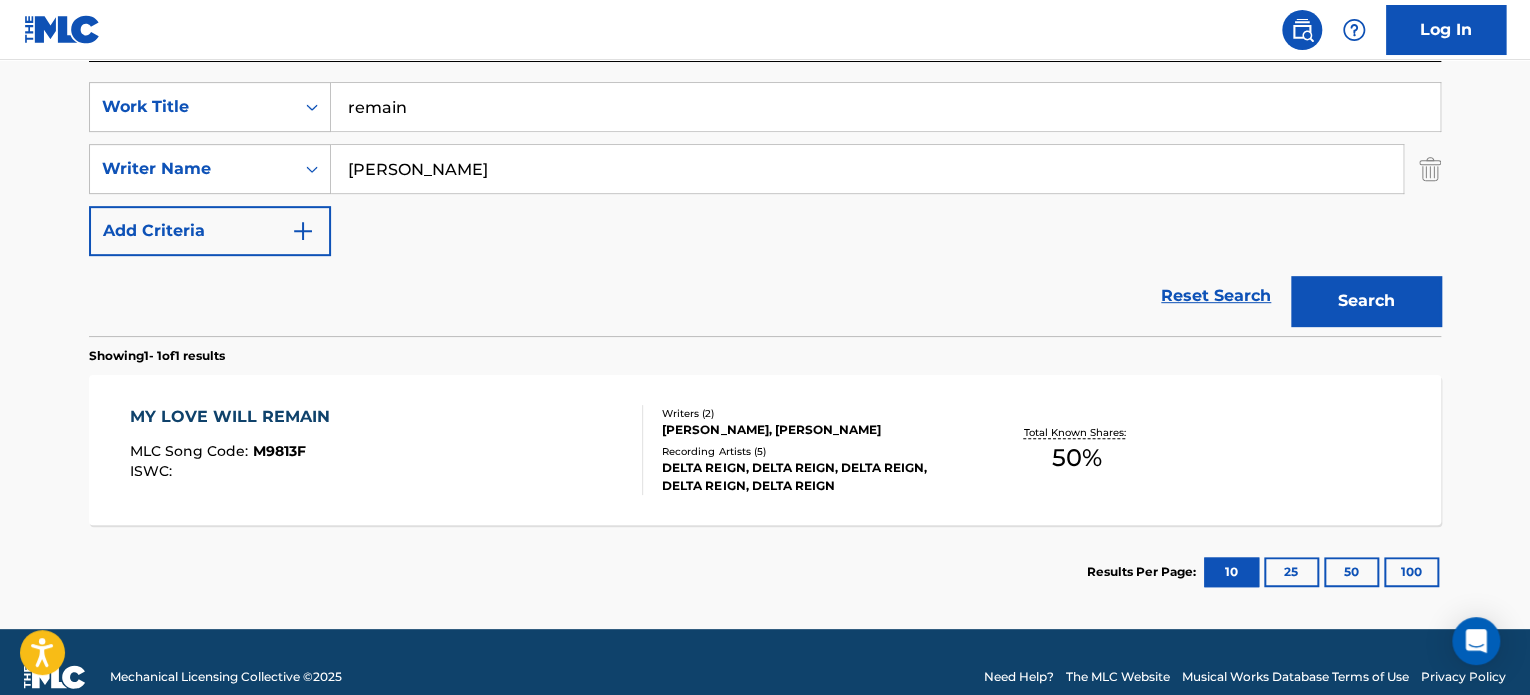 scroll, scrollTop: 287, scrollLeft: 0, axis: vertical 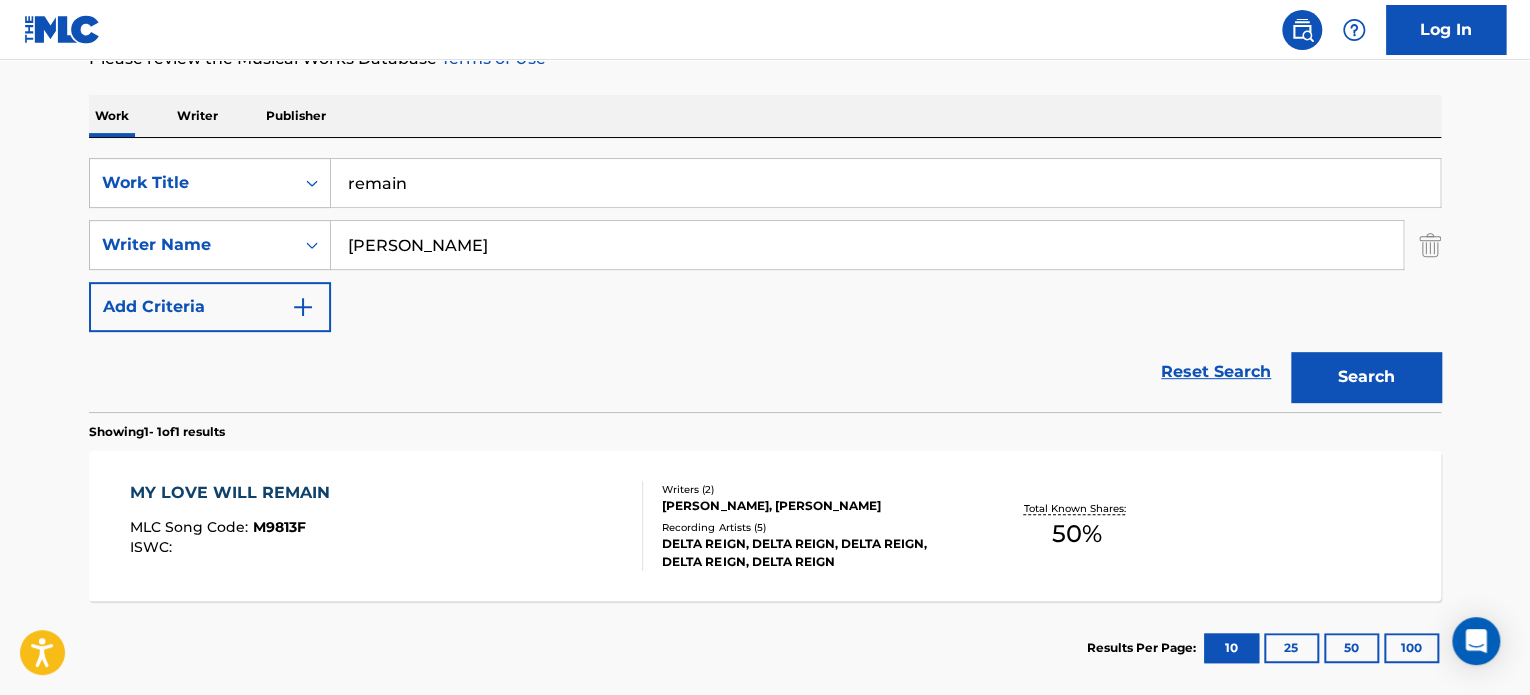 click on "remain" at bounding box center [885, 183] 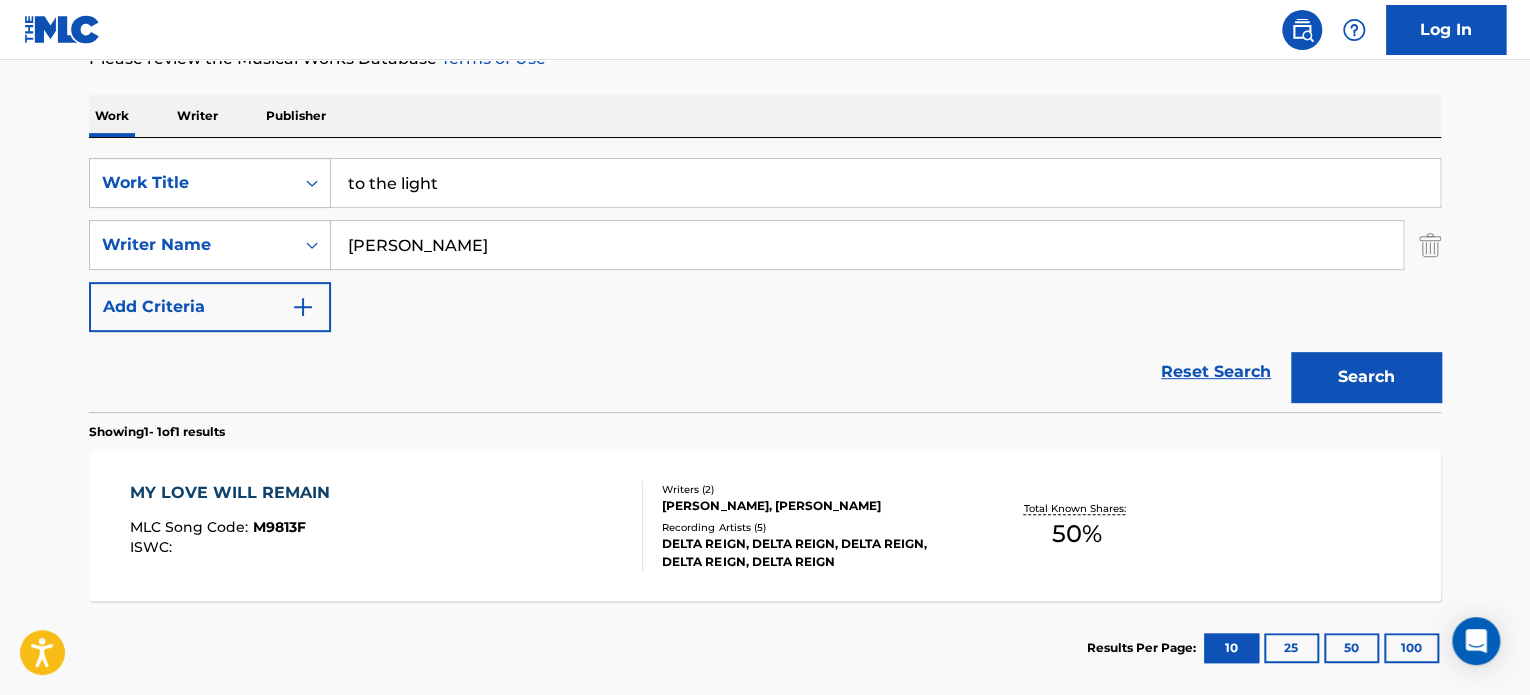 click on "Search" at bounding box center [1366, 377] 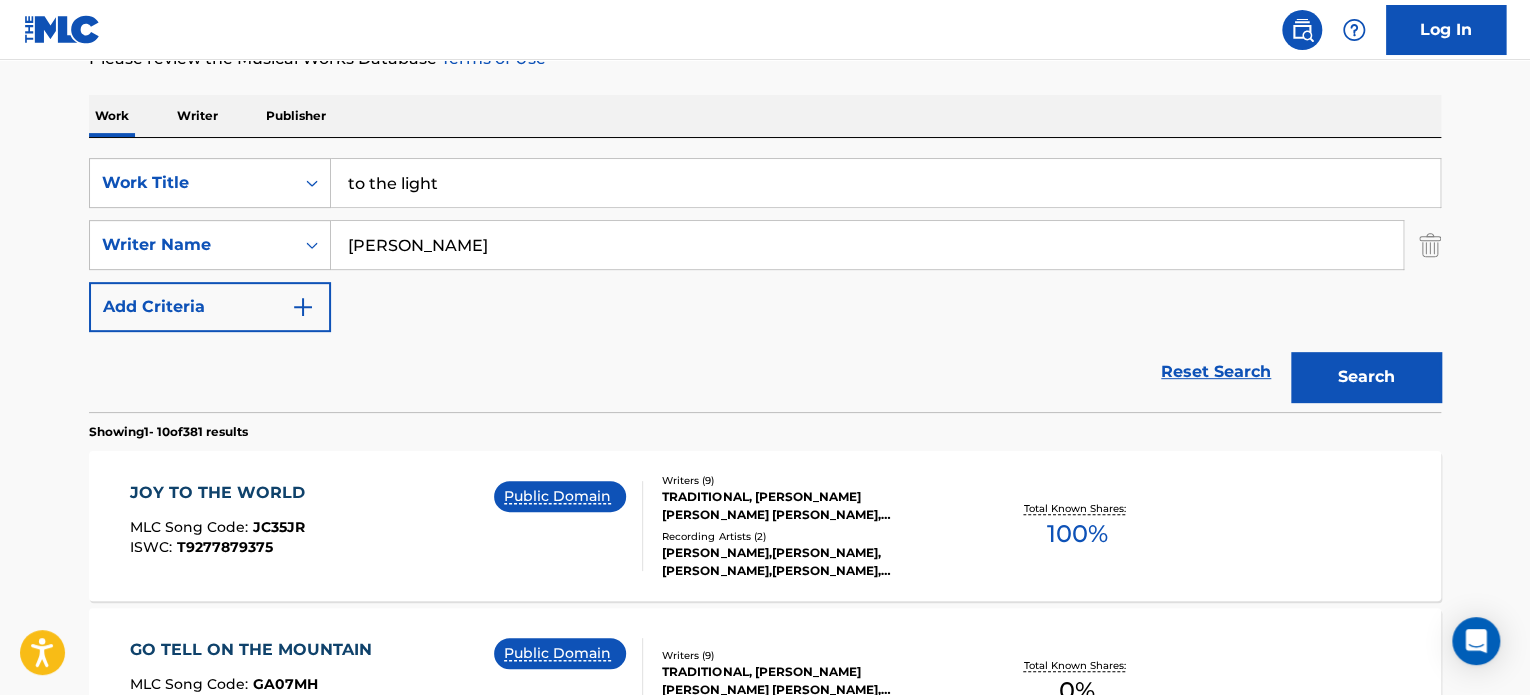 scroll, scrollTop: 300, scrollLeft: 0, axis: vertical 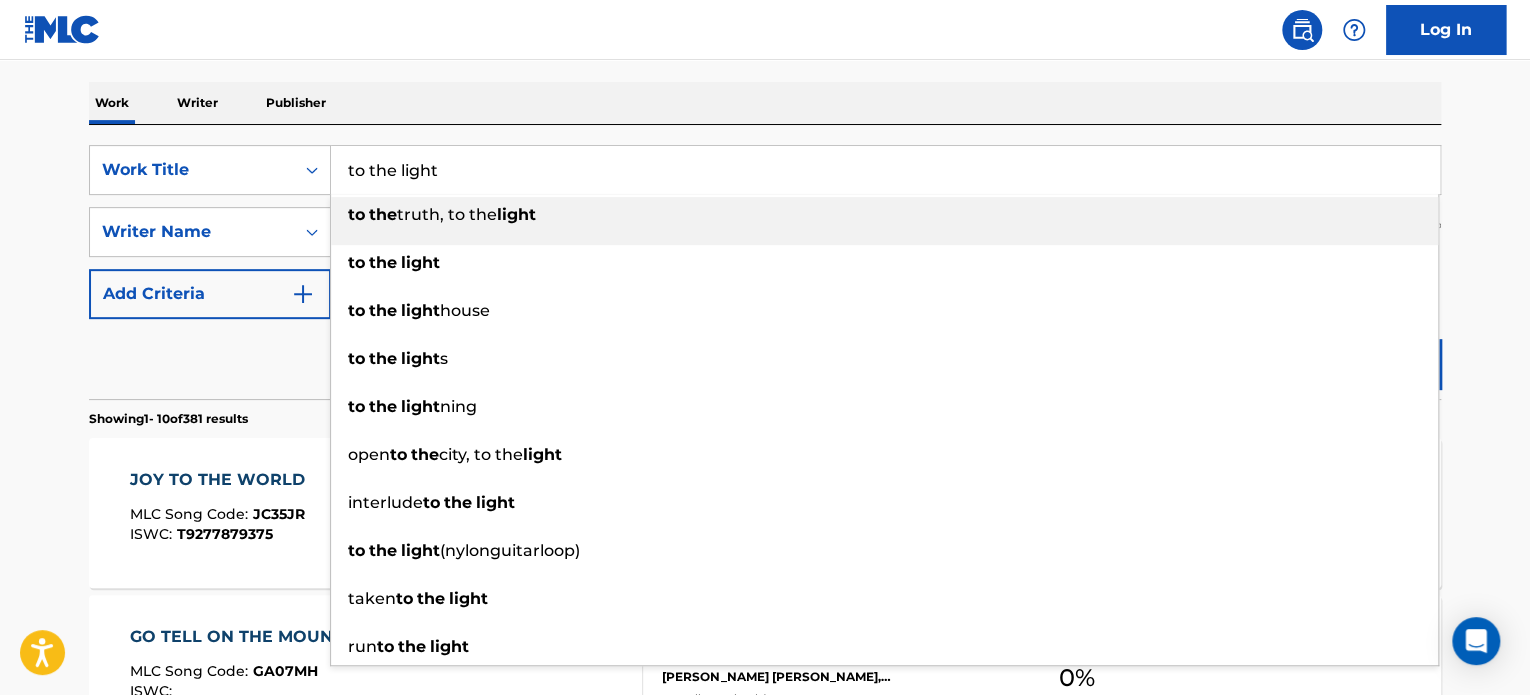 click on "to the light" at bounding box center [885, 170] 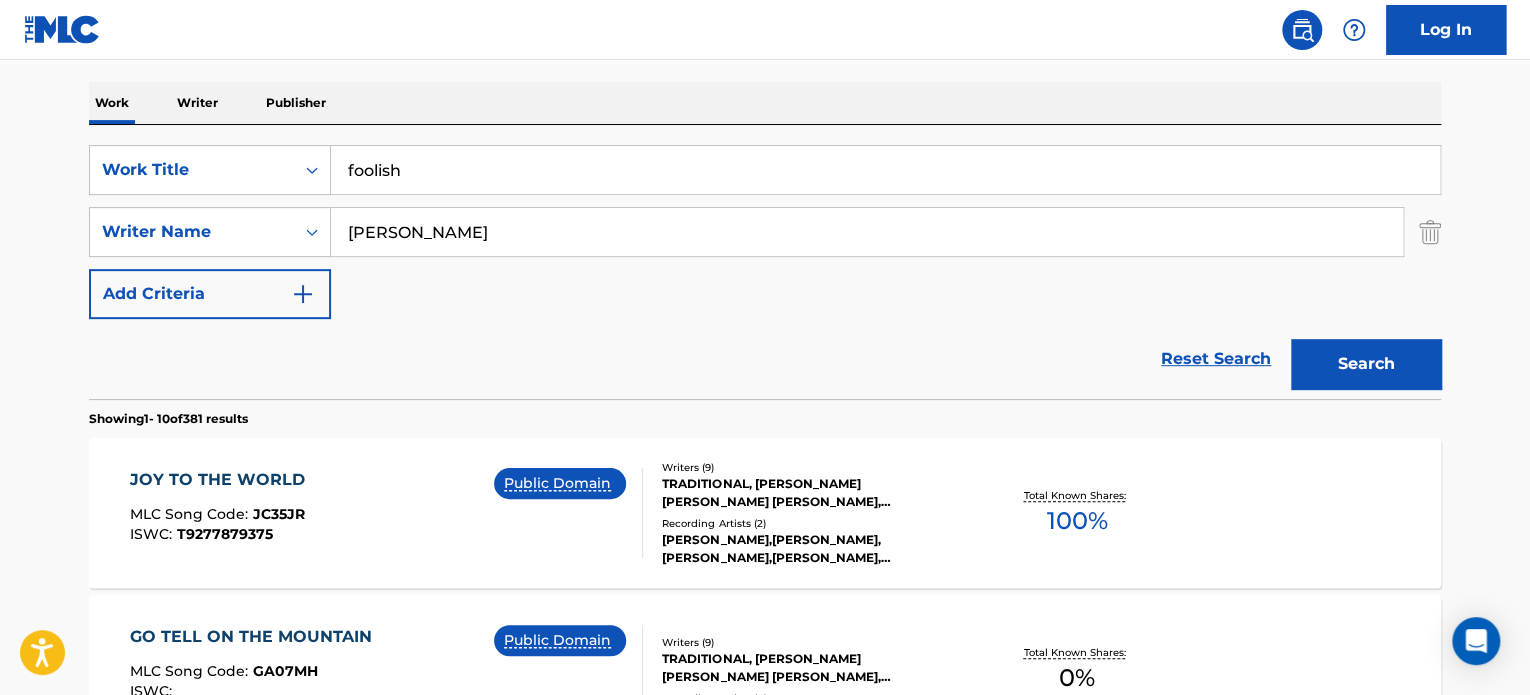 type on "foolish" 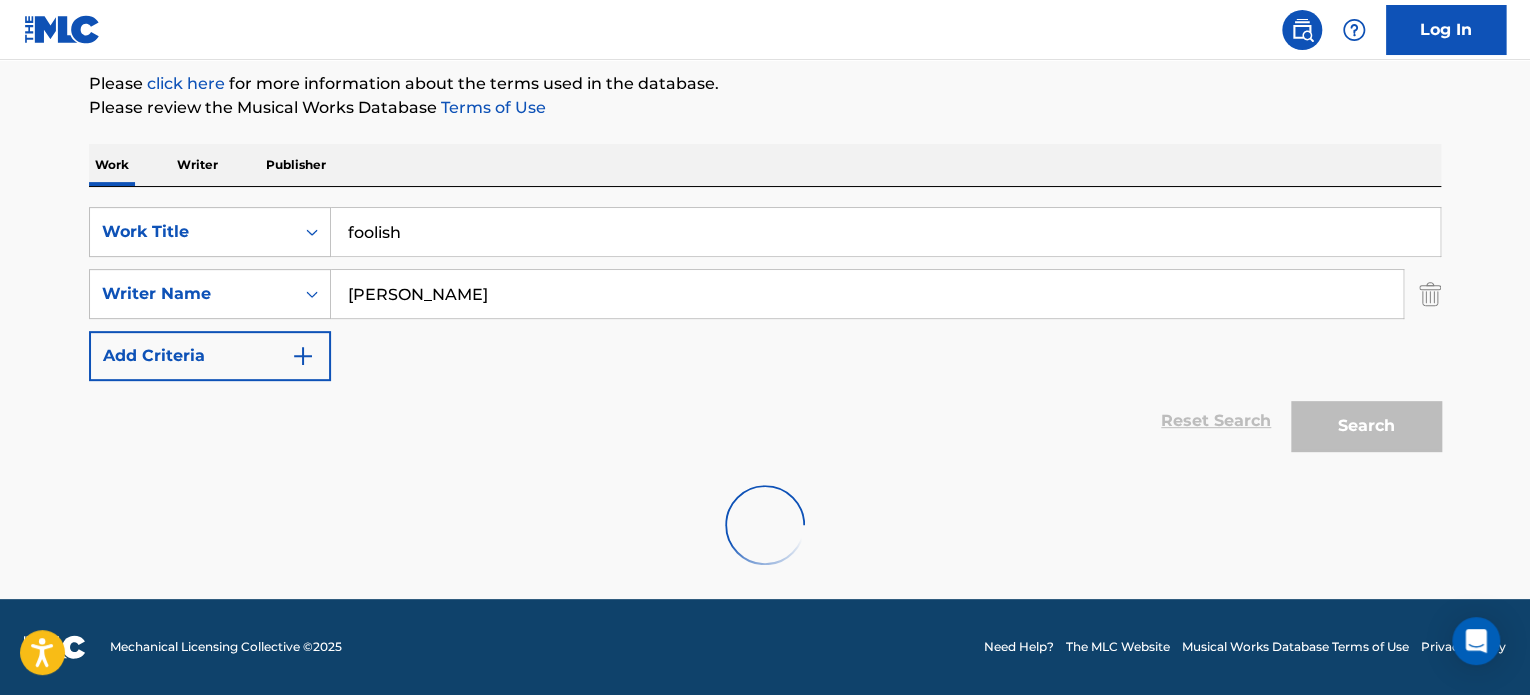 scroll, scrollTop: 172, scrollLeft: 0, axis: vertical 